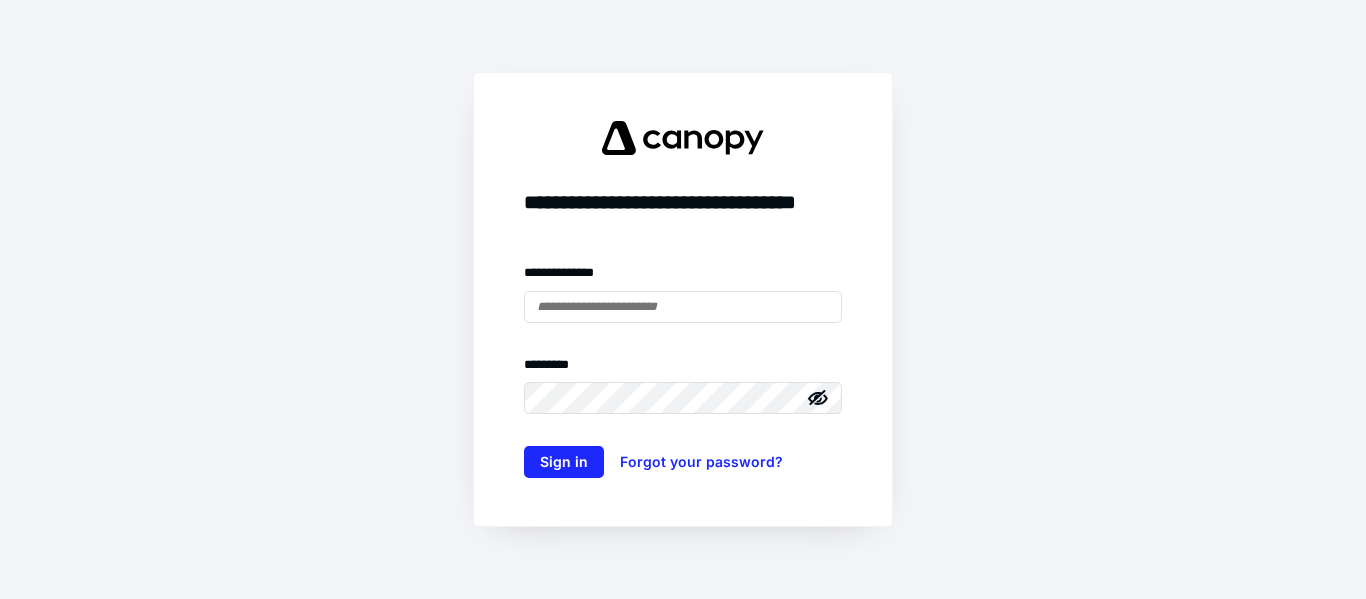 scroll, scrollTop: 0, scrollLeft: 0, axis: both 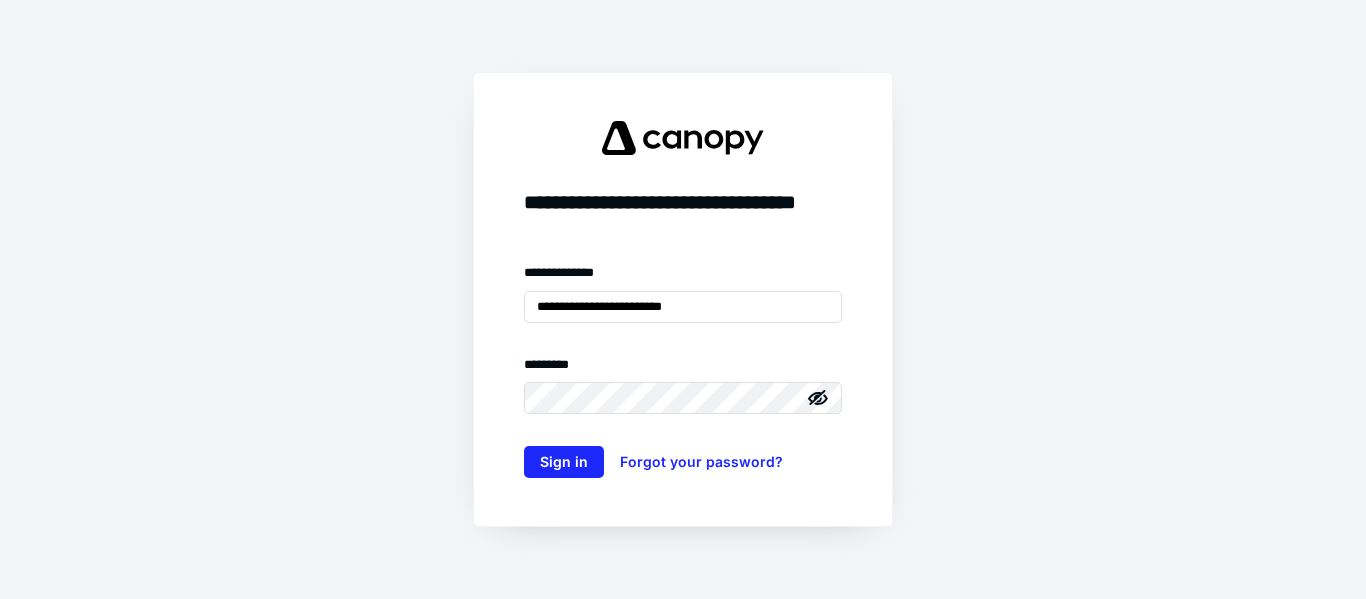 type on "**********" 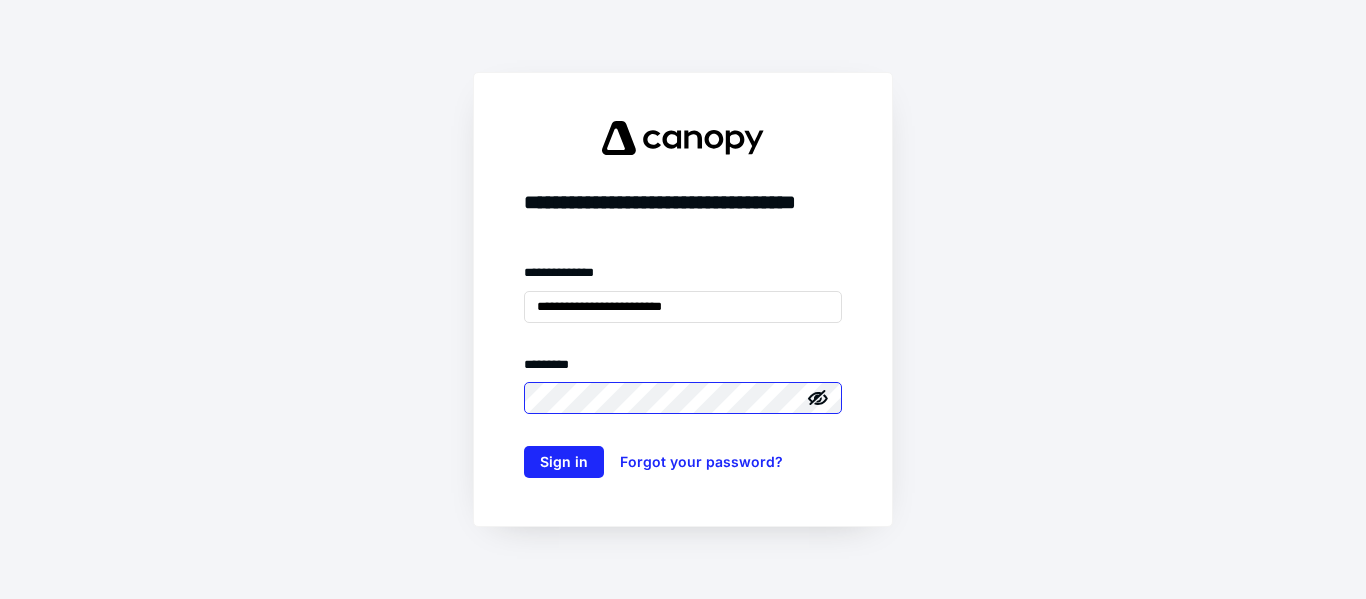 click on "Sign in" at bounding box center (564, 462) 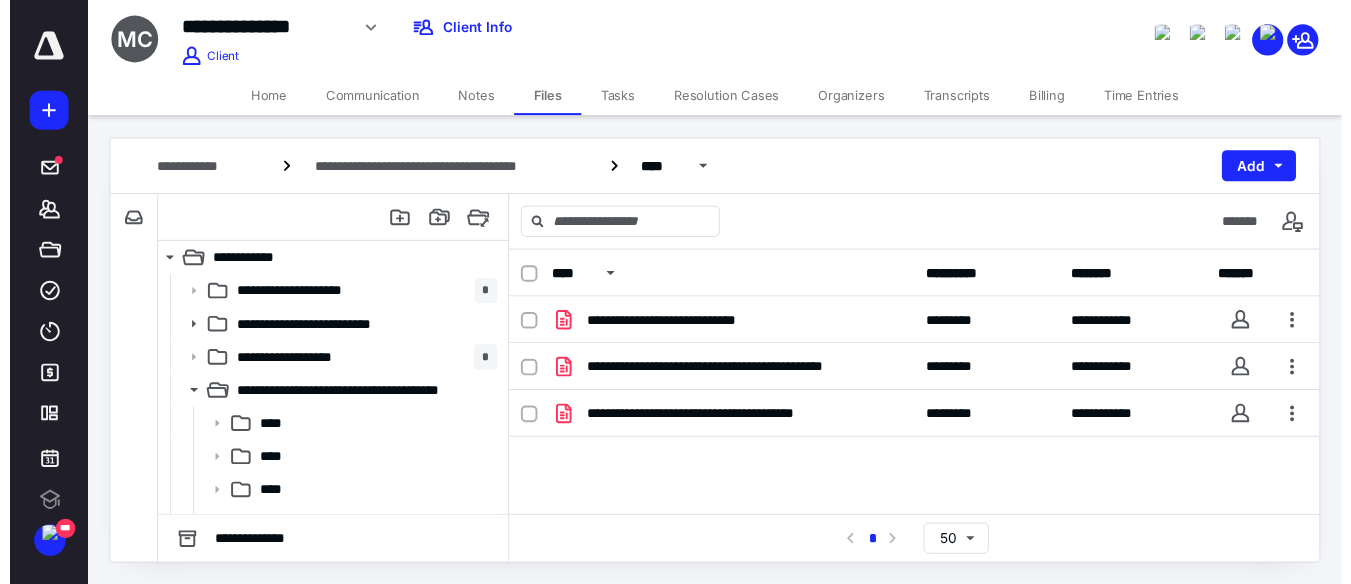 scroll, scrollTop: 0, scrollLeft: 0, axis: both 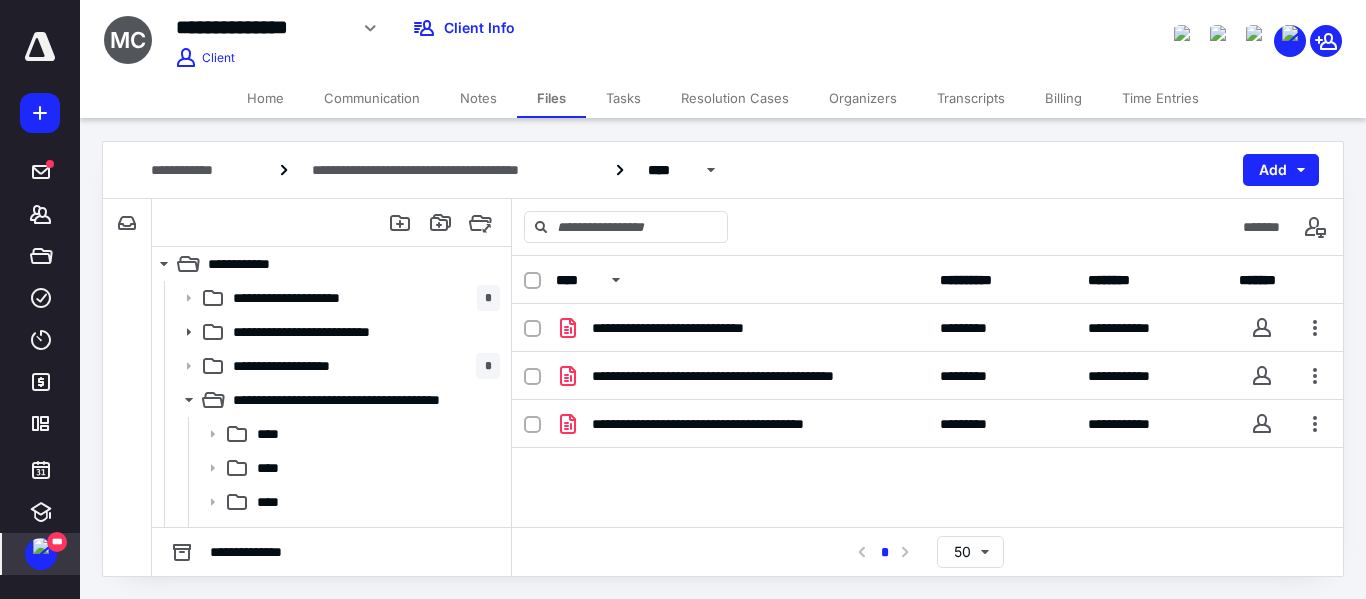 click at bounding box center (41, 546) 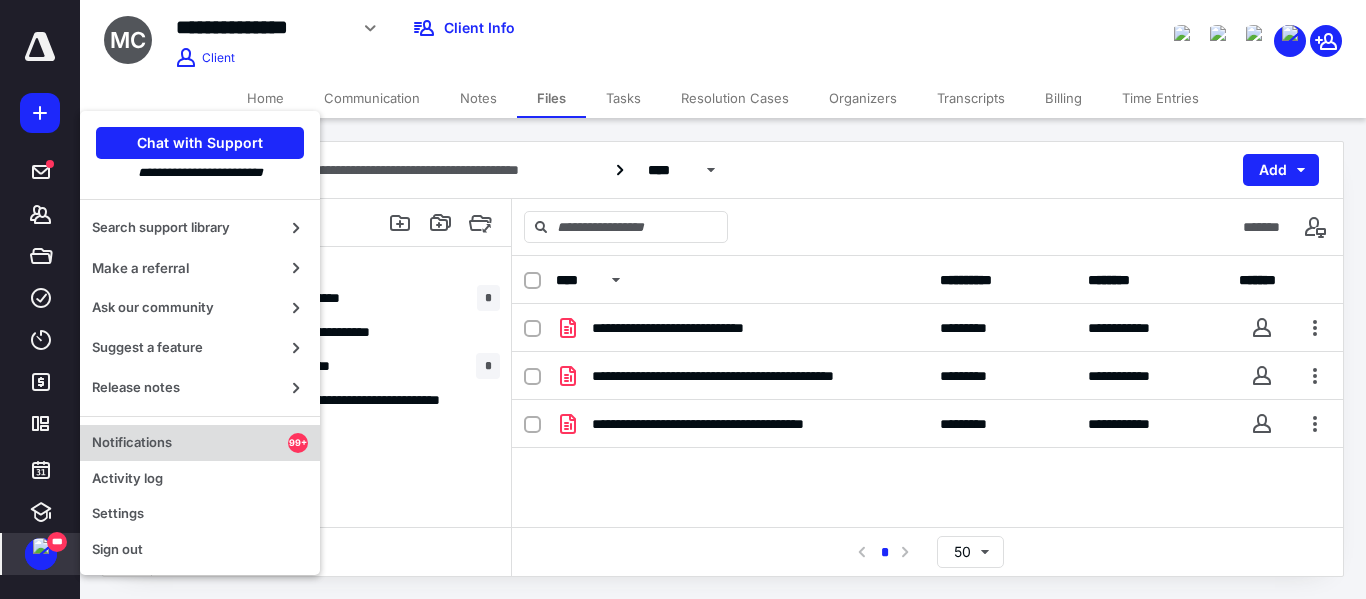 click on "Notifications" at bounding box center (190, 443) 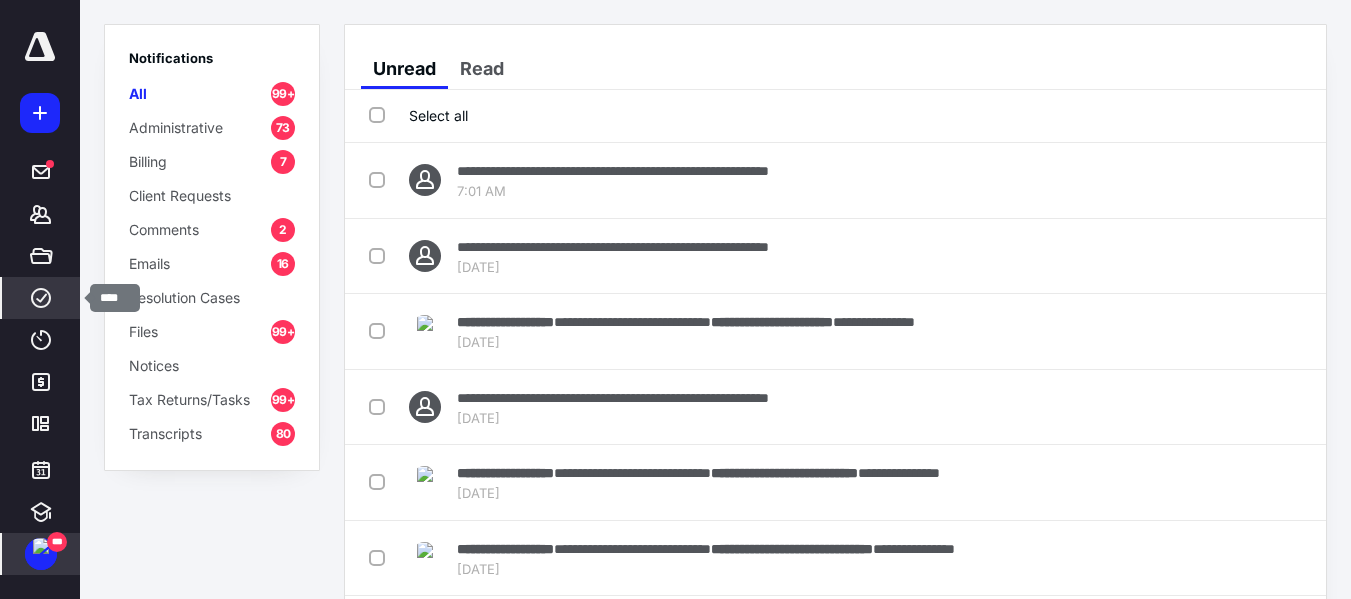click 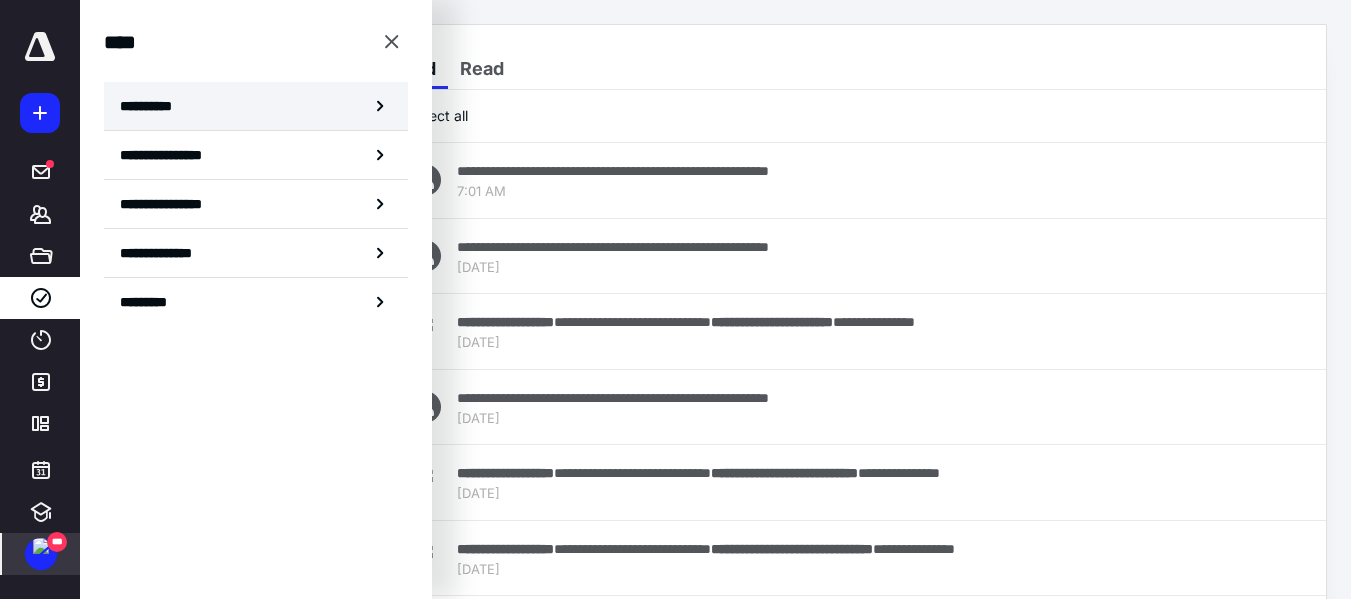 click on "**********" at bounding box center (256, 106) 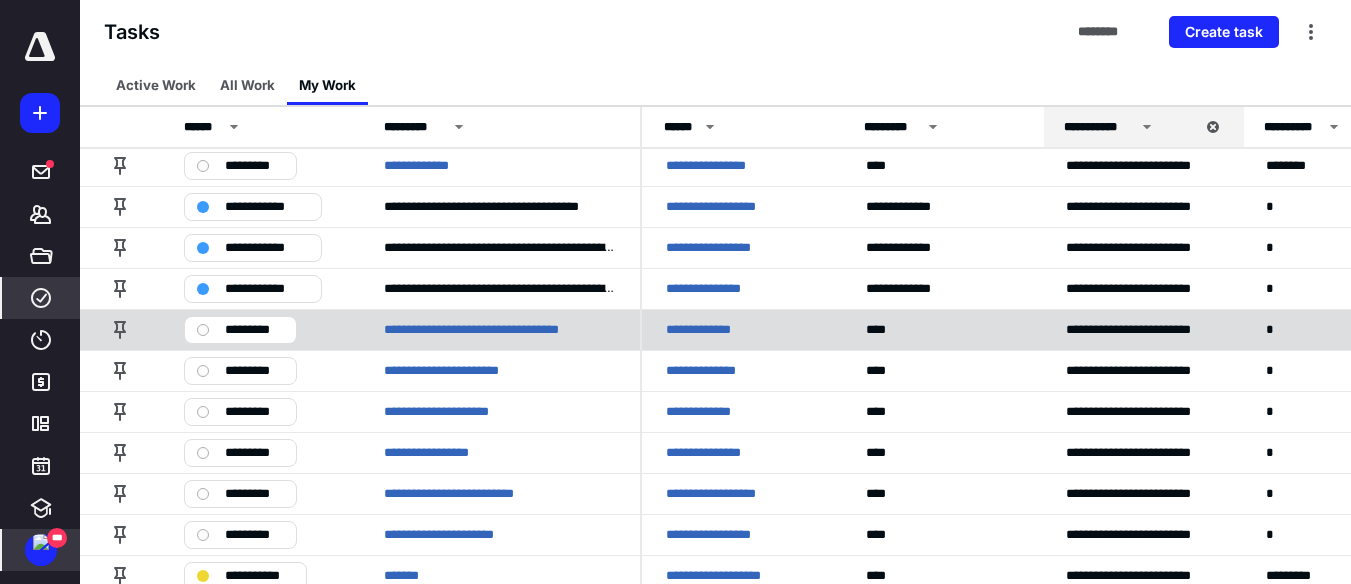 scroll, scrollTop: 0, scrollLeft: 0, axis: both 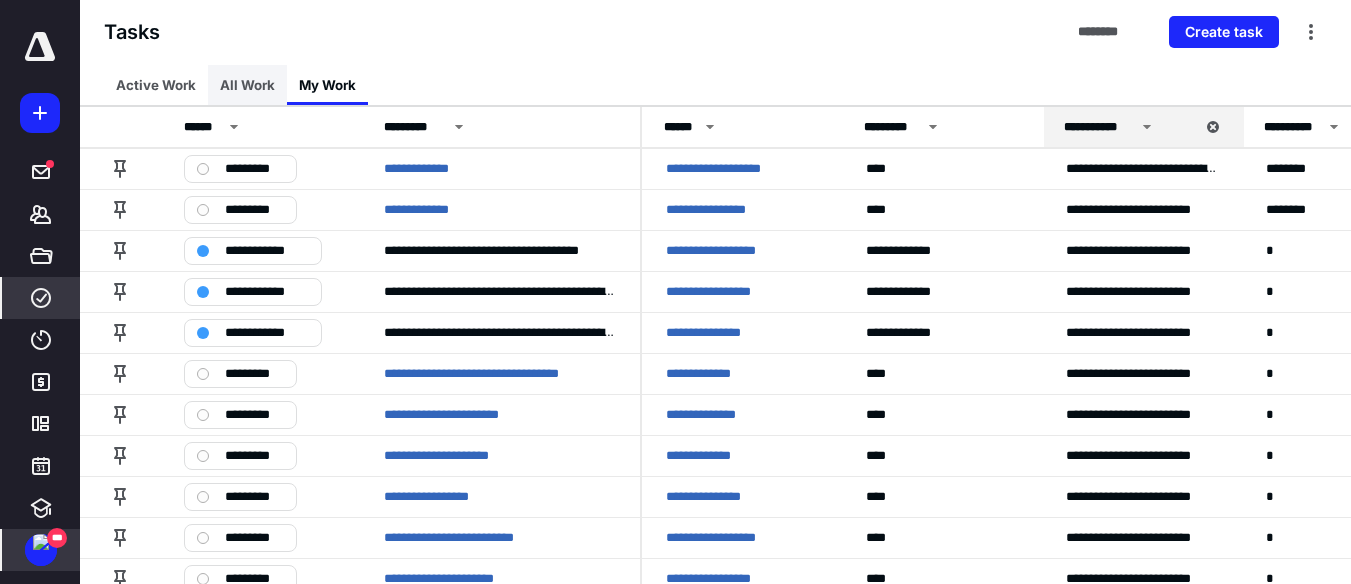 click on "All Work" at bounding box center [247, 85] 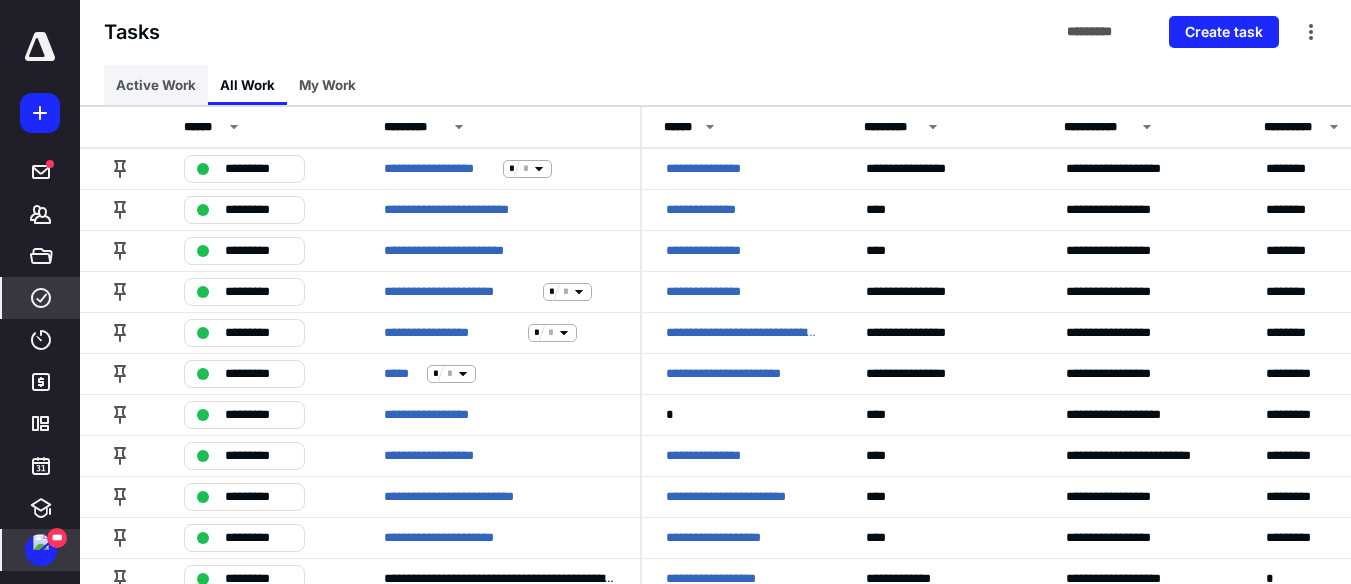 click on "Active Work" at bounding box center [156, 85] 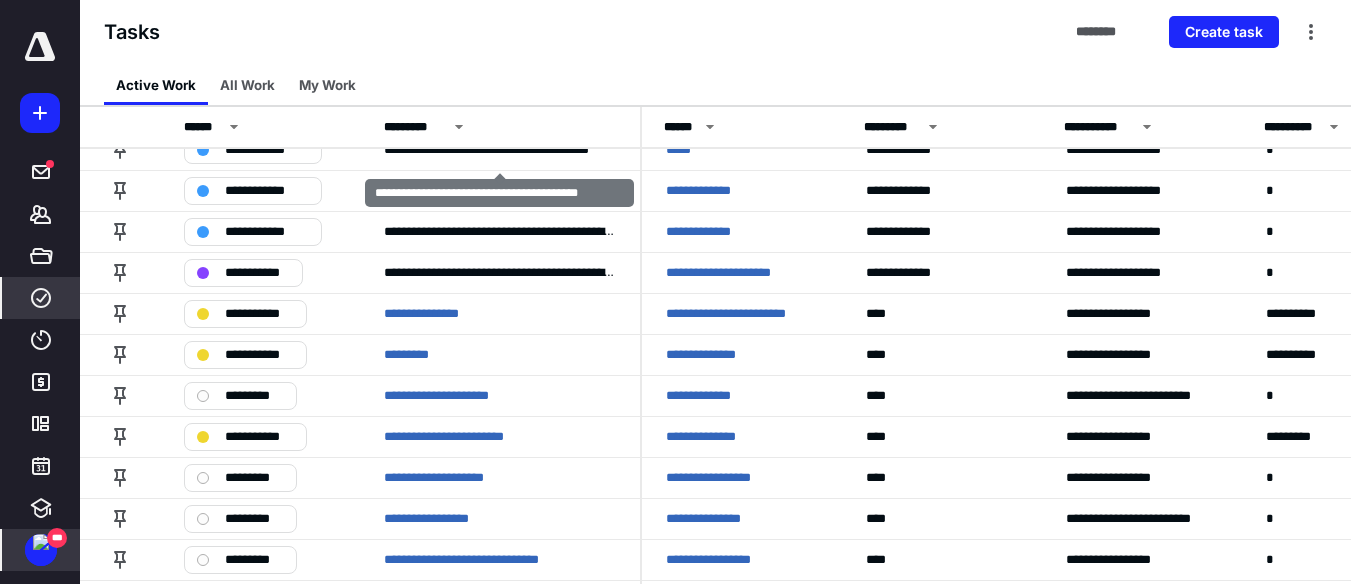 scroll, scrollTop: 2336, scrollLeft: 0, axis: vertical 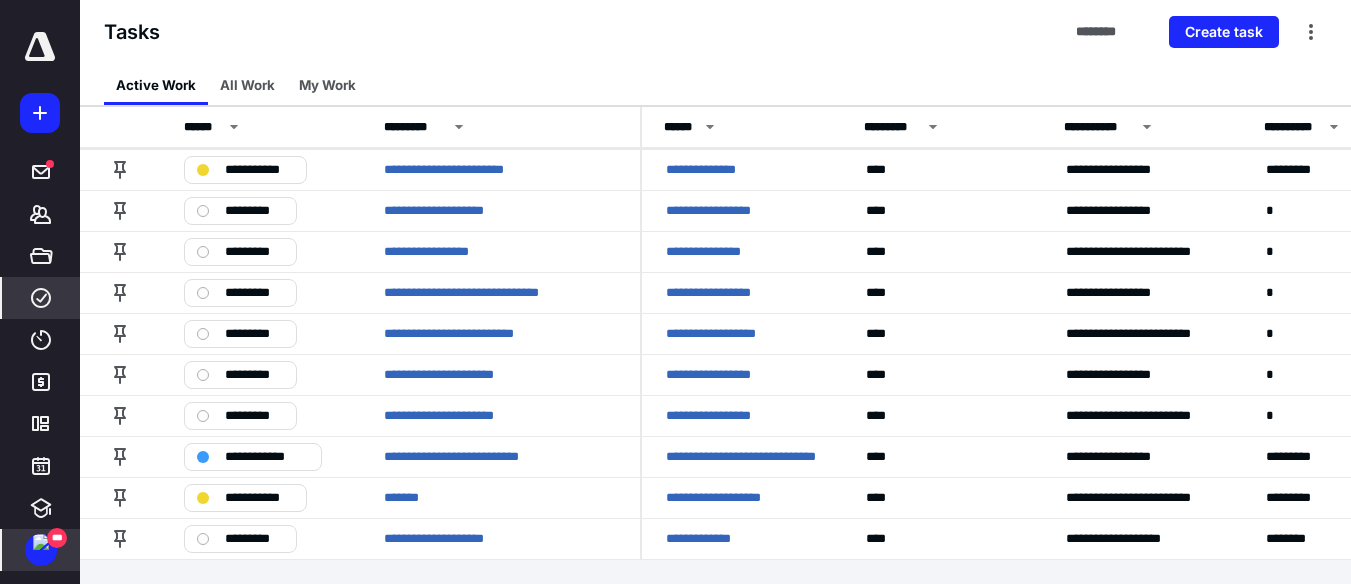 click at bounding box center [41, 542] 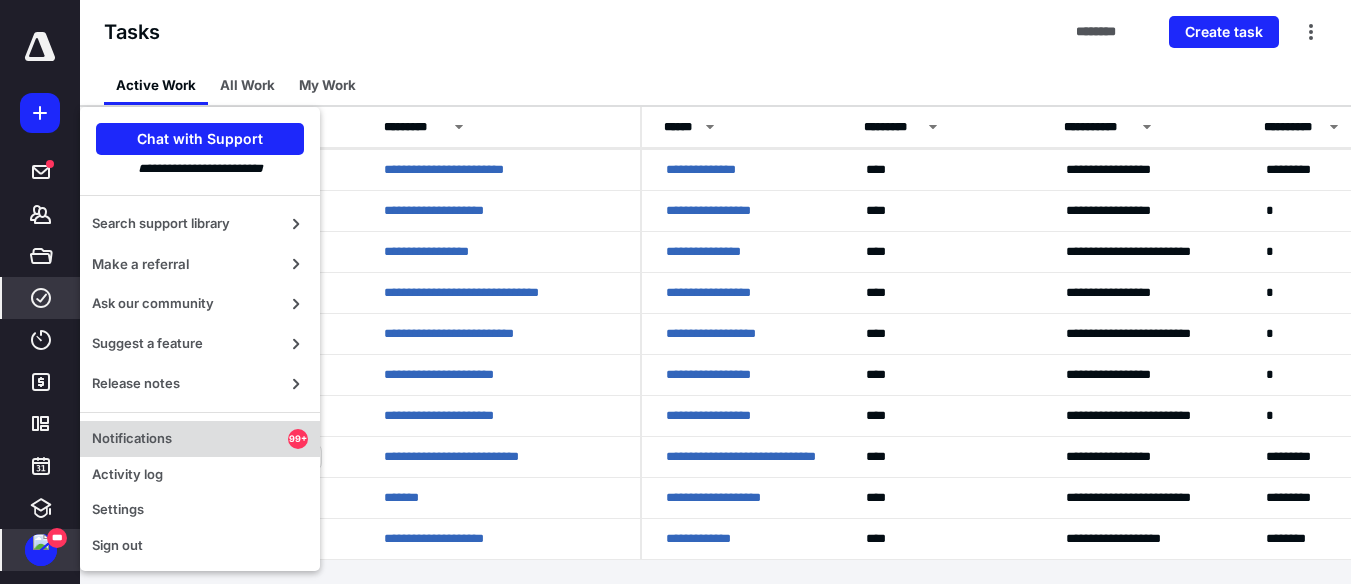 click on "Notifications" at bounding box center (190, 439) 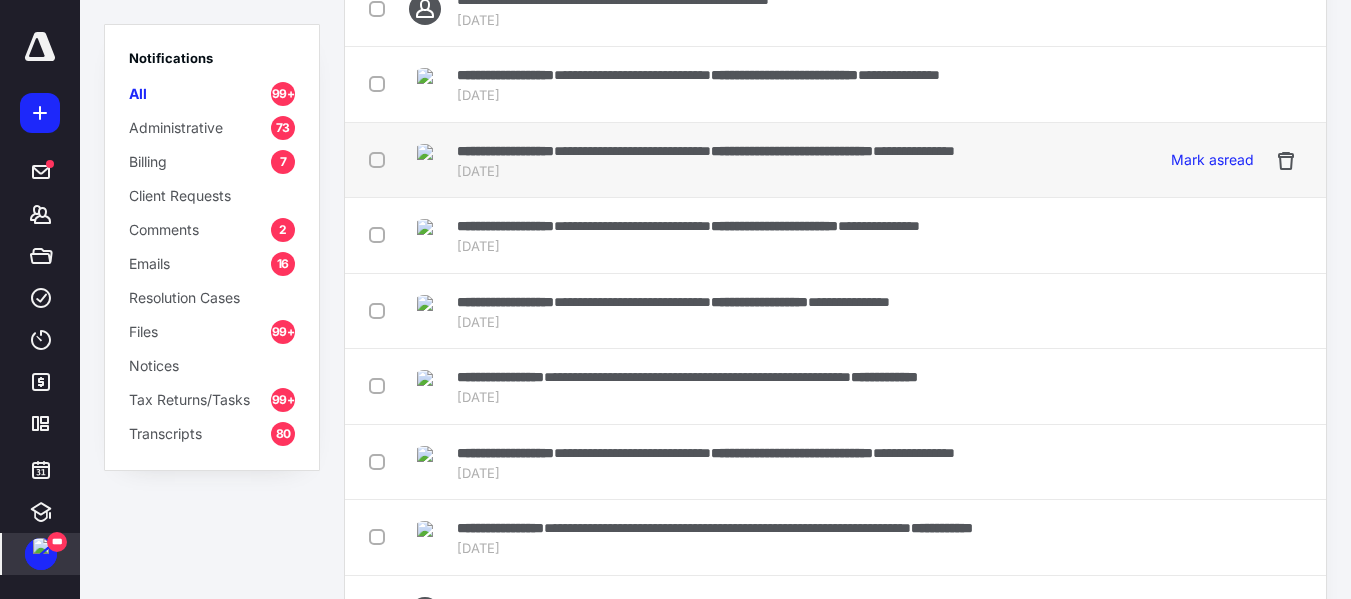 scroll, scrollTop: 399, scrollLeft: 0, axis: vertical 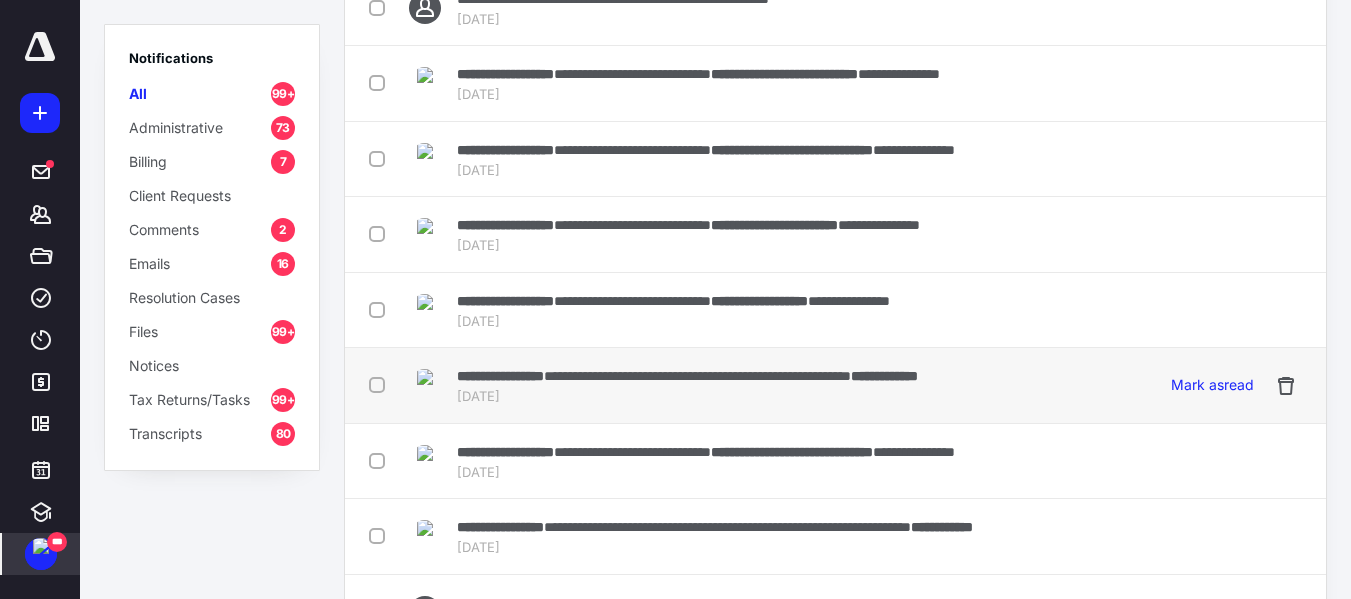 click on "**********" at bounding box center (697, 376) 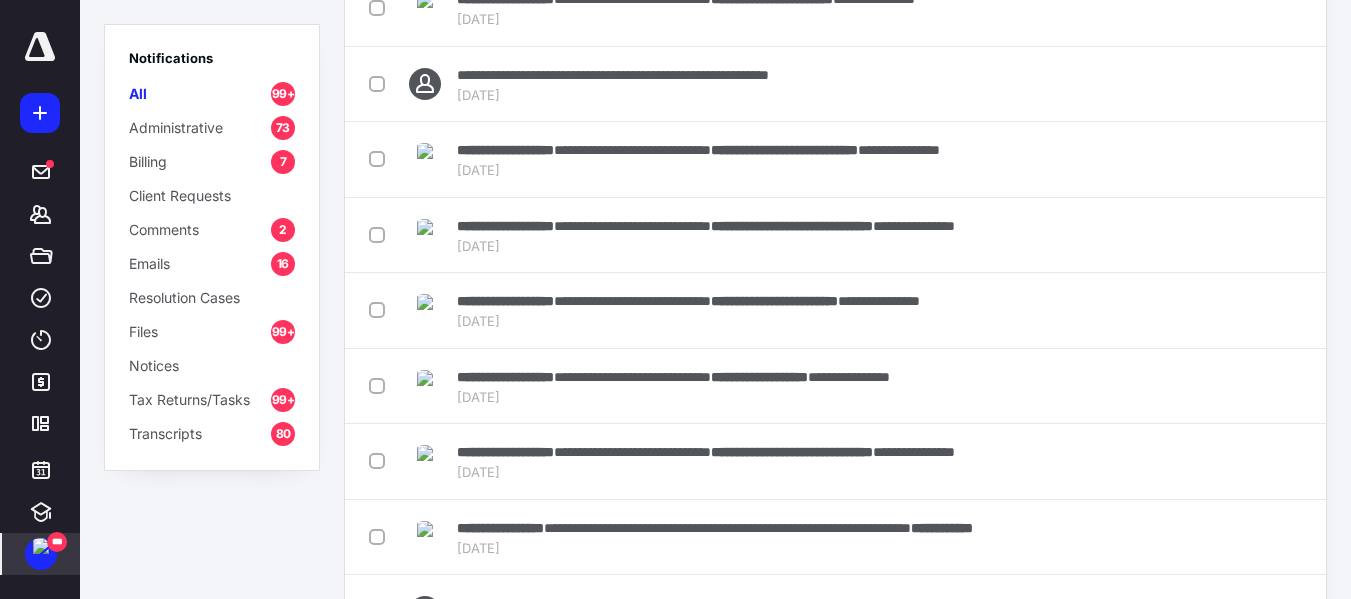 scroll, scrollTop: 165, scrollLeft: 0, axis: vertical 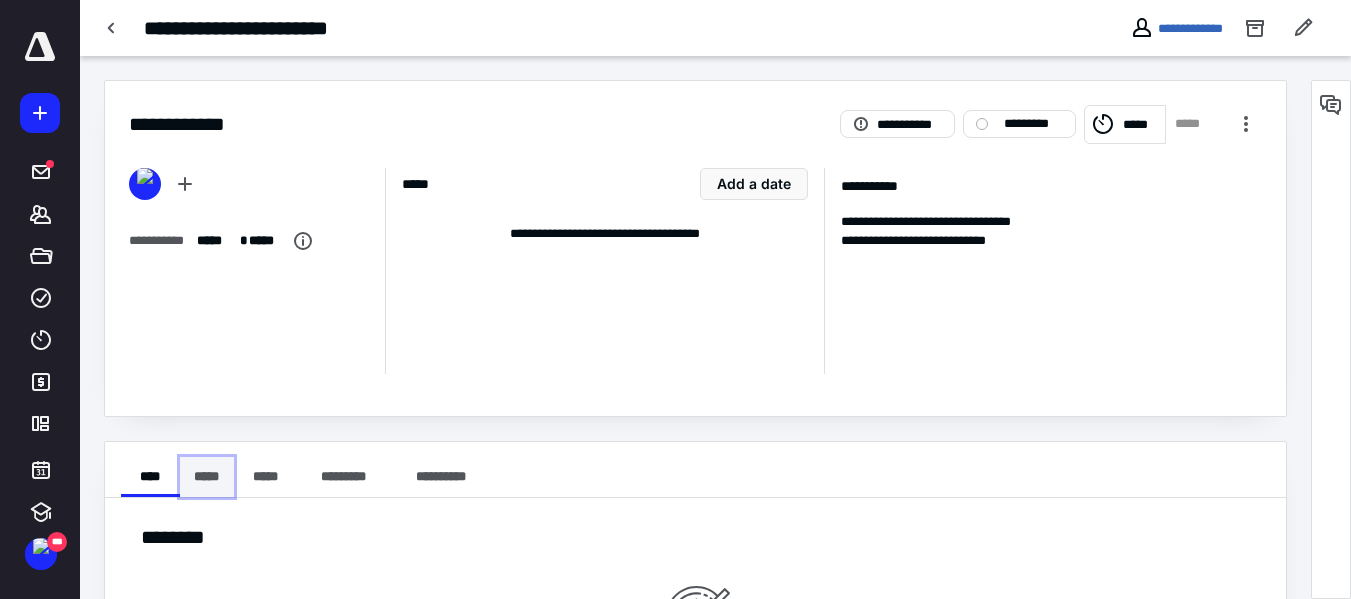 click on "*****" at bounding box center (207, 477) 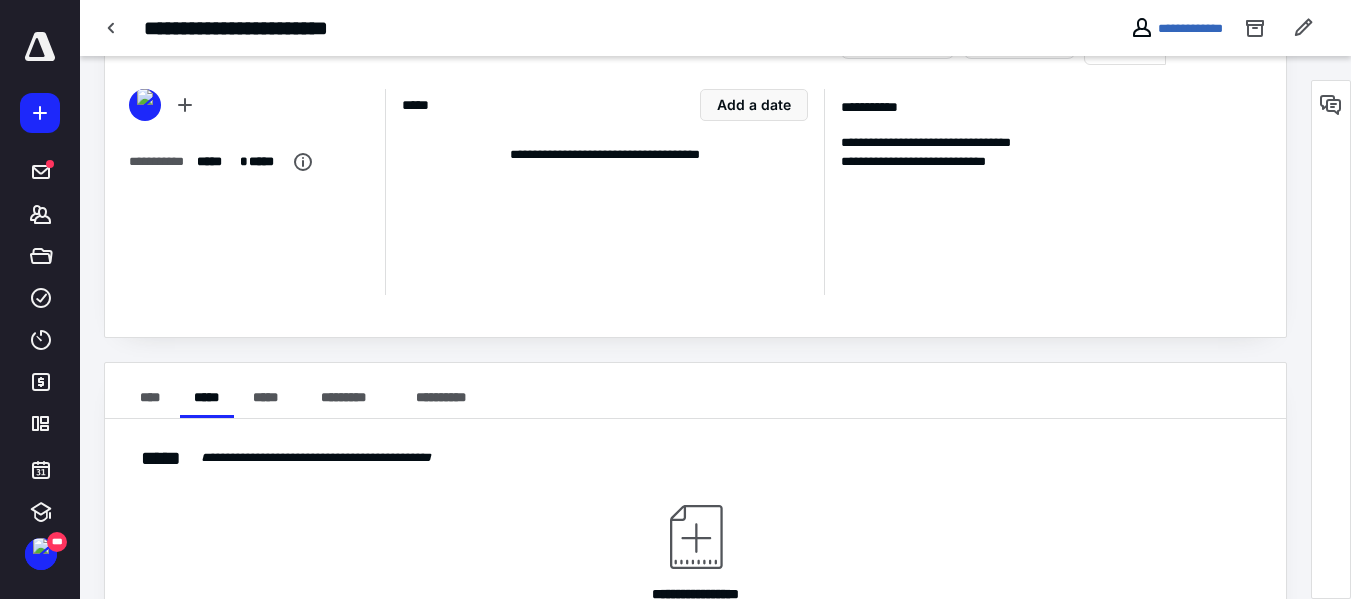 scroll, scrollTop: 200, scrollLeft: 0, axis: vertical 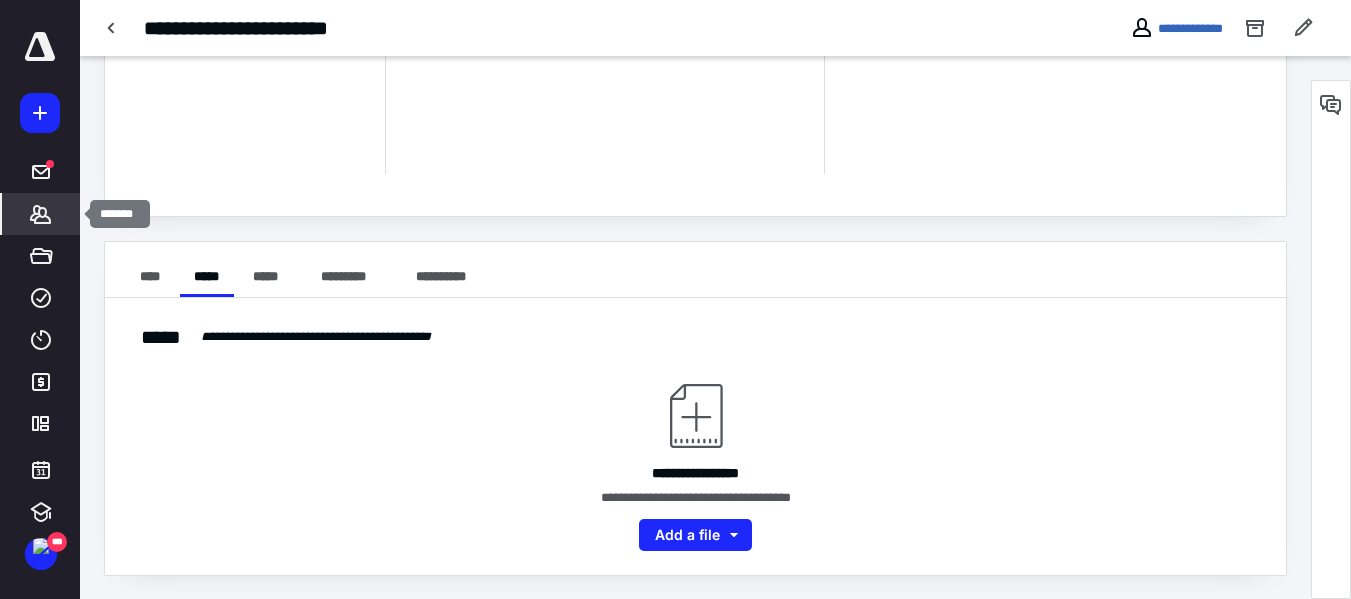 click 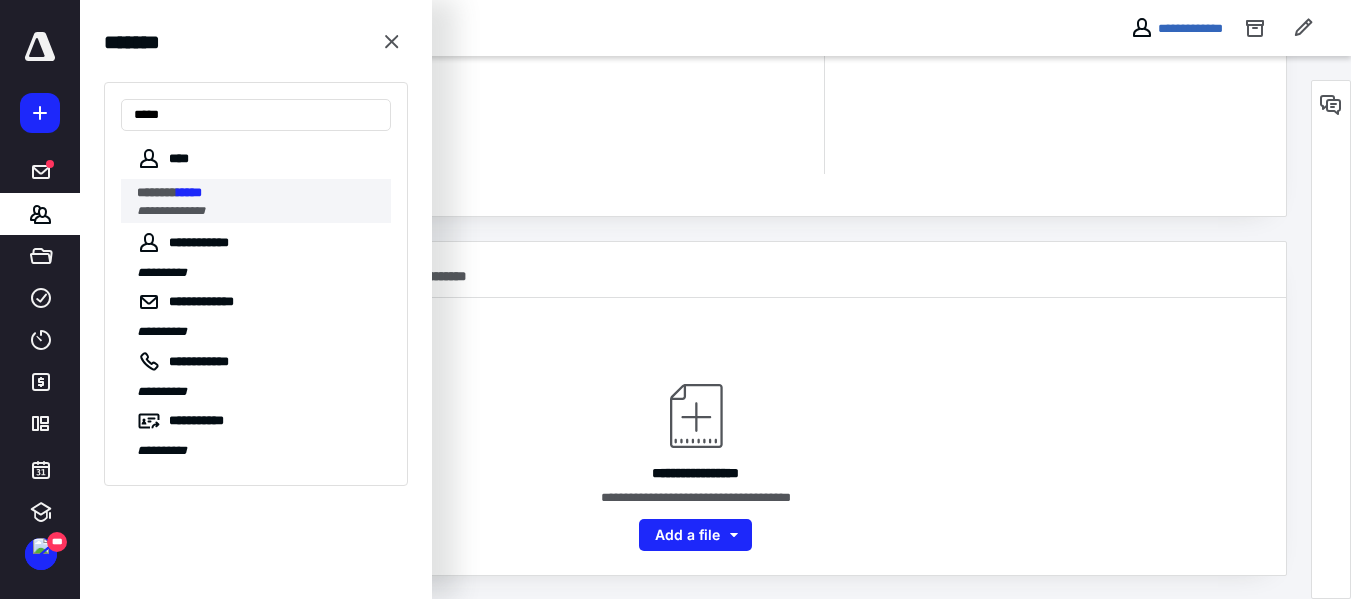 type on "*****" 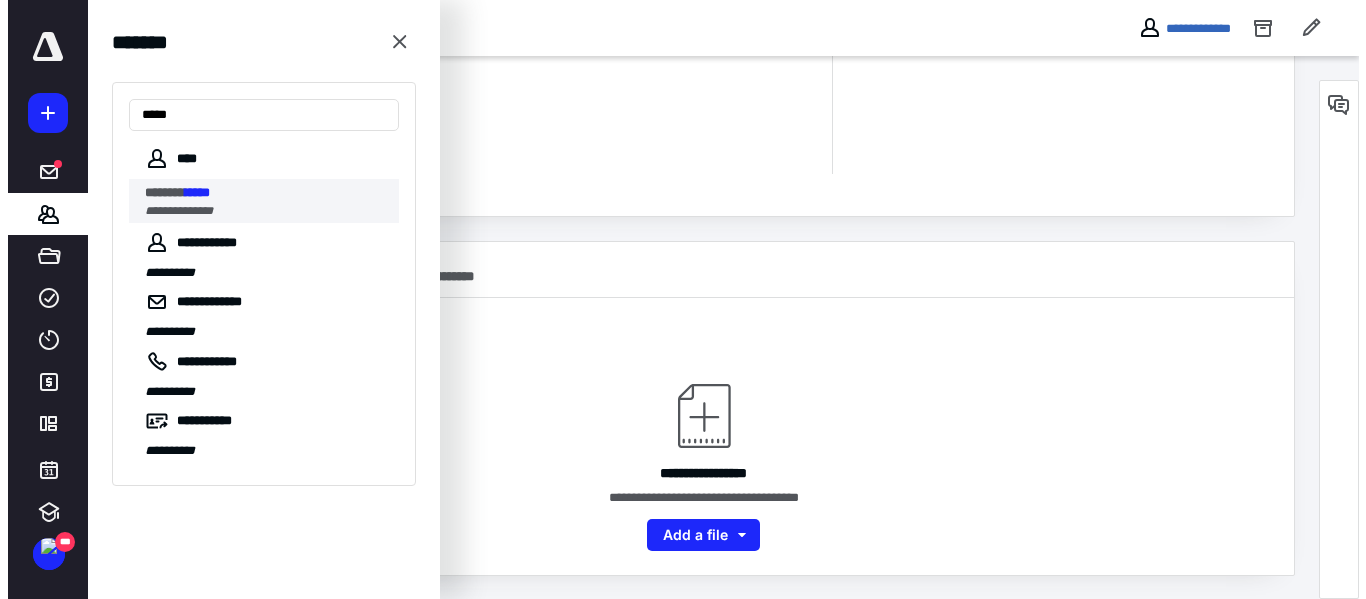 scroll, scrollTop: 0, scrollLeft: 0, axis: both 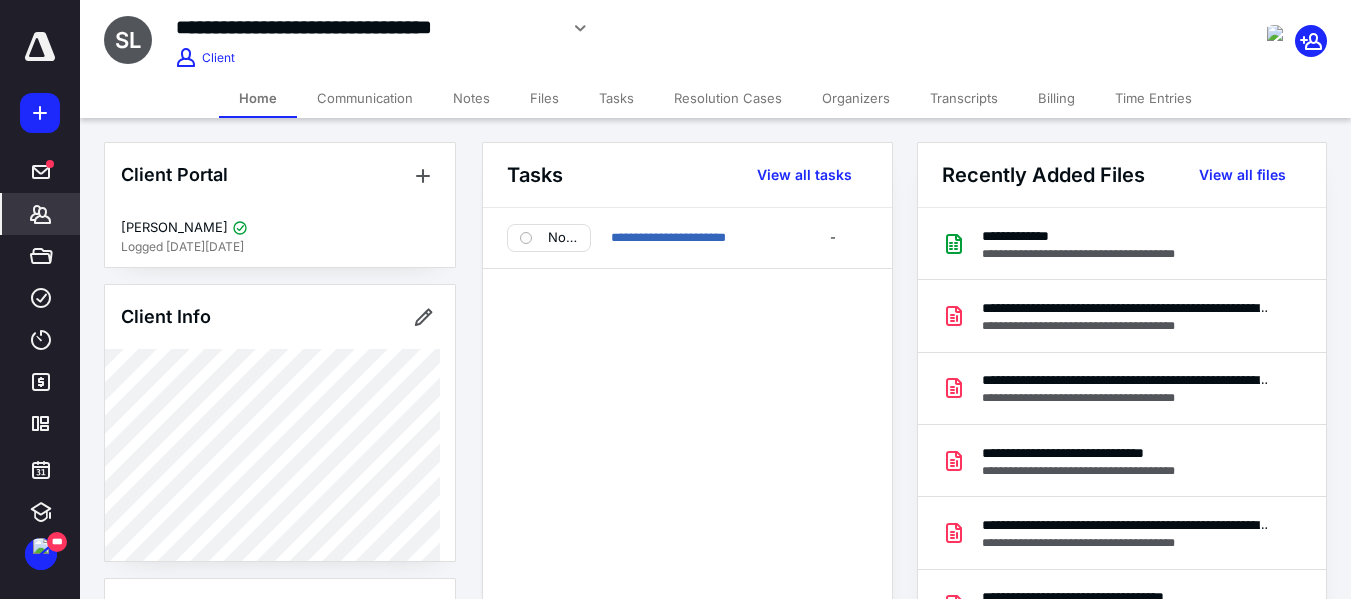 click on "Files" at bounding box center [544, 98] 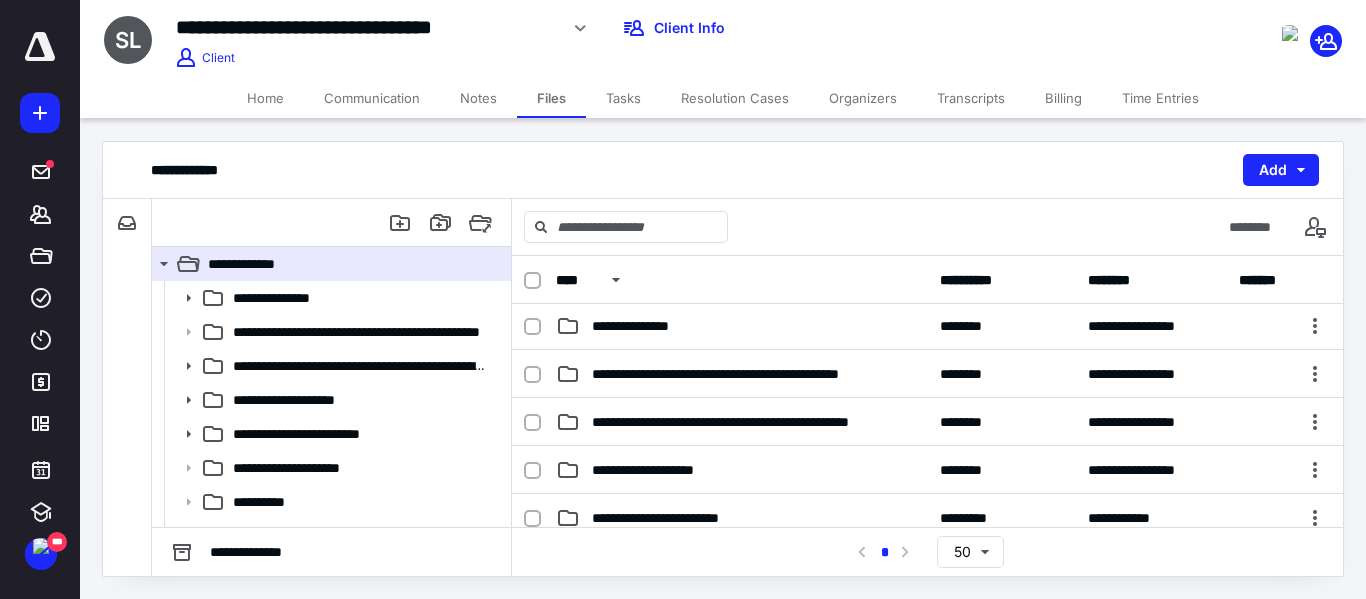 scroll, scrollTop: 0, scrollLeft: 0, axis: both 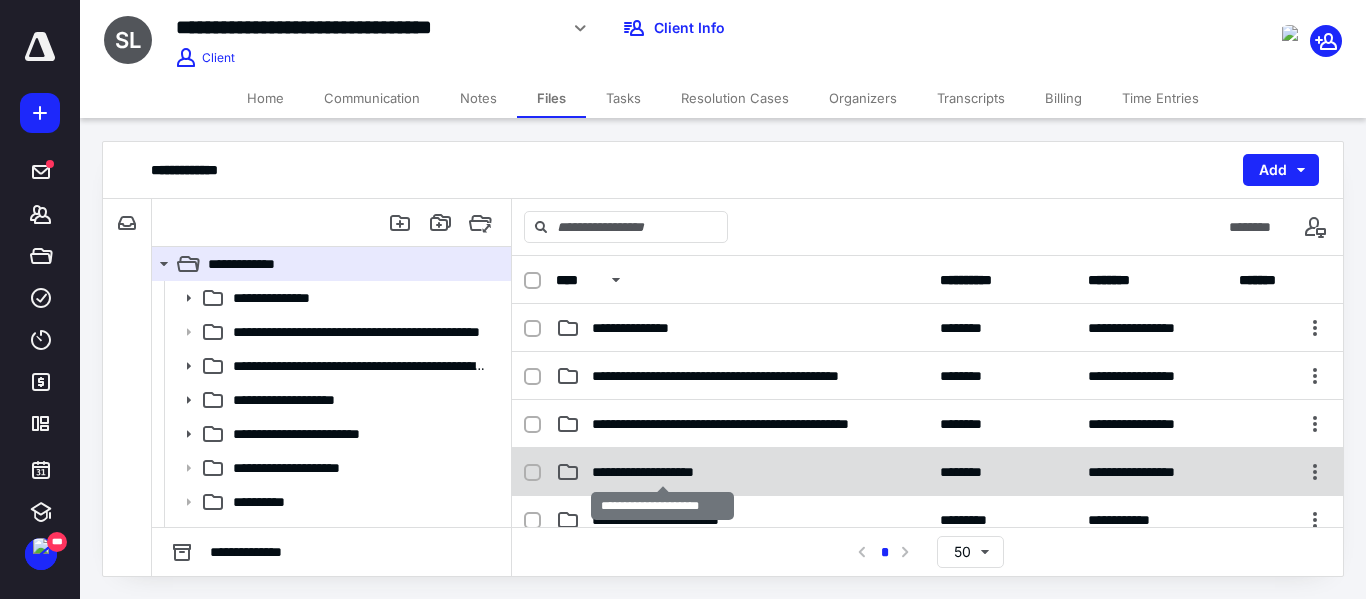 click on "**********" at bounding box center (663, 472) 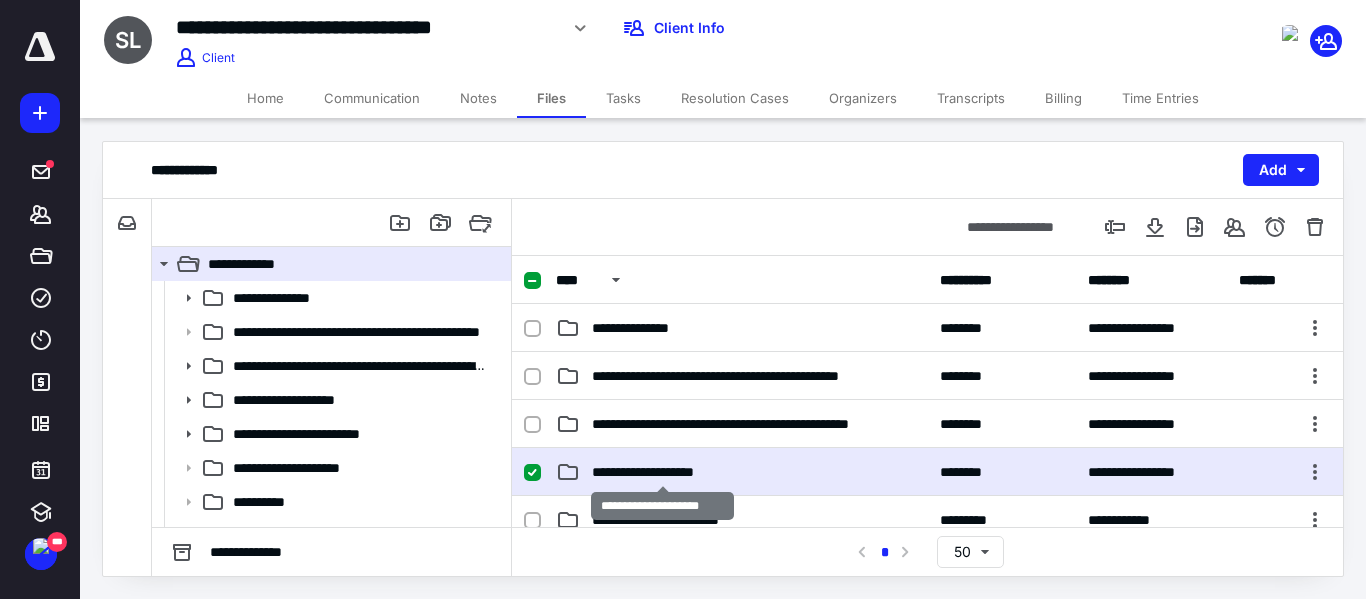 click on "**********" at bounding box center [663, 472] 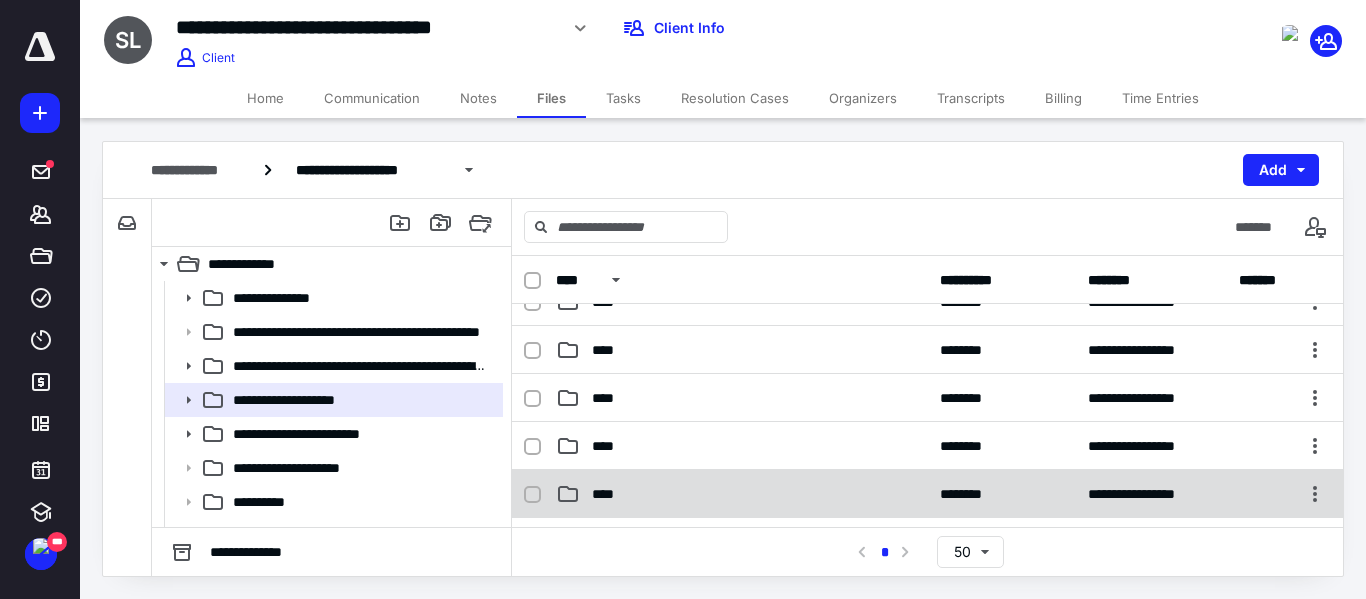 scroll, scrollTop: 73, scrollLeft: 0, axis: vertical 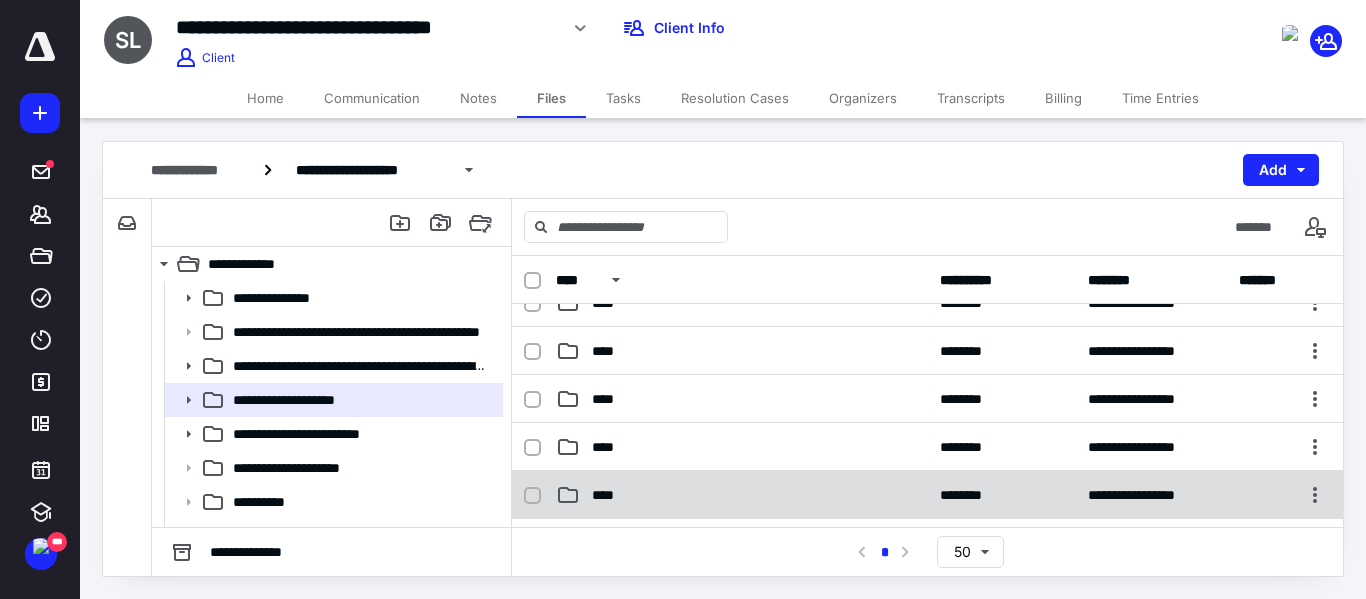 click on "****" at bounding box center [742, 495] 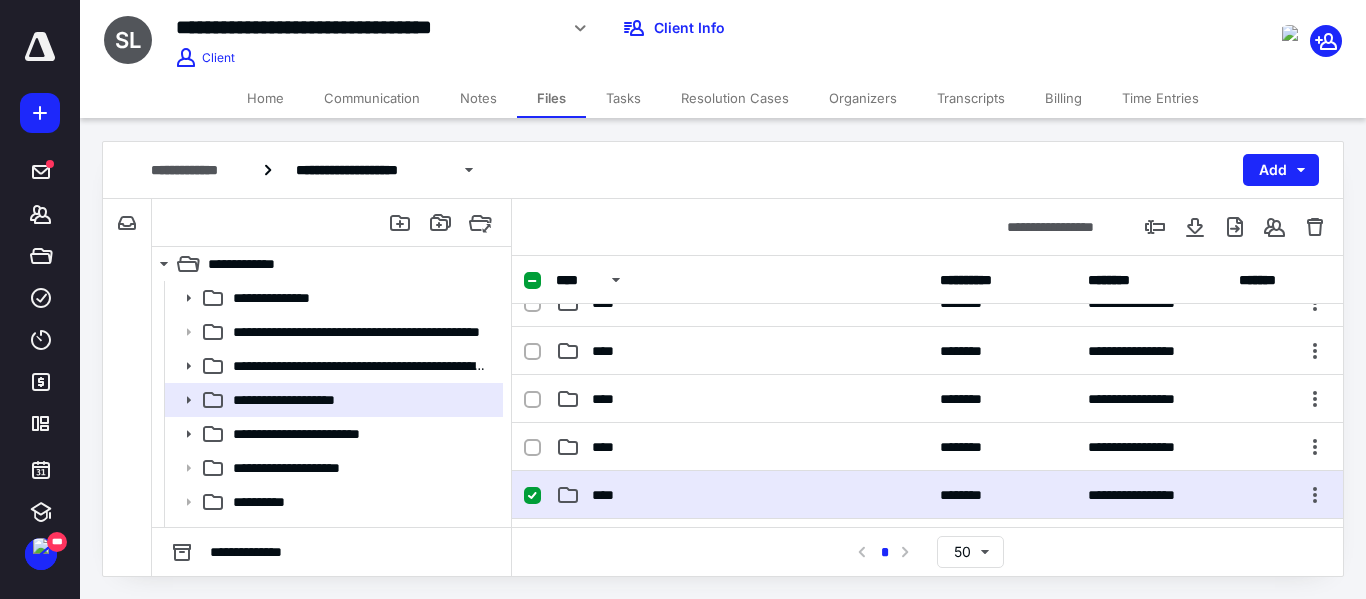click on "****" at bounding box center (742, 495) 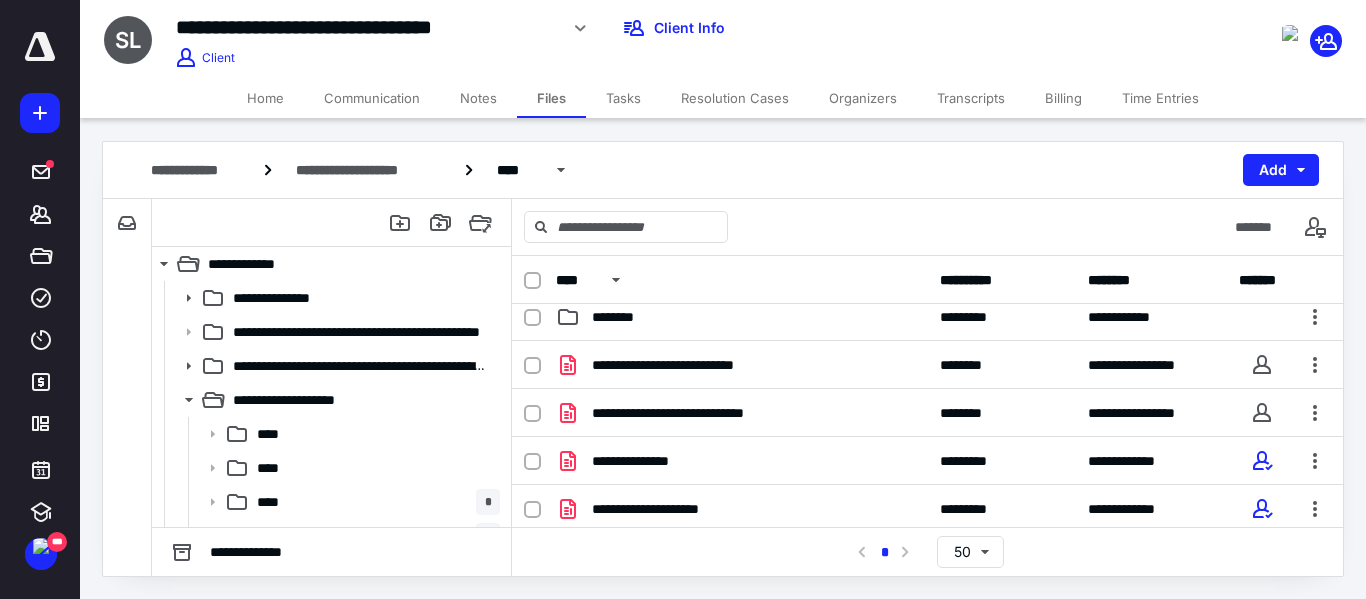 scroll, scrollTop: 10, scrollLeft: 0, axis: vertical 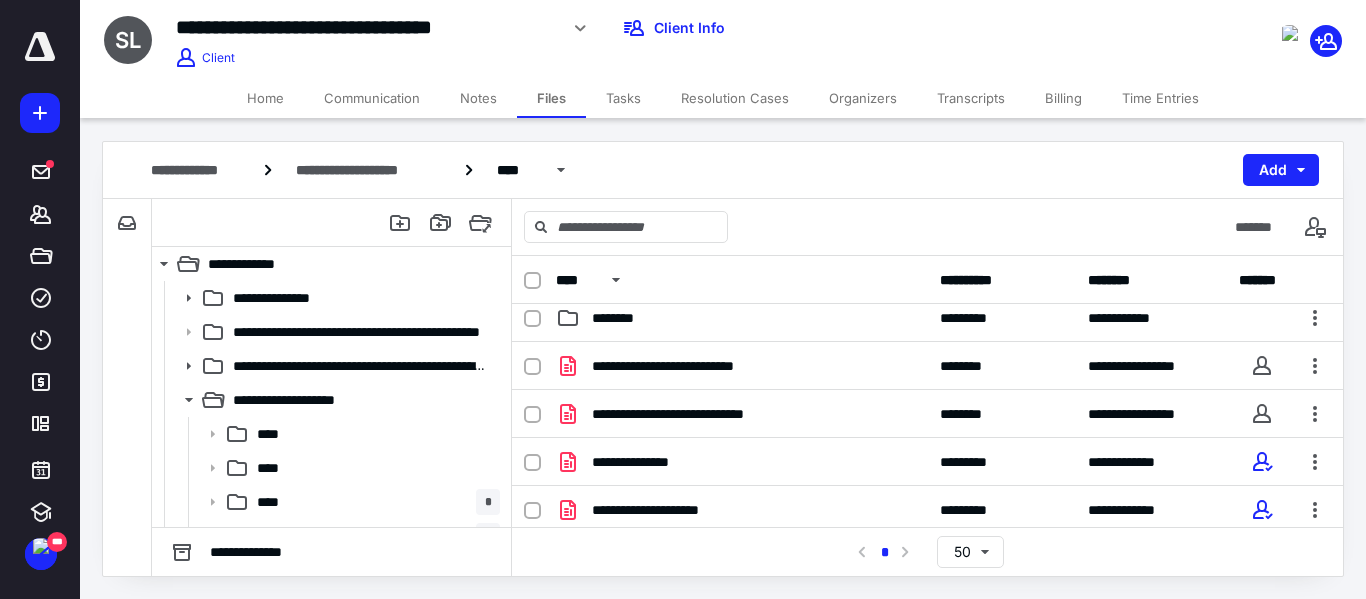 click on "Tasks" at bounding box center [623, 98] 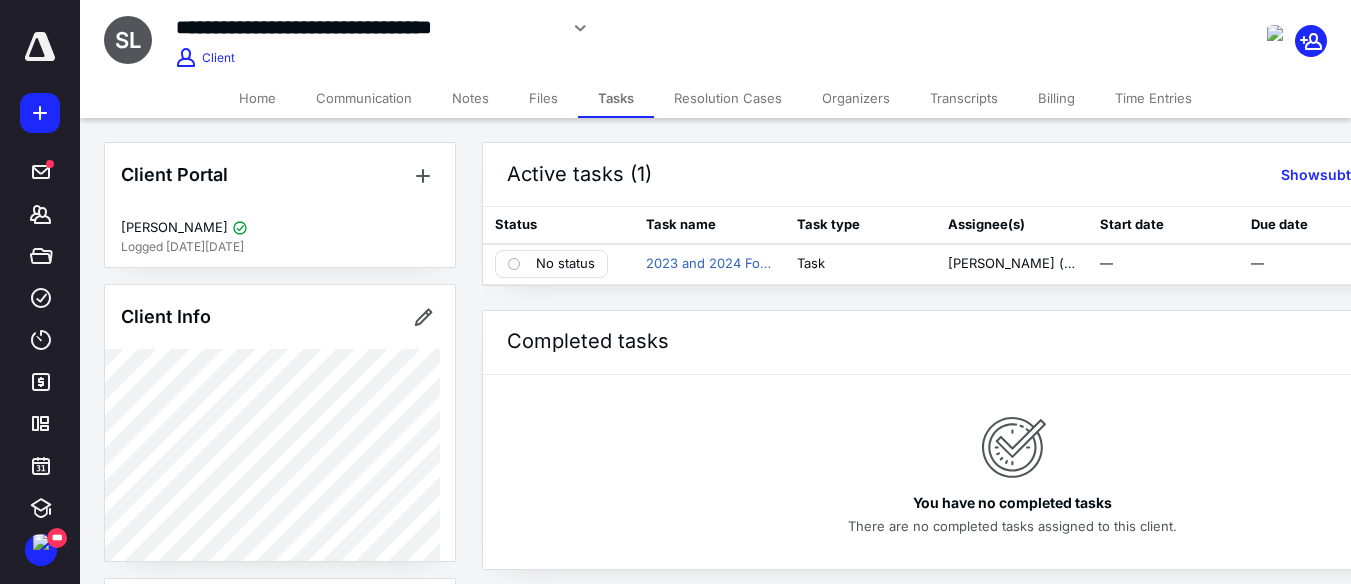click on "Files" at bounding box center (543, 98) 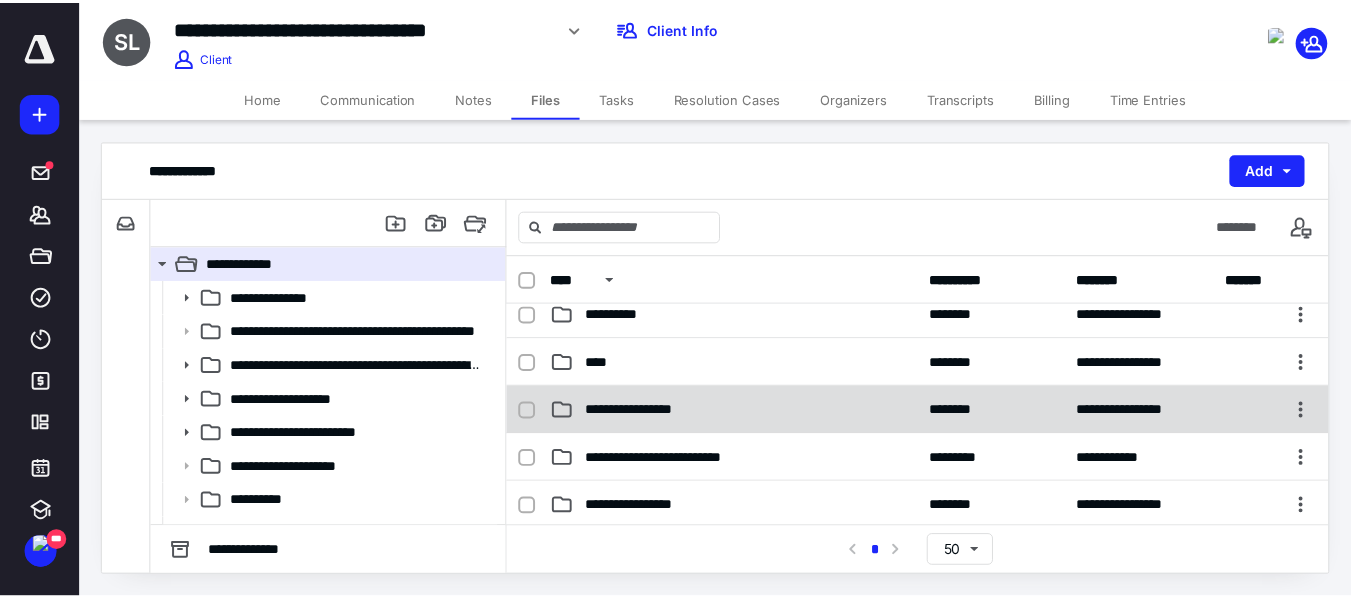 scroll, scrollTop: 300, scrollLeft: 0, axis: vertical 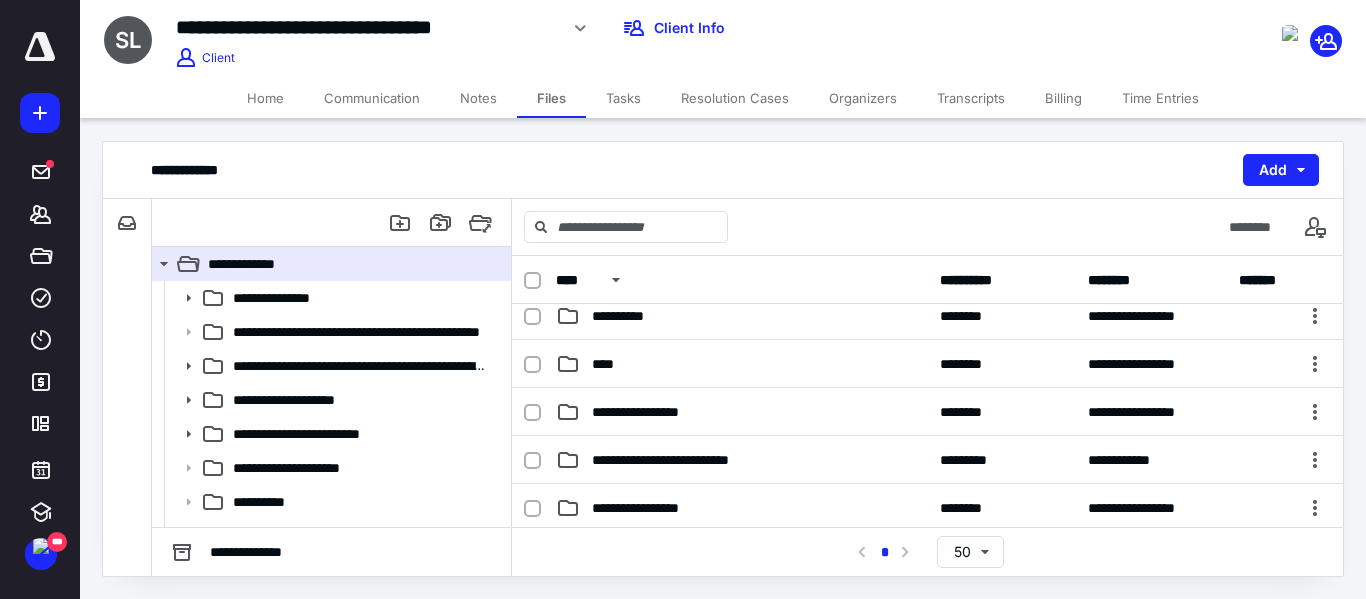 click on "Tasks" at bounding box center (623, 98) 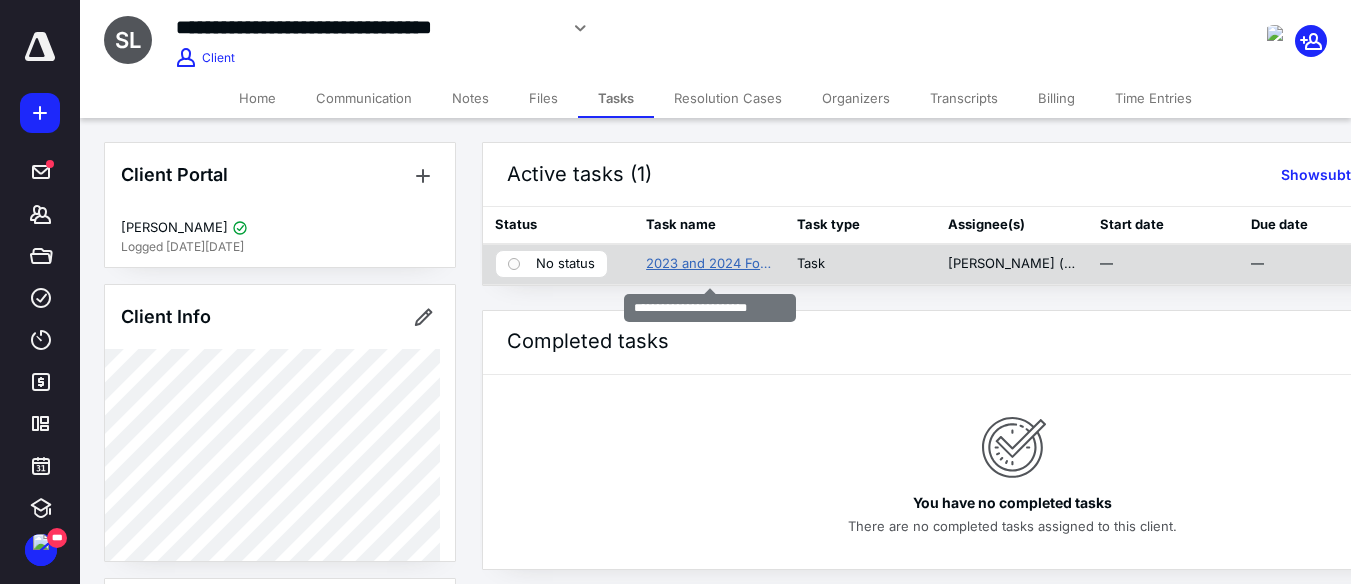 click on "2023 and 2024 Form 1065" at bounding box center [709, 264] 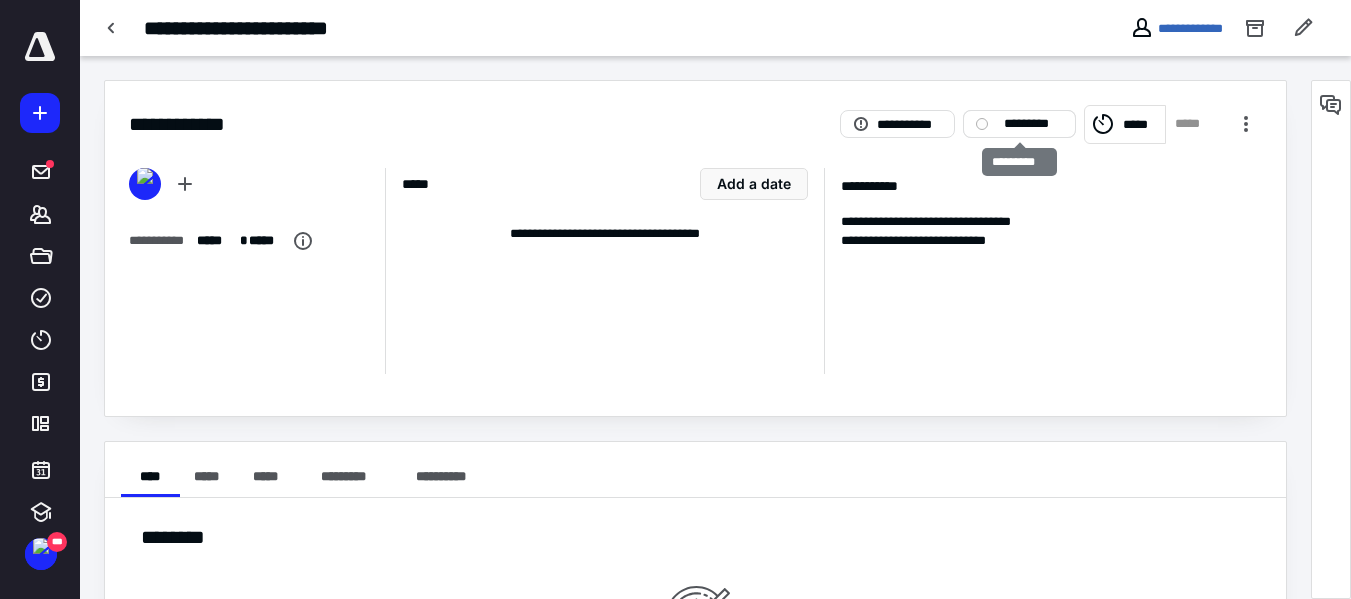 click on "*********" at bounding box center (1033, 124) 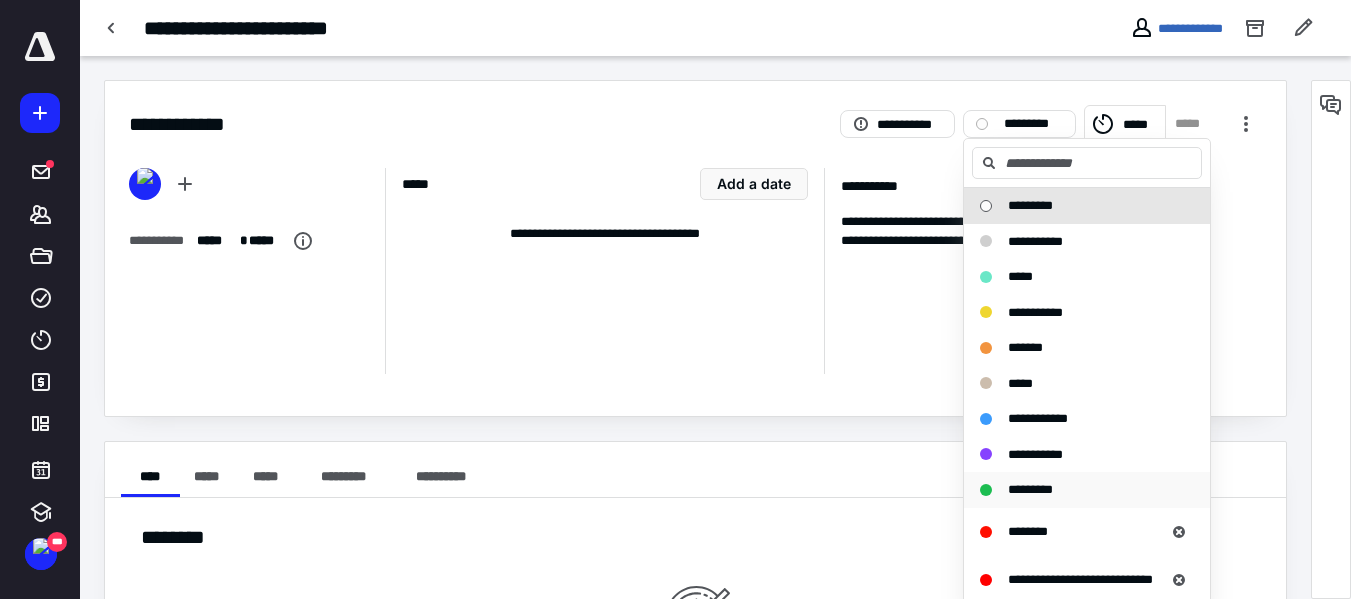 click on "*********" at bounding box center [1030, 489] 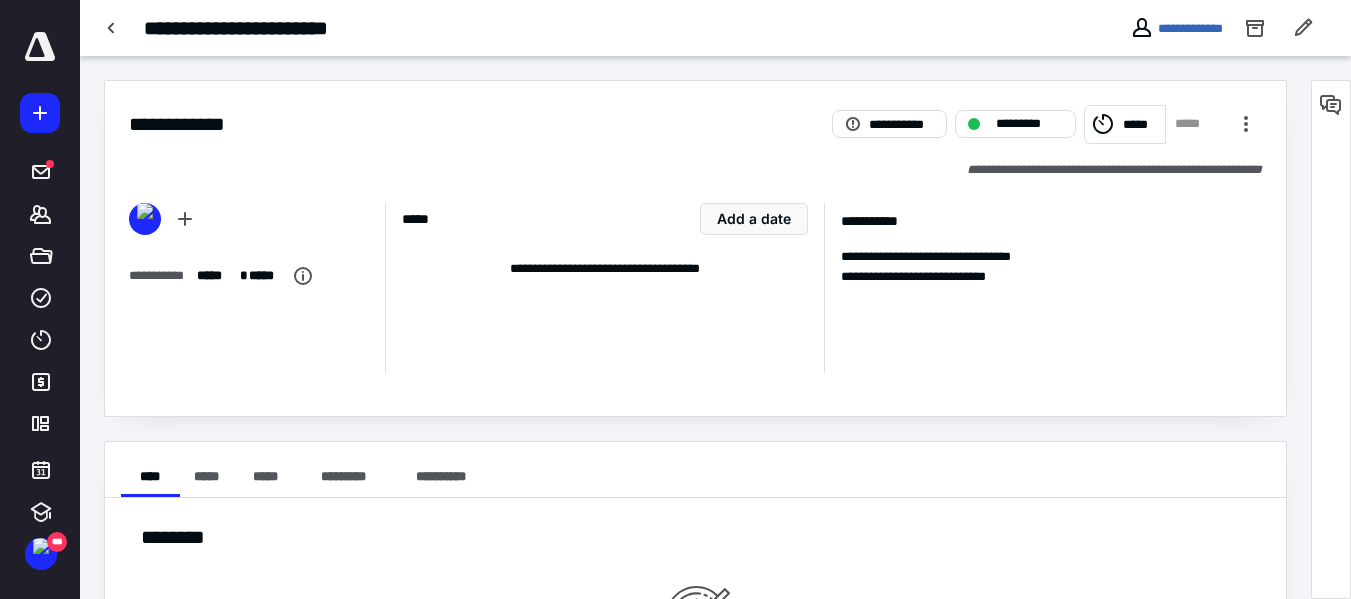 click on "********" at bounding box center [695, 537] 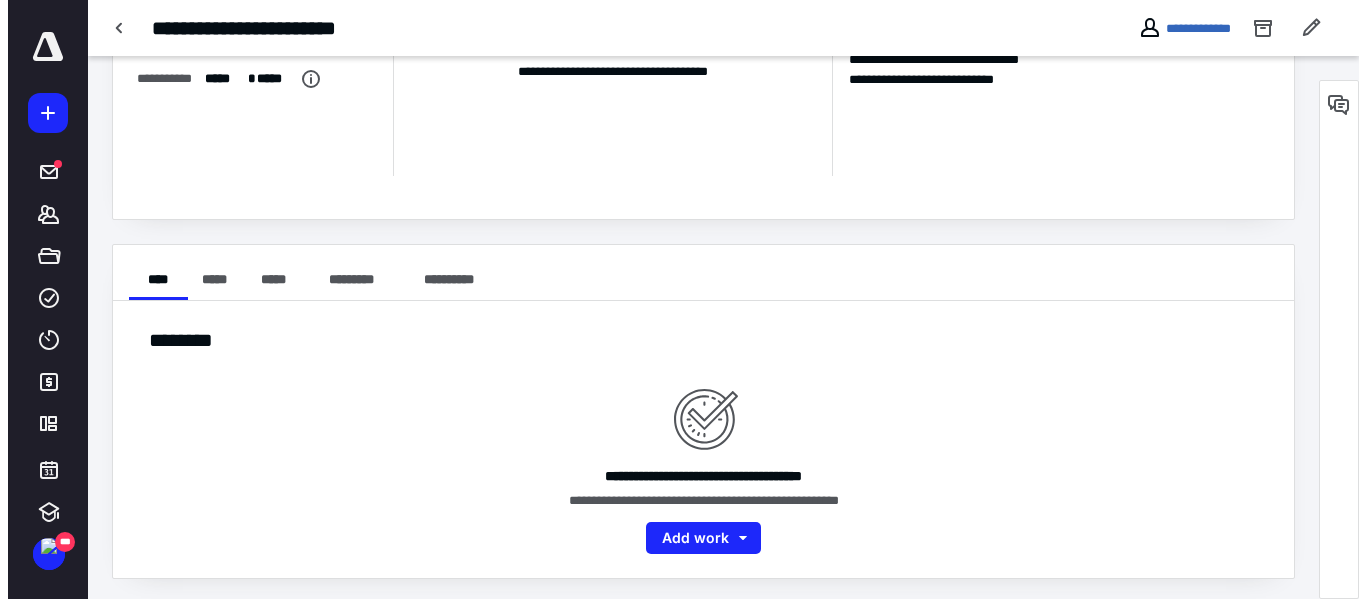 scroll, scrollTop: 198, scrollLeft: 0, axis: vertical 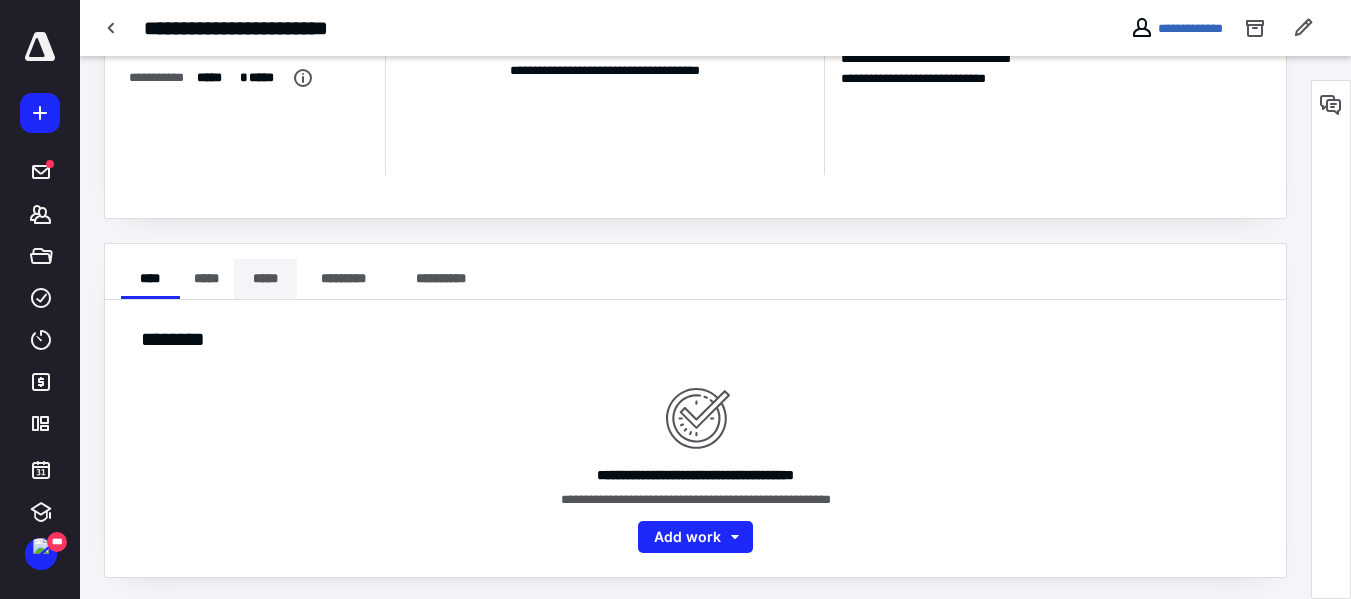 click on "*****" at bounding box center [265, 279] 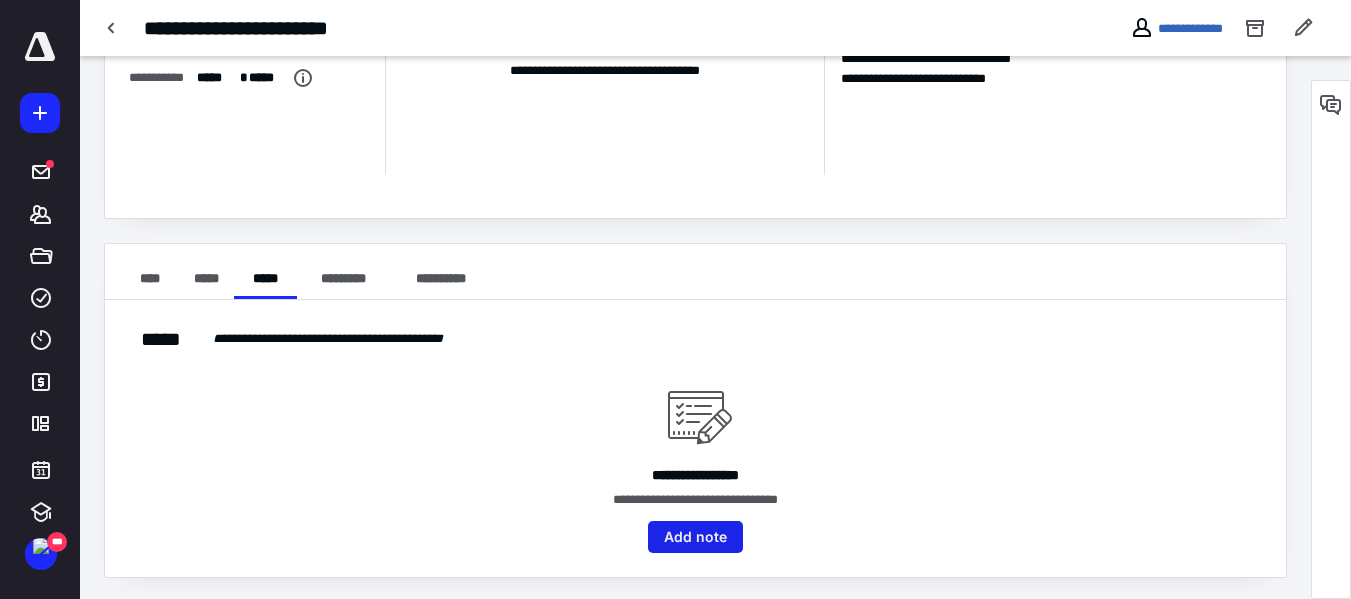 click on "Add note" at bounding box center [695, 537] 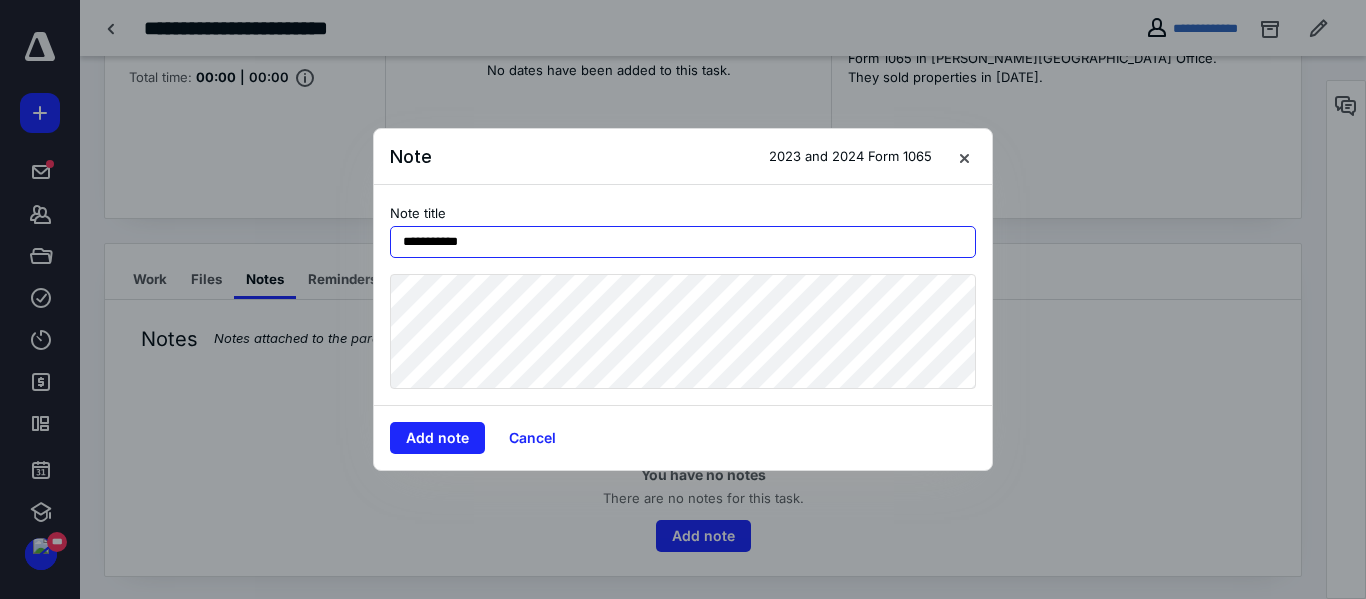 click on "**********" at bounding box center [683, 242] 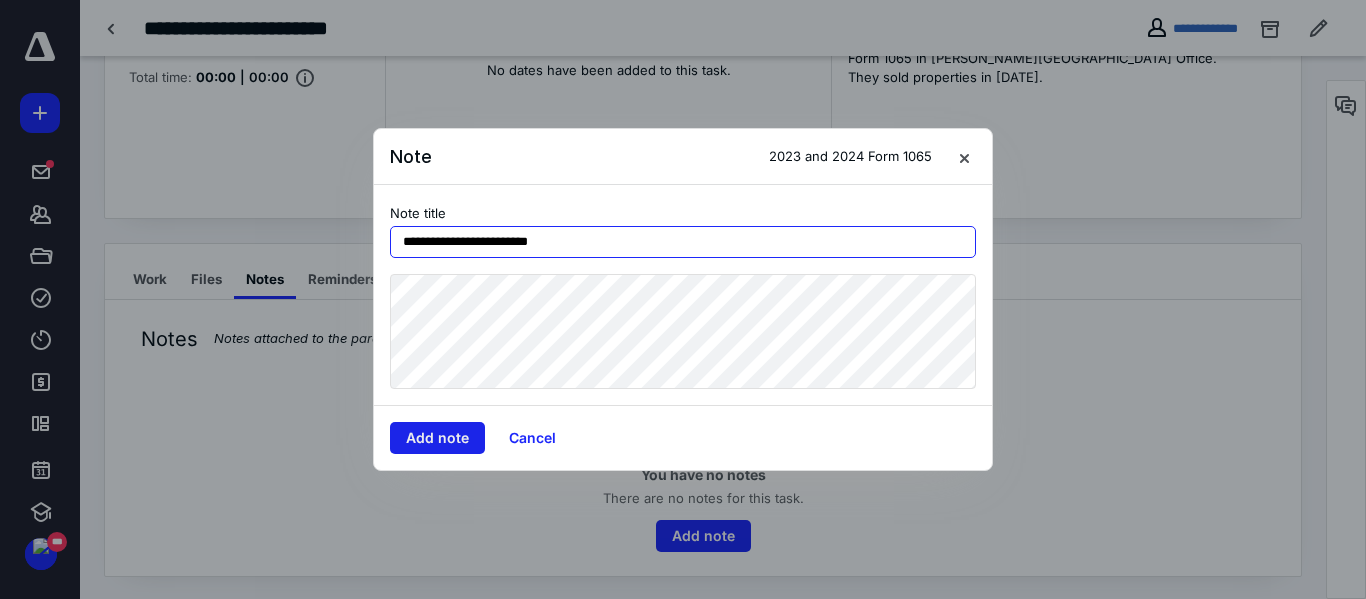 type on "**********" 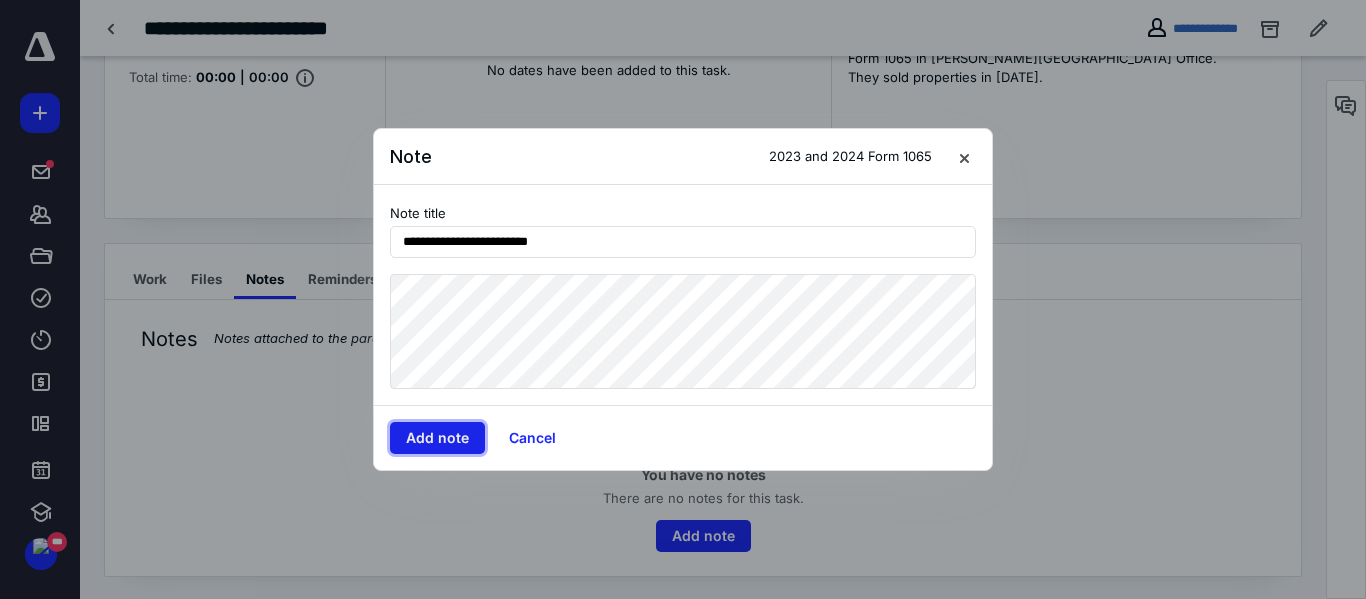 click on "Add note" at bounding box center [437, 438] 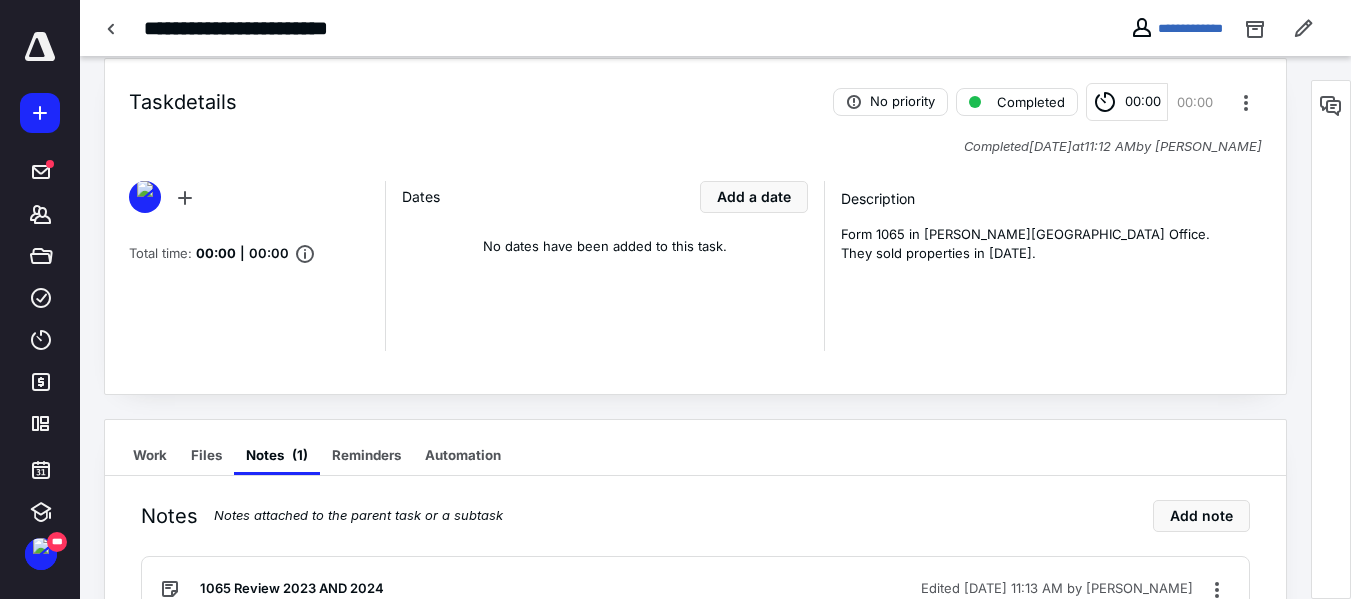 scroll, scrollTop: 0, scrollLeft: 0, axis: both 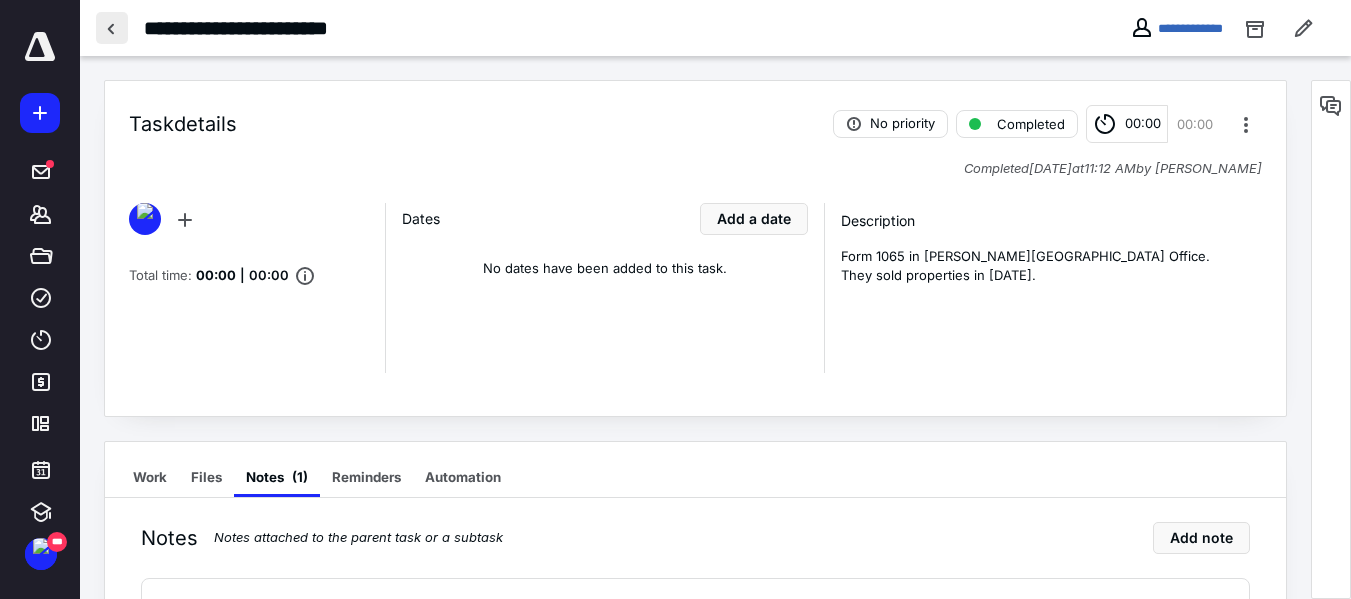click at bounding box center [112, 28] 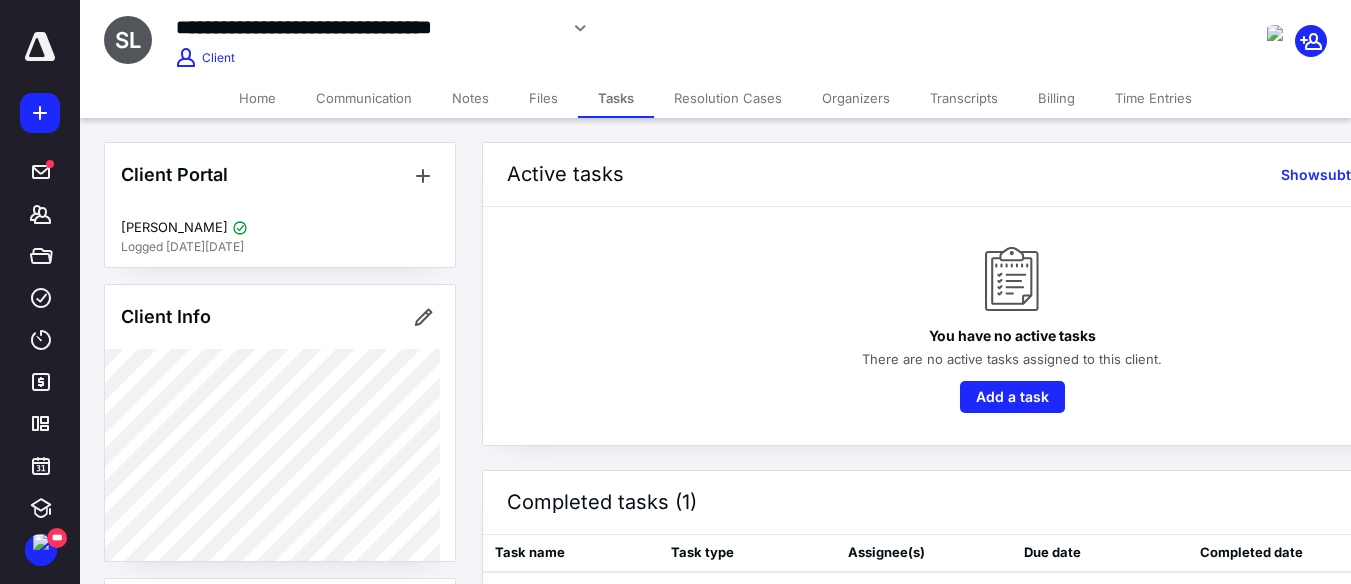 click 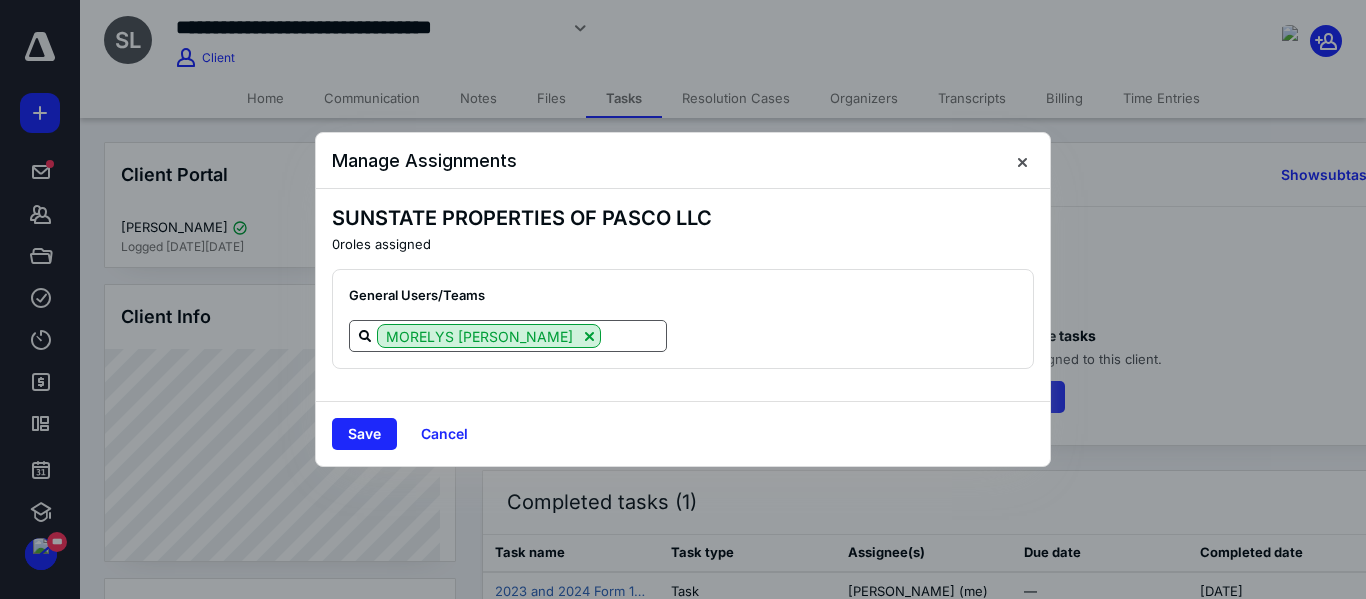 click at bounding box center [633, 335] 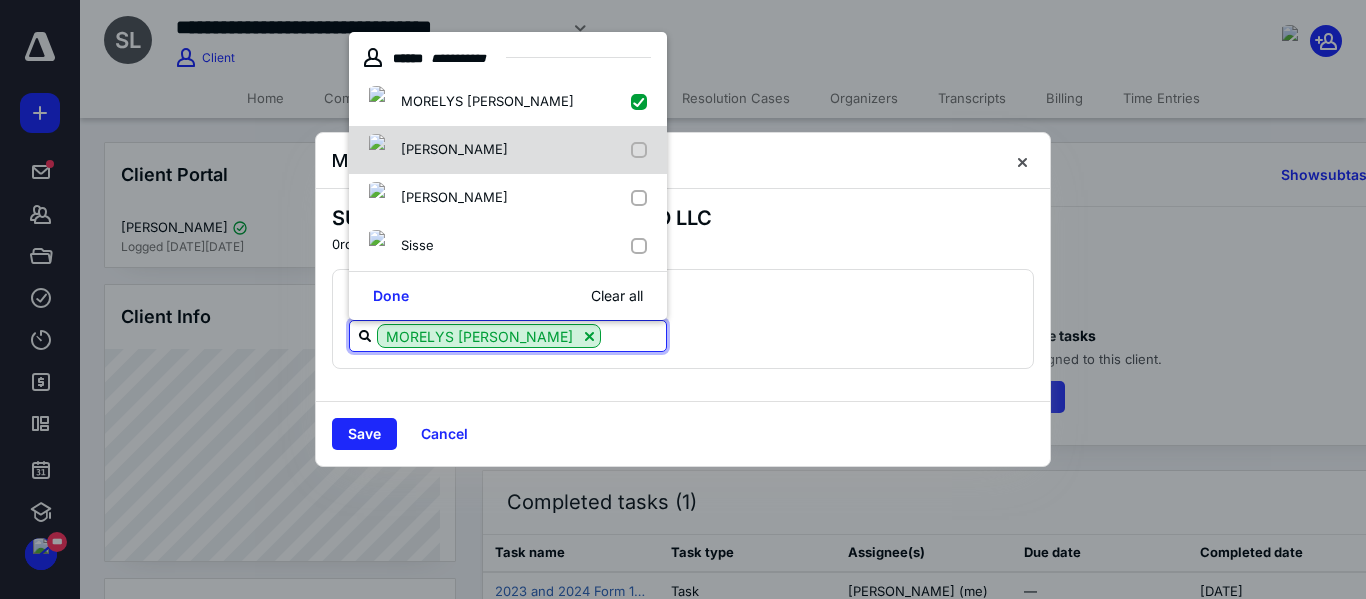 click at bounding box center (643, 150) 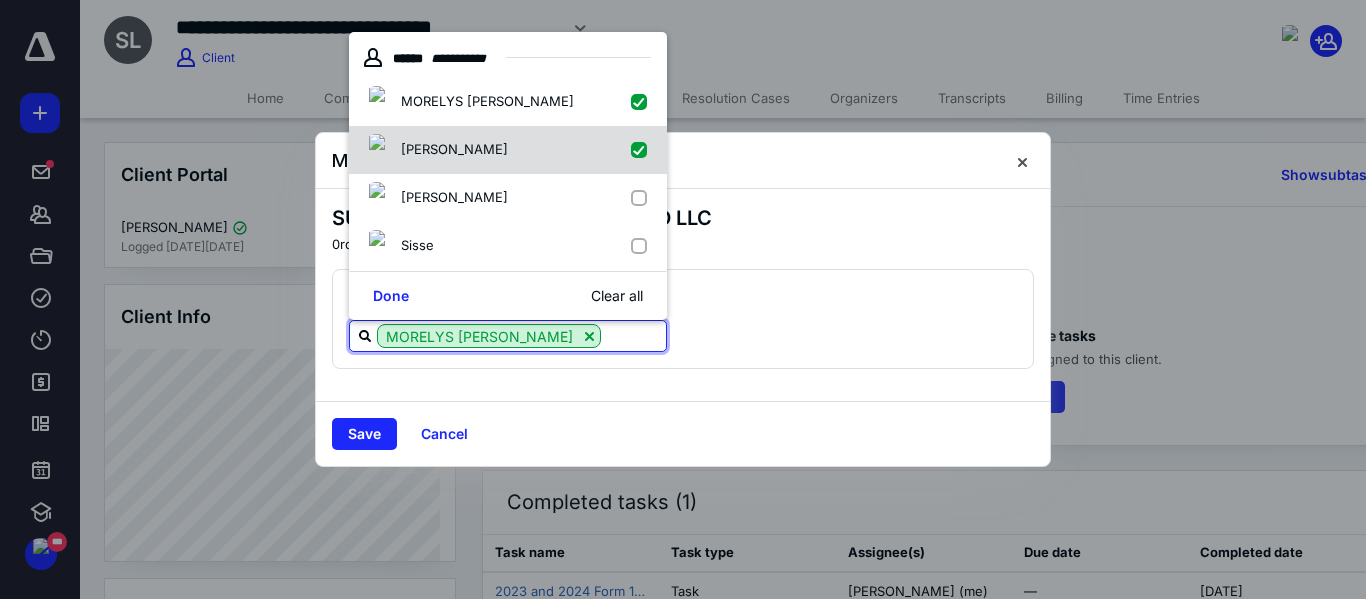 checkbox on "true" 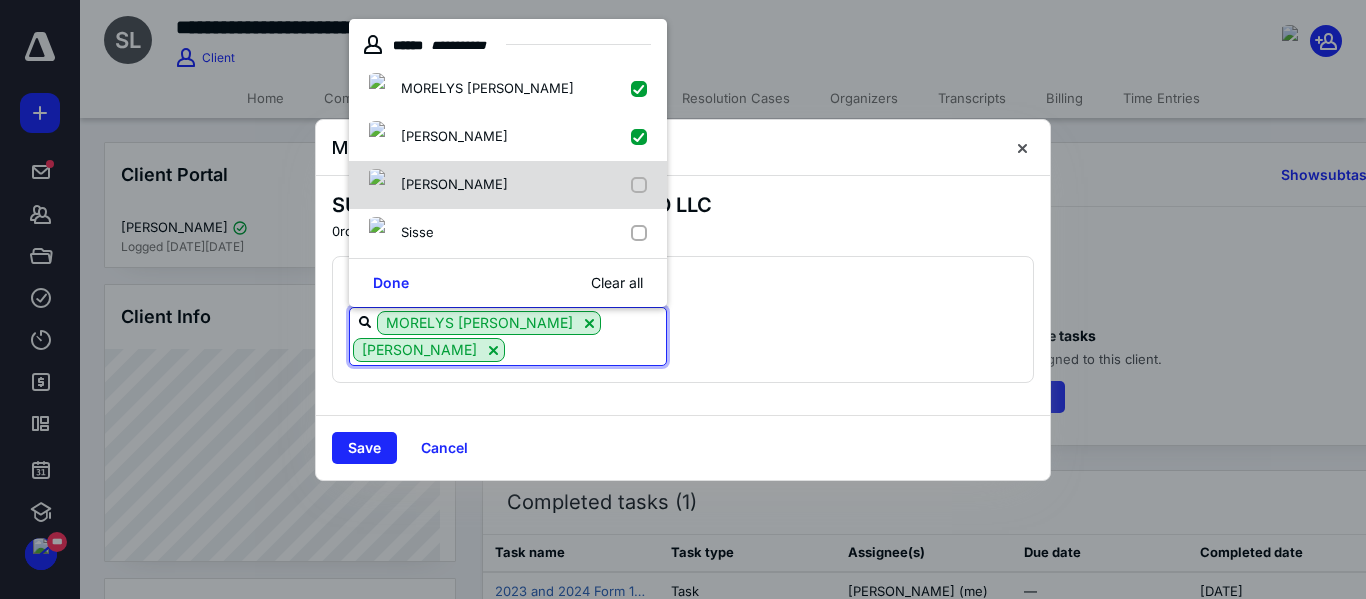 click at bounding box center [643, 185] 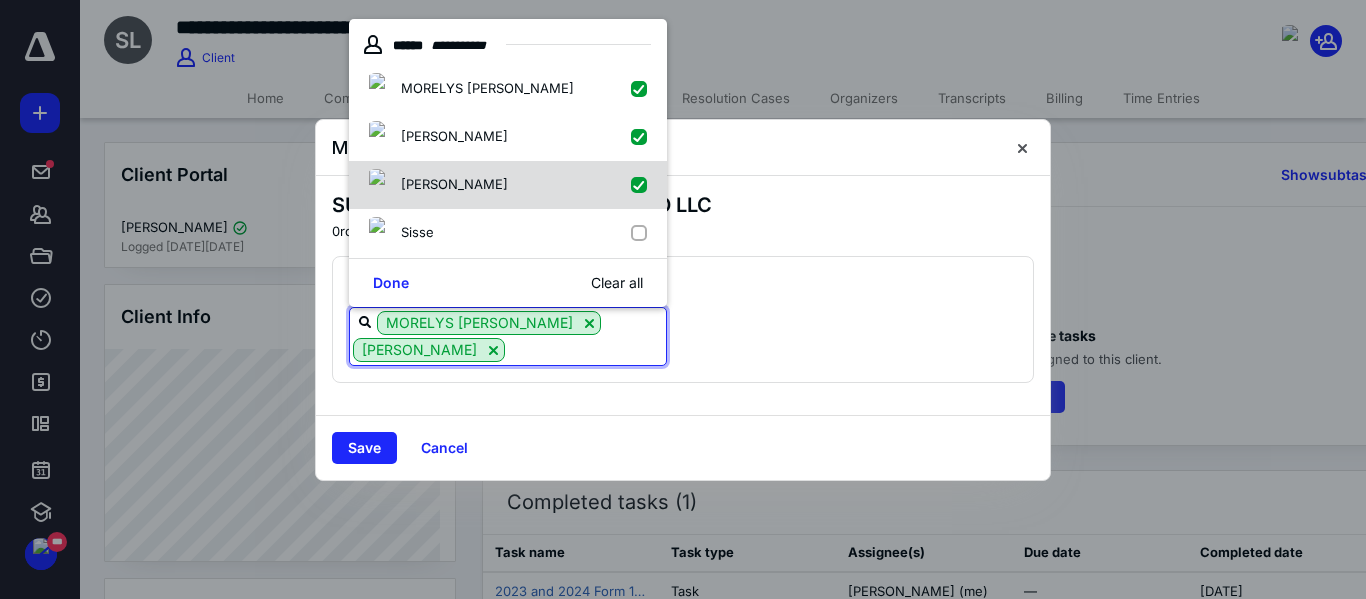 checkbox on "true" 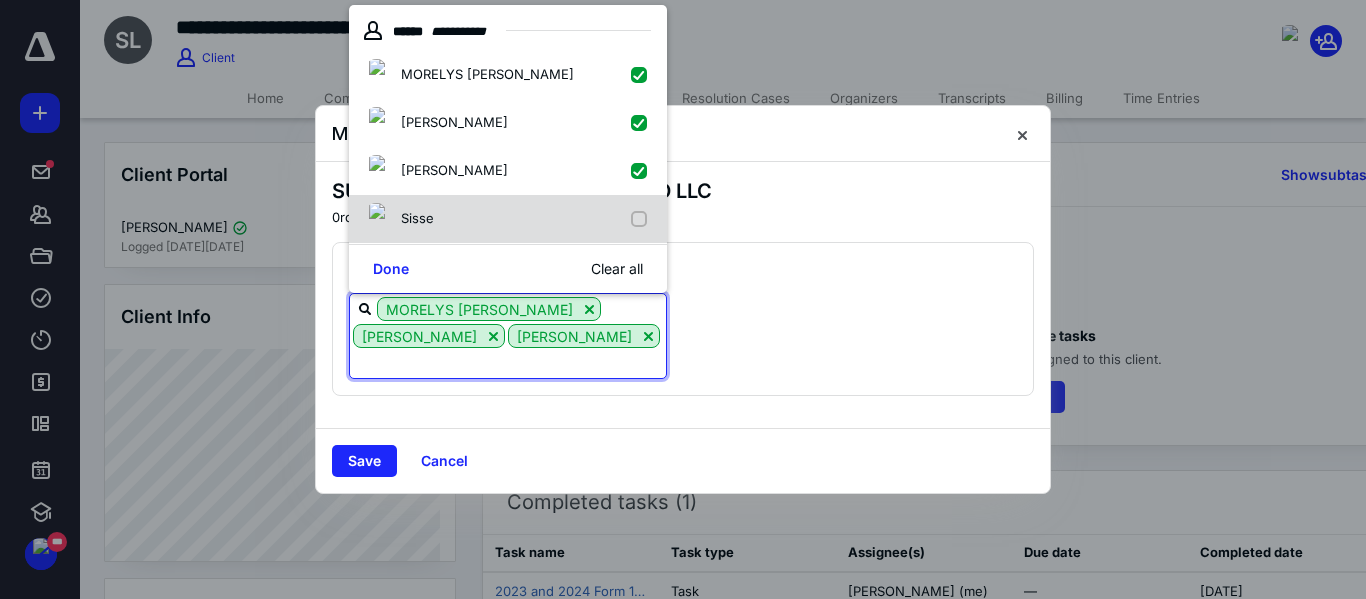 click at bounding box center [643, 219] 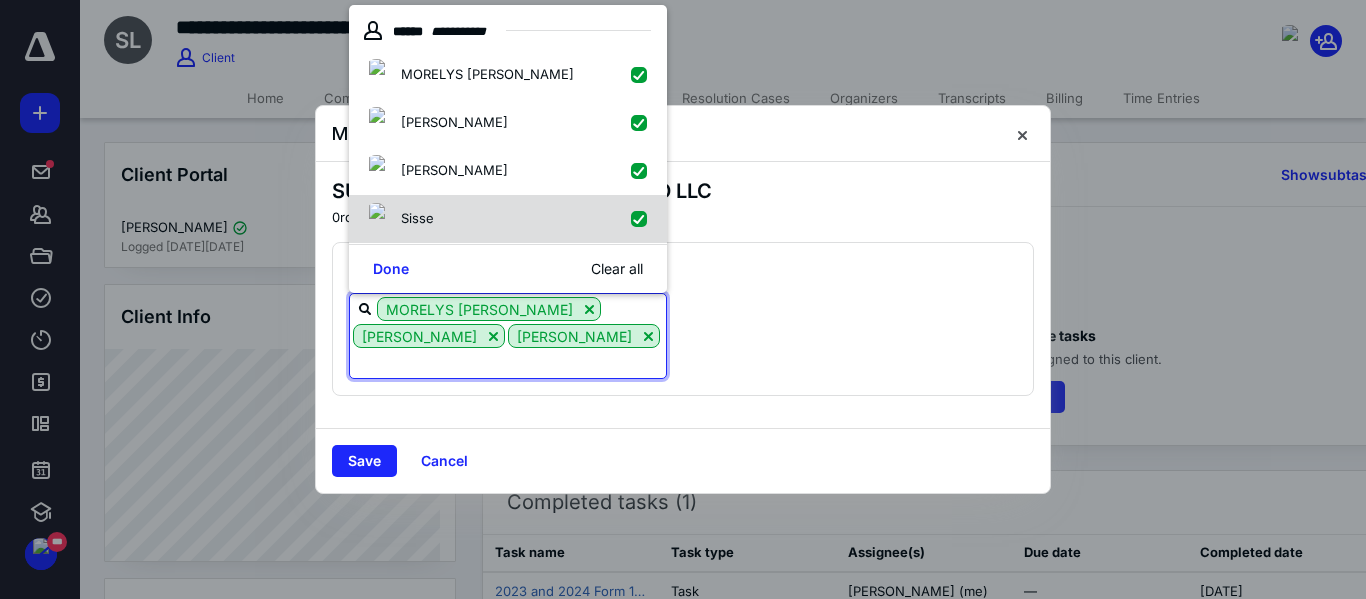 checkbox on "true" 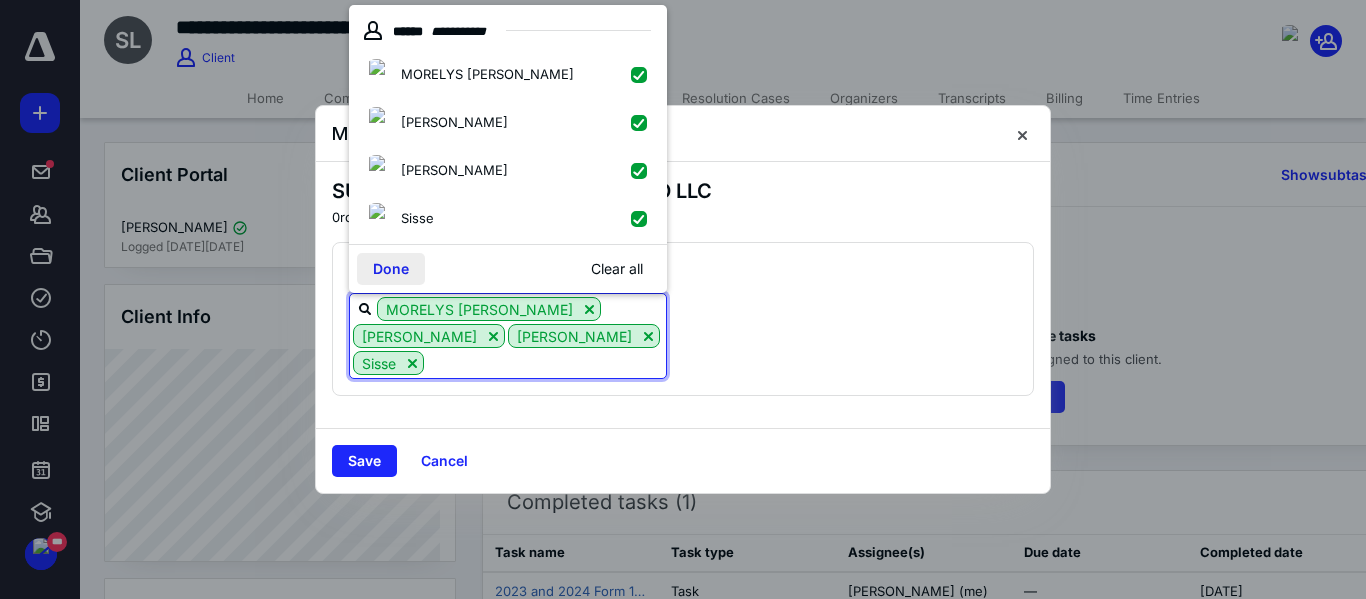 click on "Done" at bounding box center (391, 269) 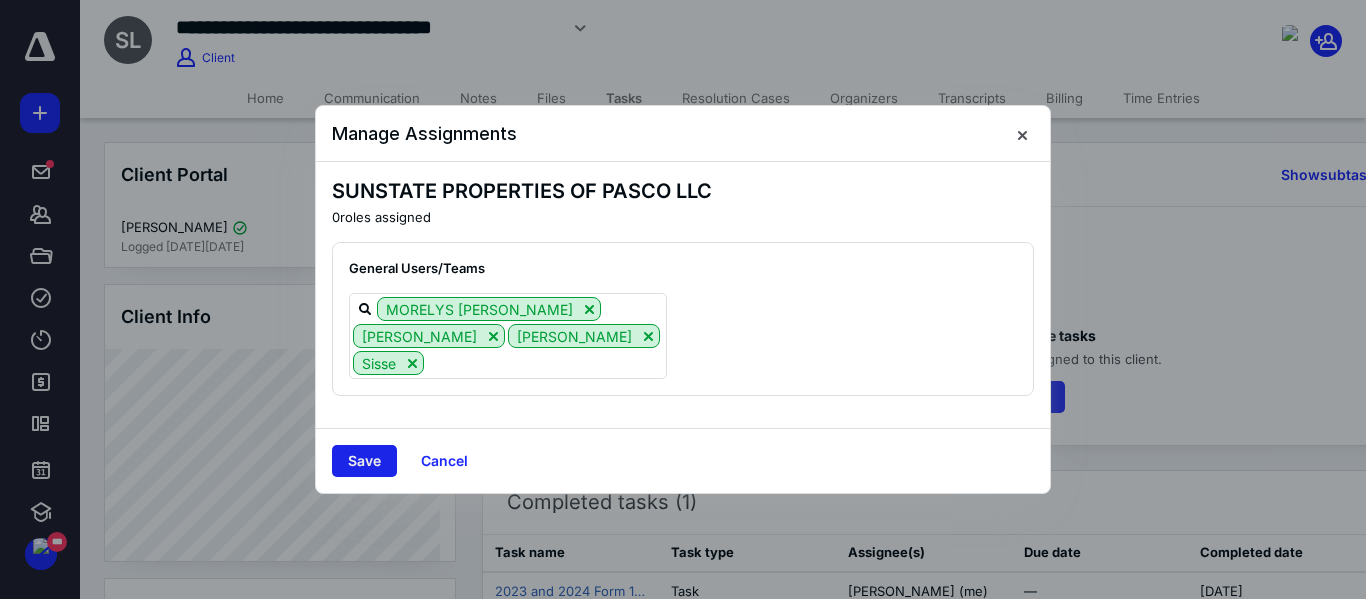 click on "Save" at bounding box center (364, 461) 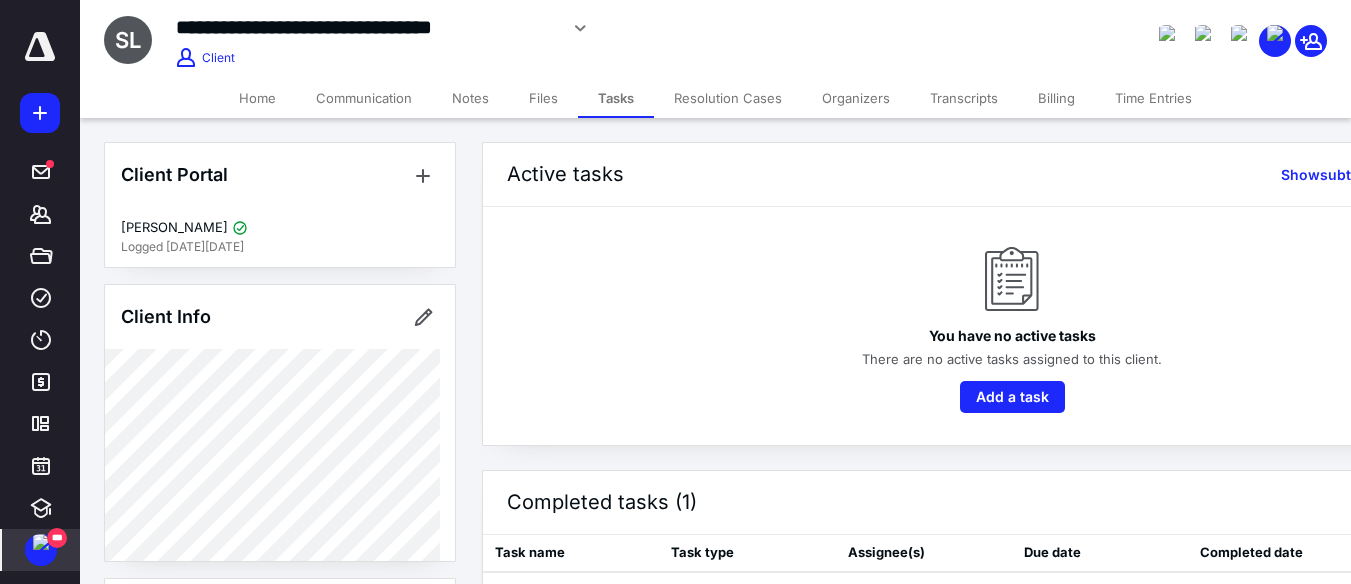 click at bounding box center (41, 542) 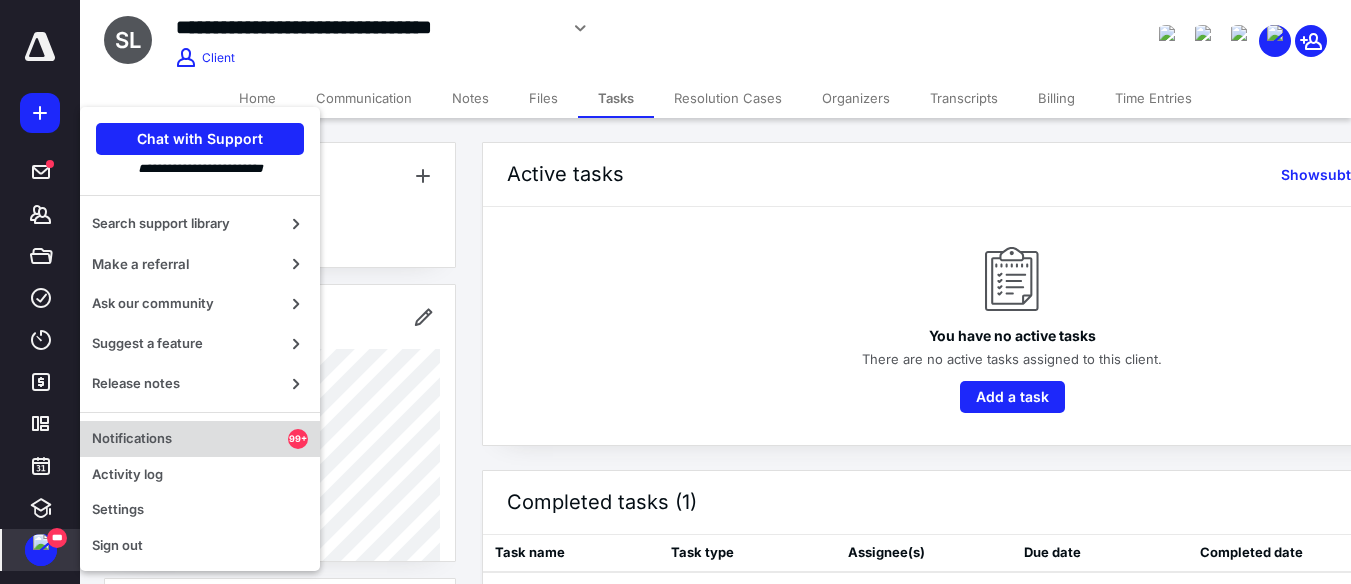 click on "Notifications" at bounding box center [190, 439] 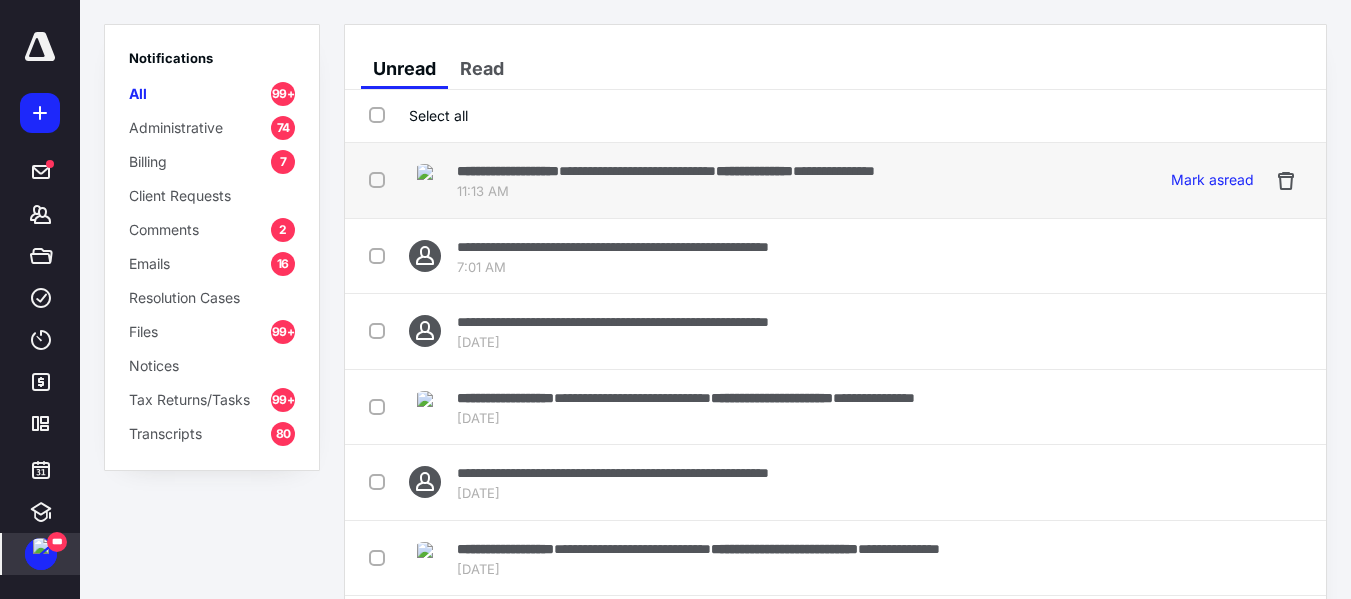 click at bounding box center (381, 179) 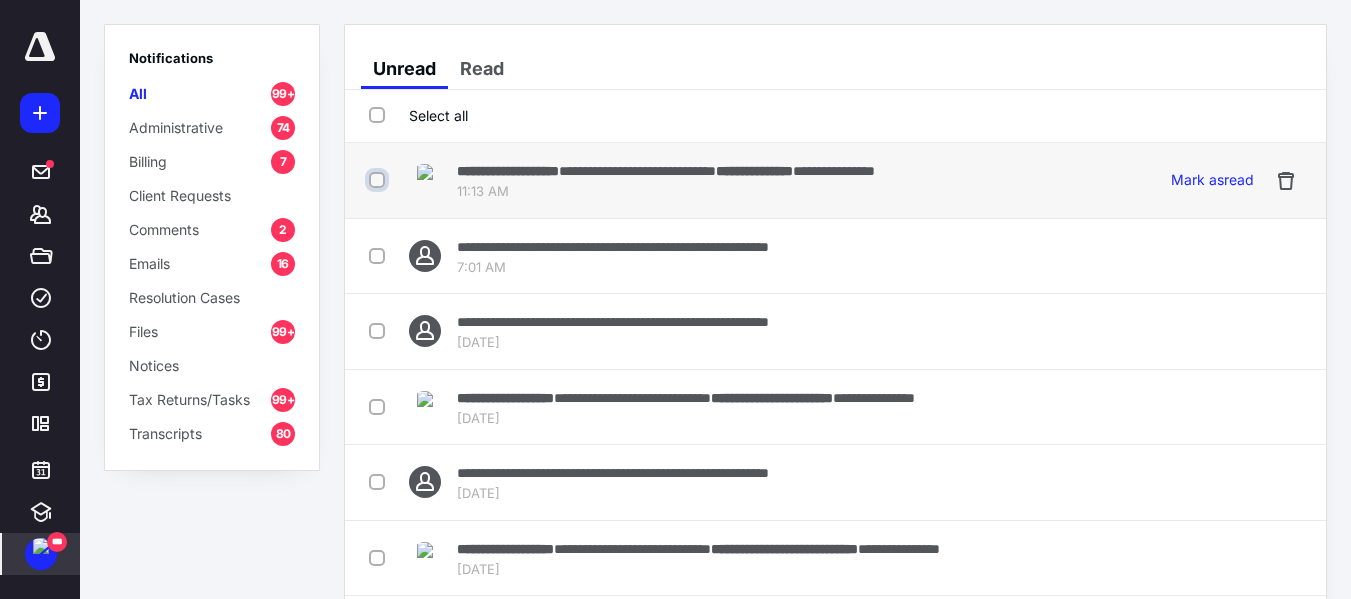 click at bounding box center (379, 180) 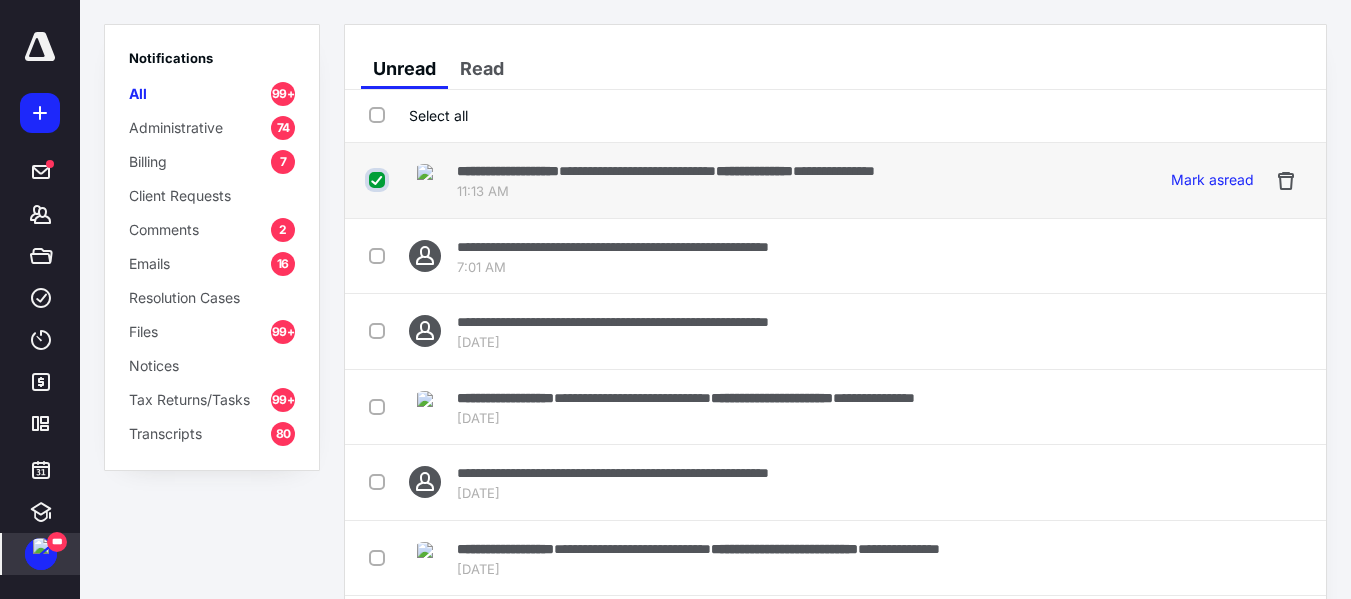 checkbox on "true" 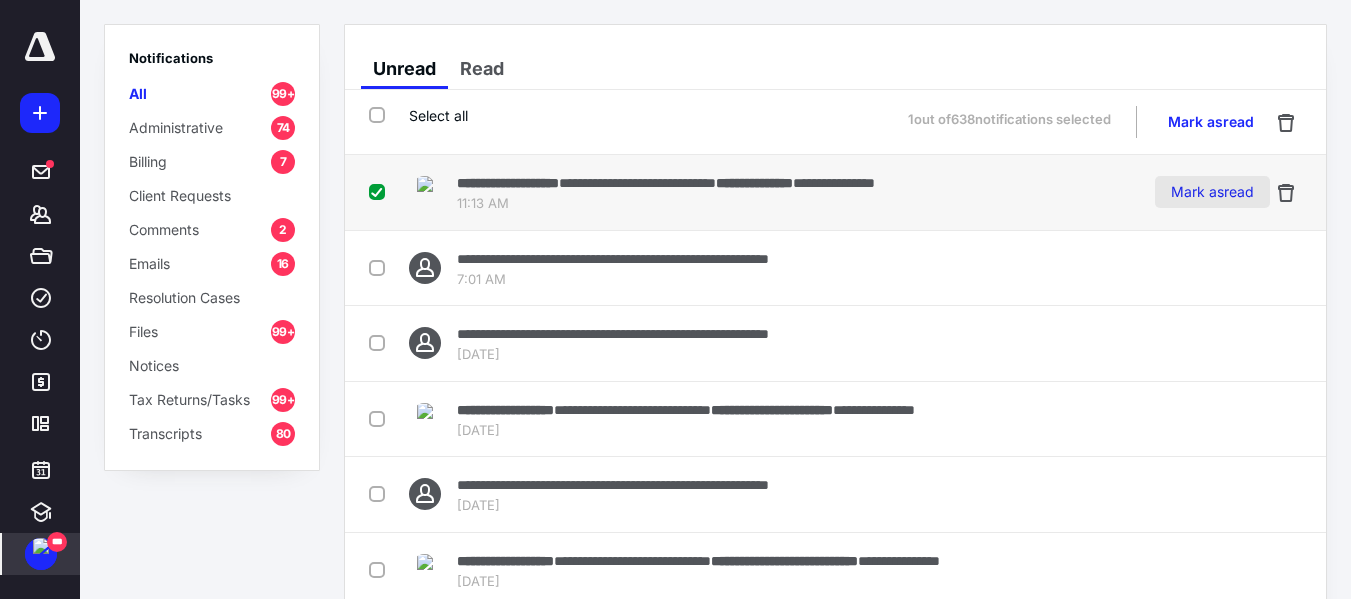 click on "Mark as  read" at bounding box center (1212, 192) 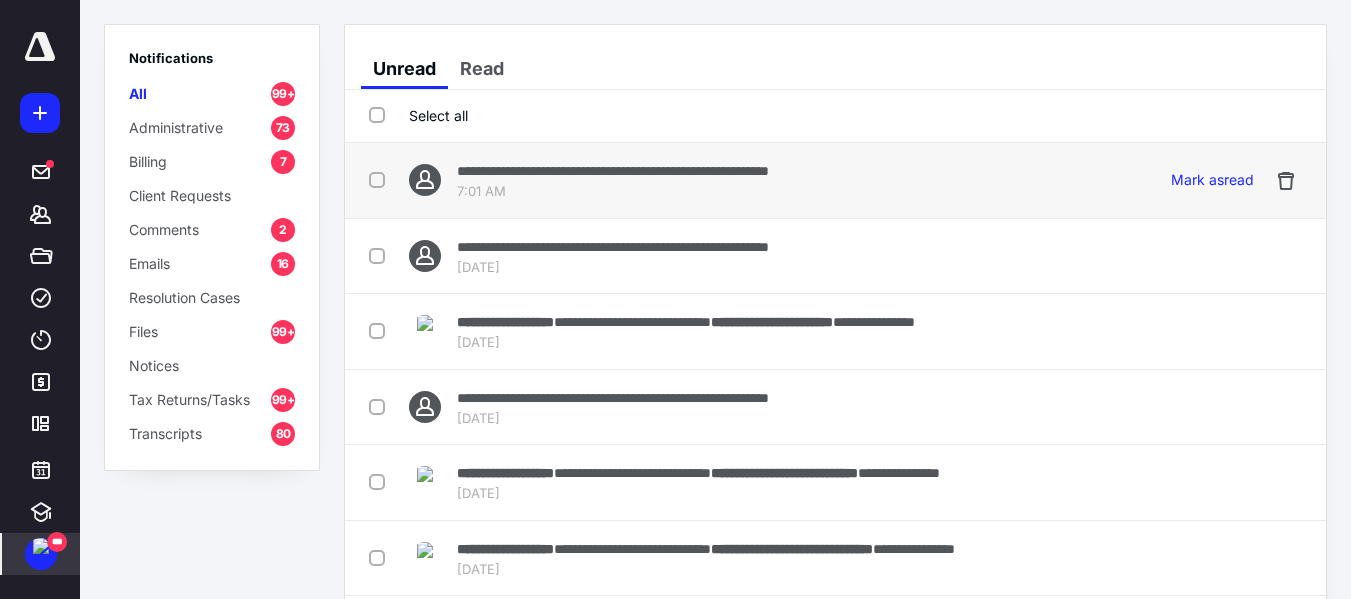 click at bounding box center (381, 179) 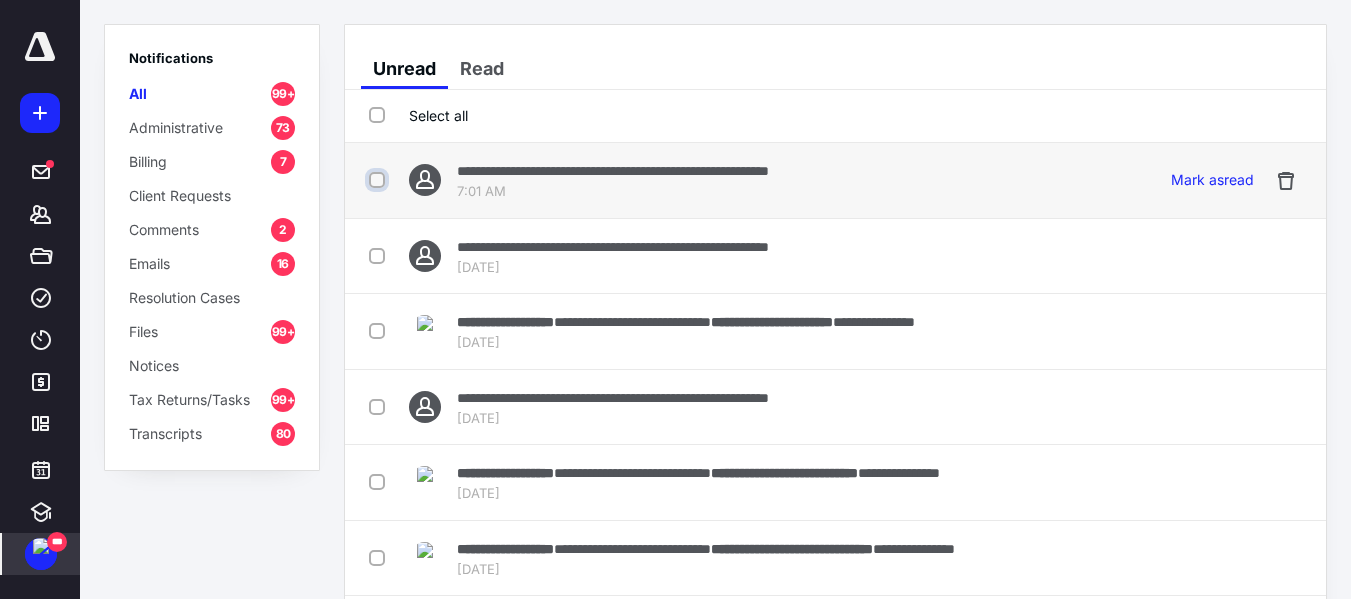 click at bounding box center [379, 180] 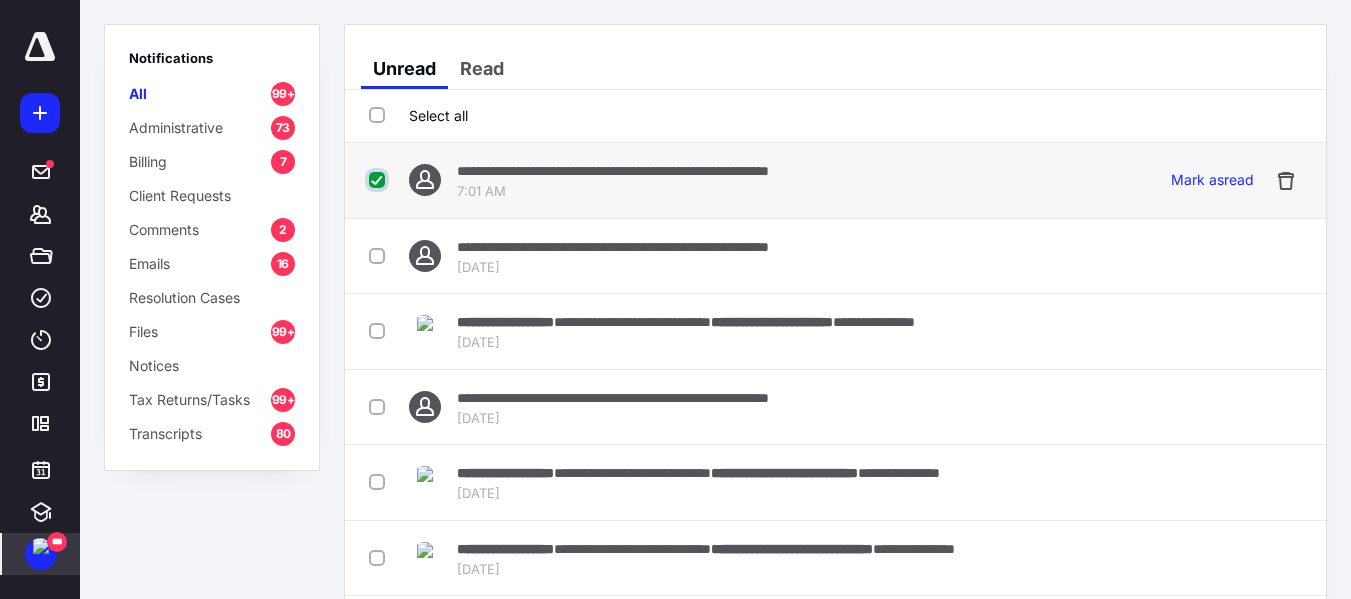 checkbox on "true" 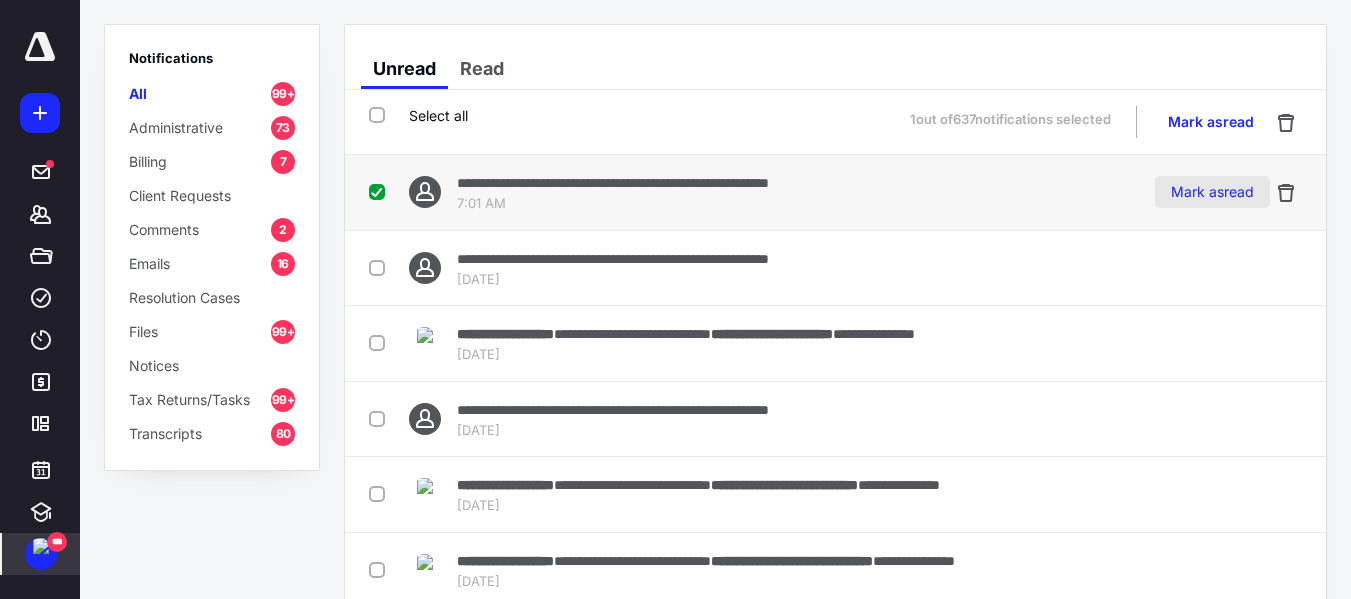 click on "Mark as  read" at bounding box center (1212, 192) 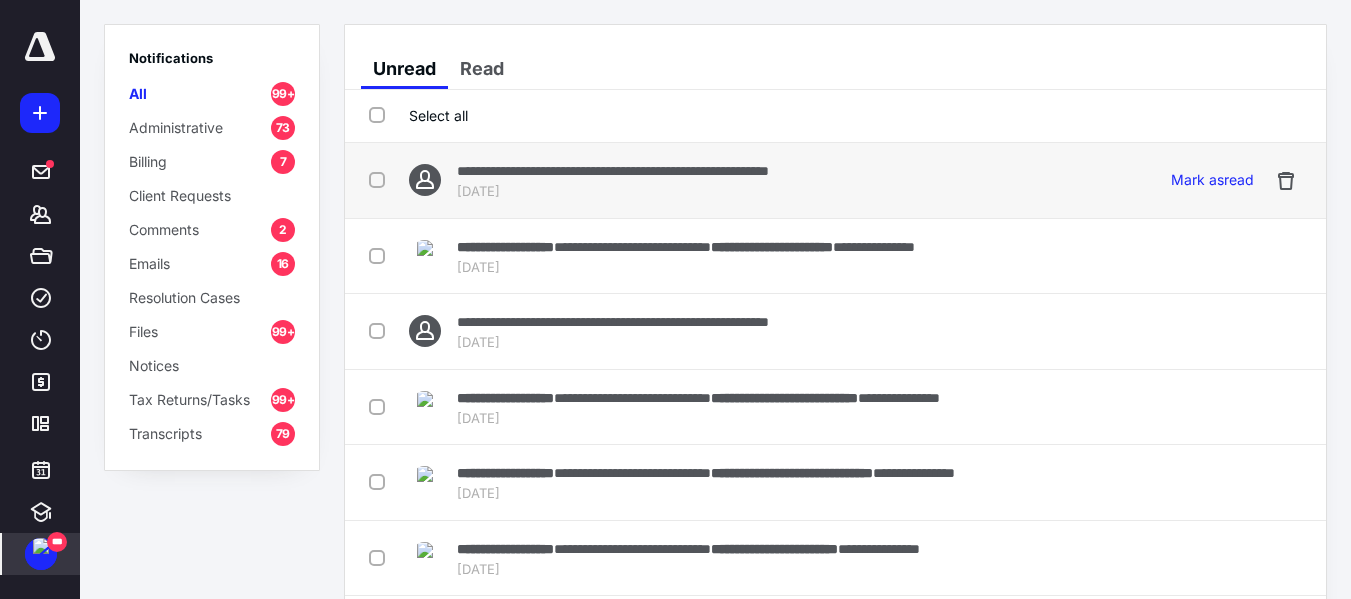 click at bounding box center [381, 179] 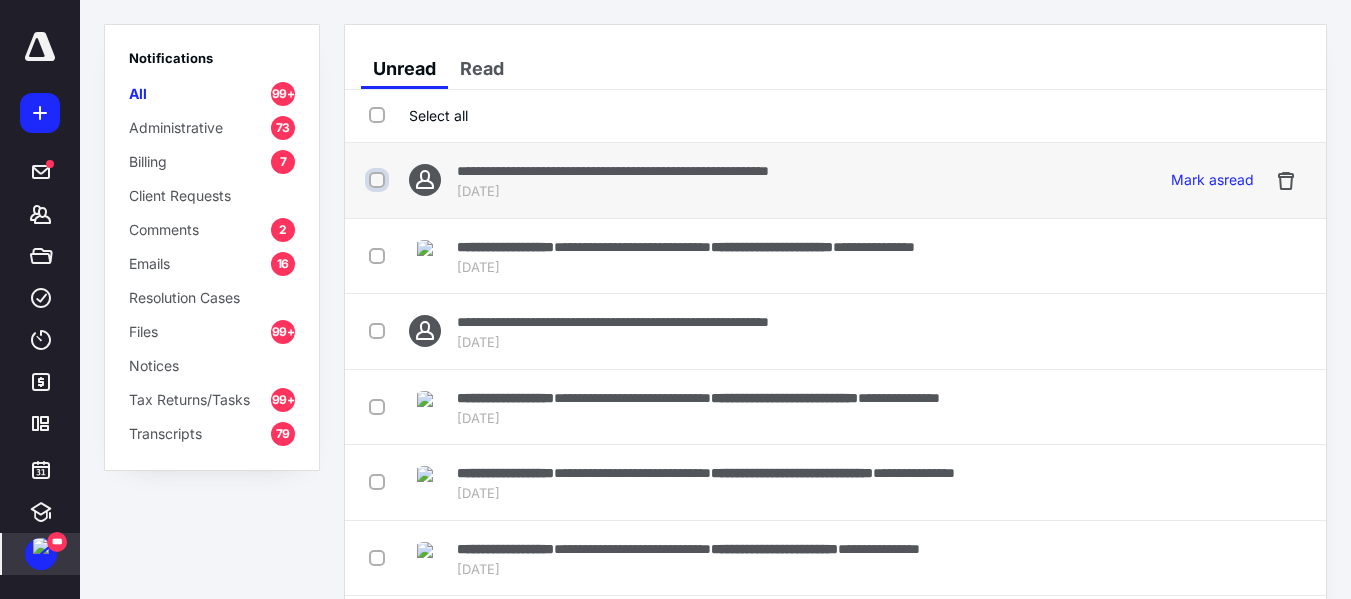 click at bounding box center (379, 180) 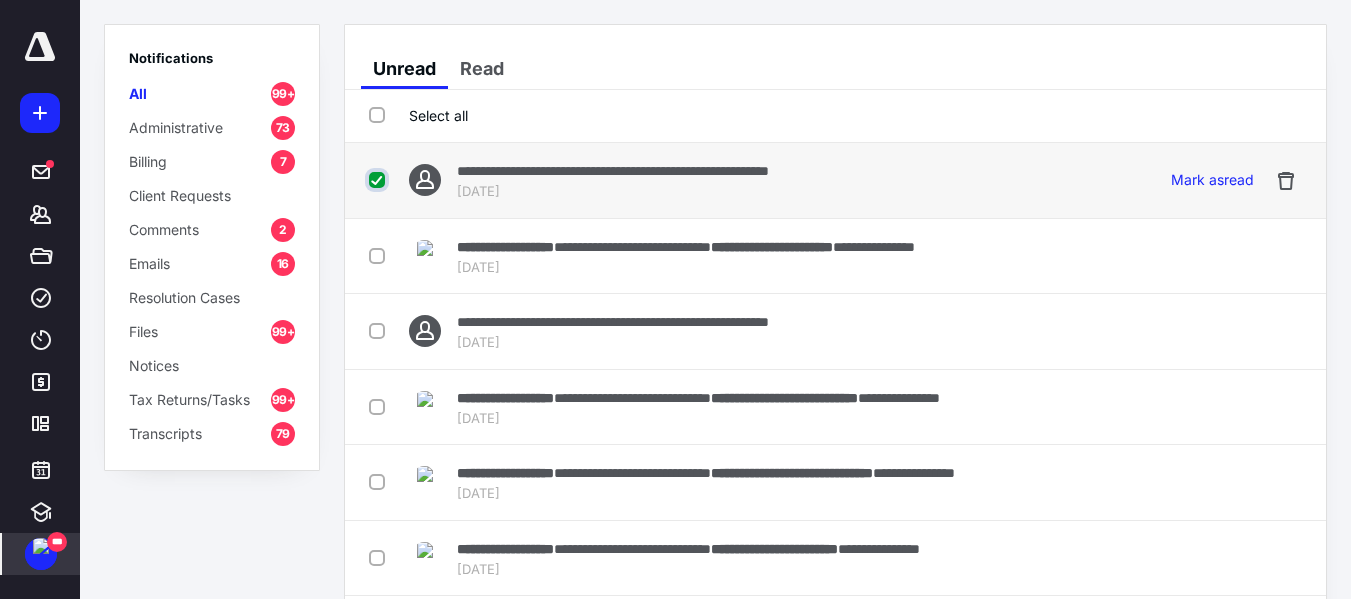 checkbox on "true" 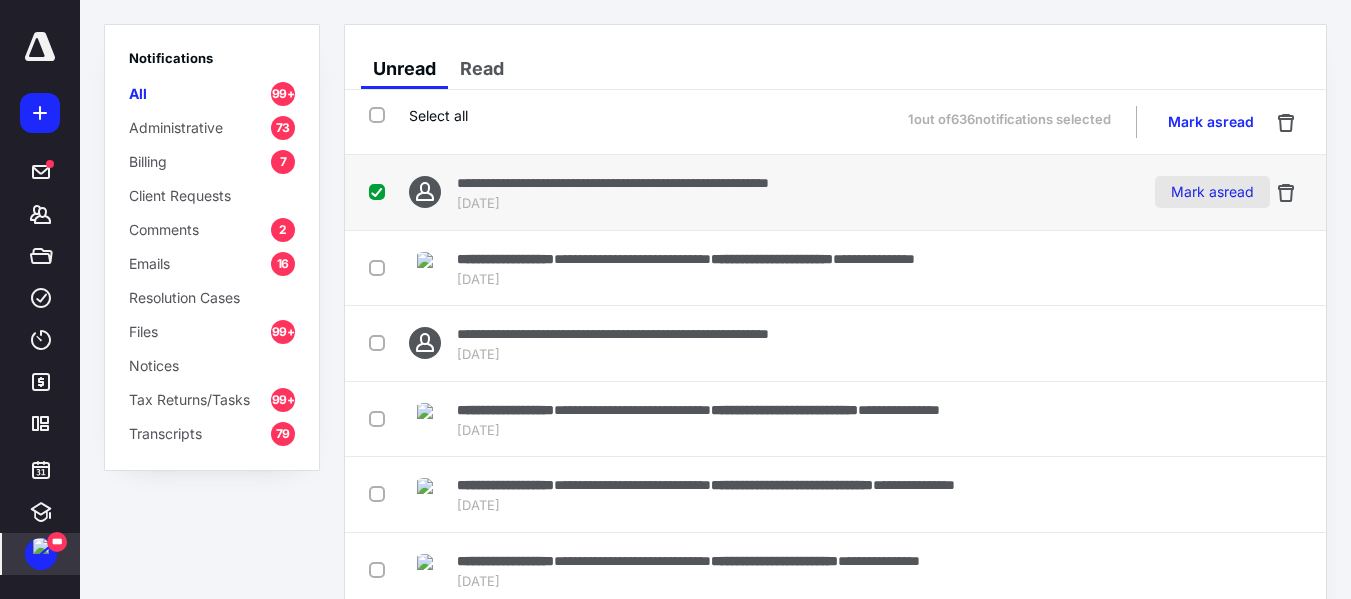 click on "Mark as  read" at bounding box center (1212, 192) 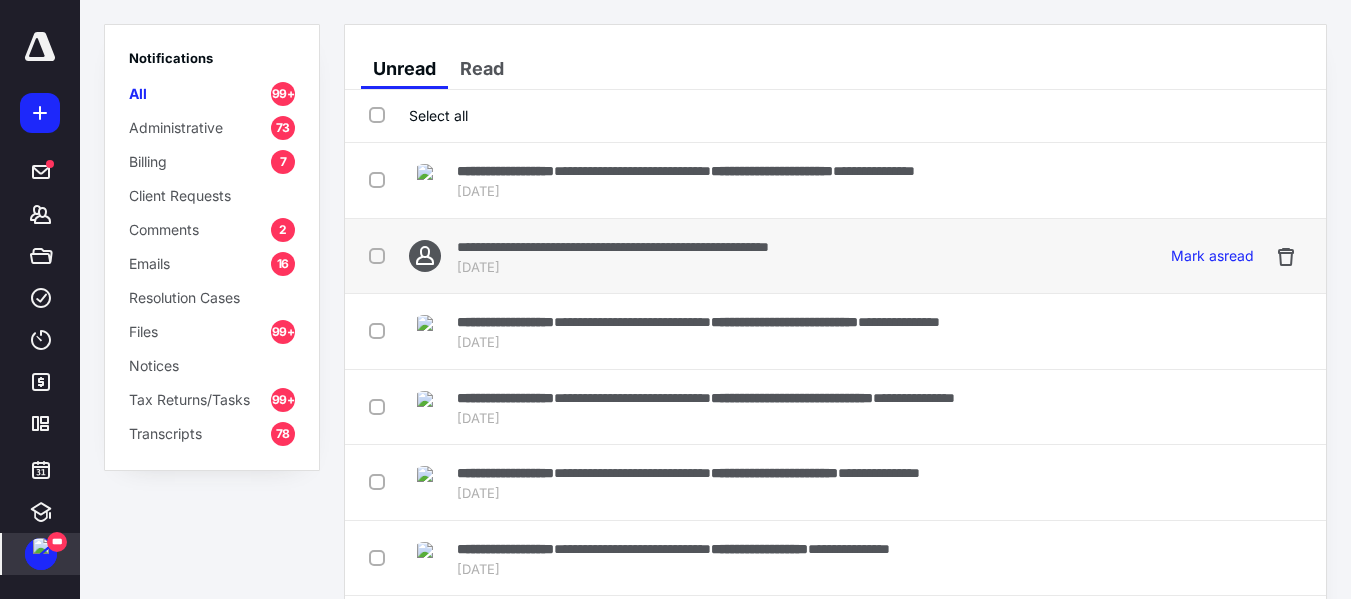 click at bounding box center [381, 255] 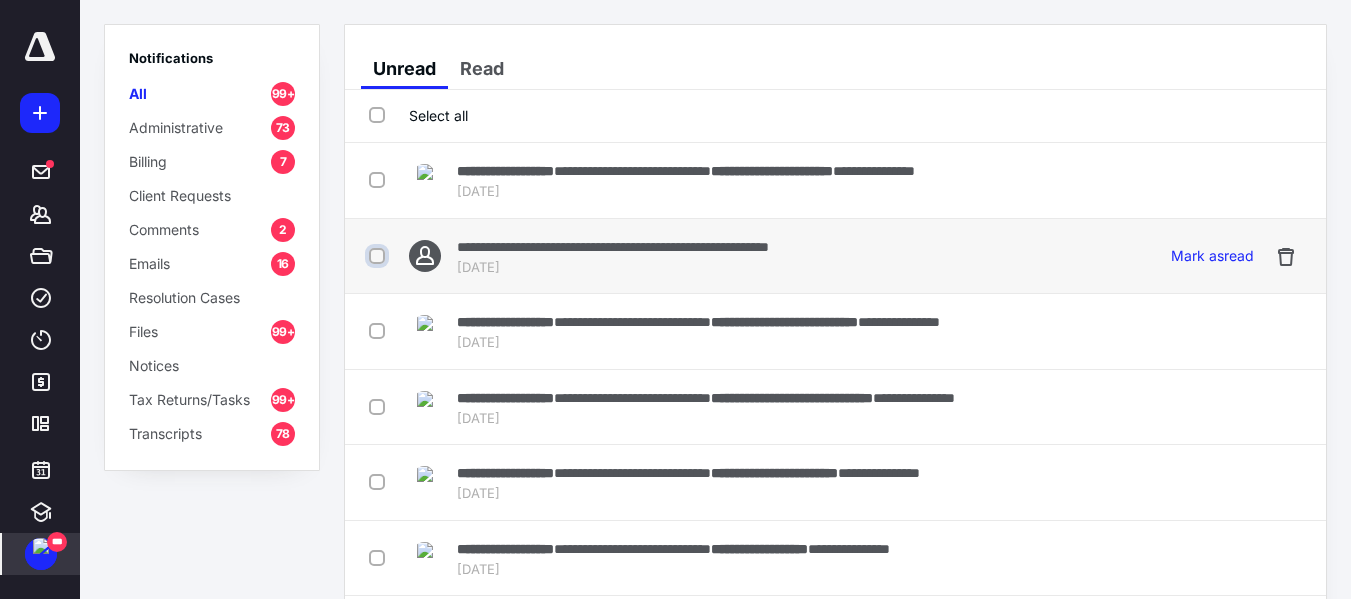 click at bounding box center [379, 256] 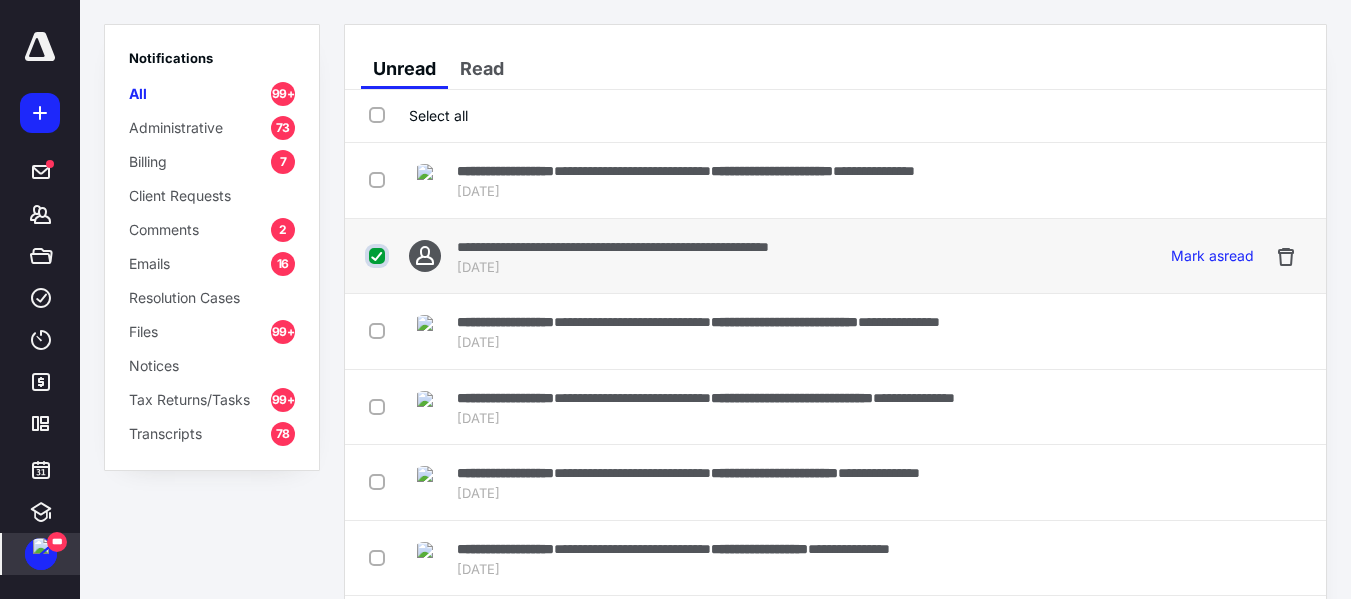 checkbox on "true" 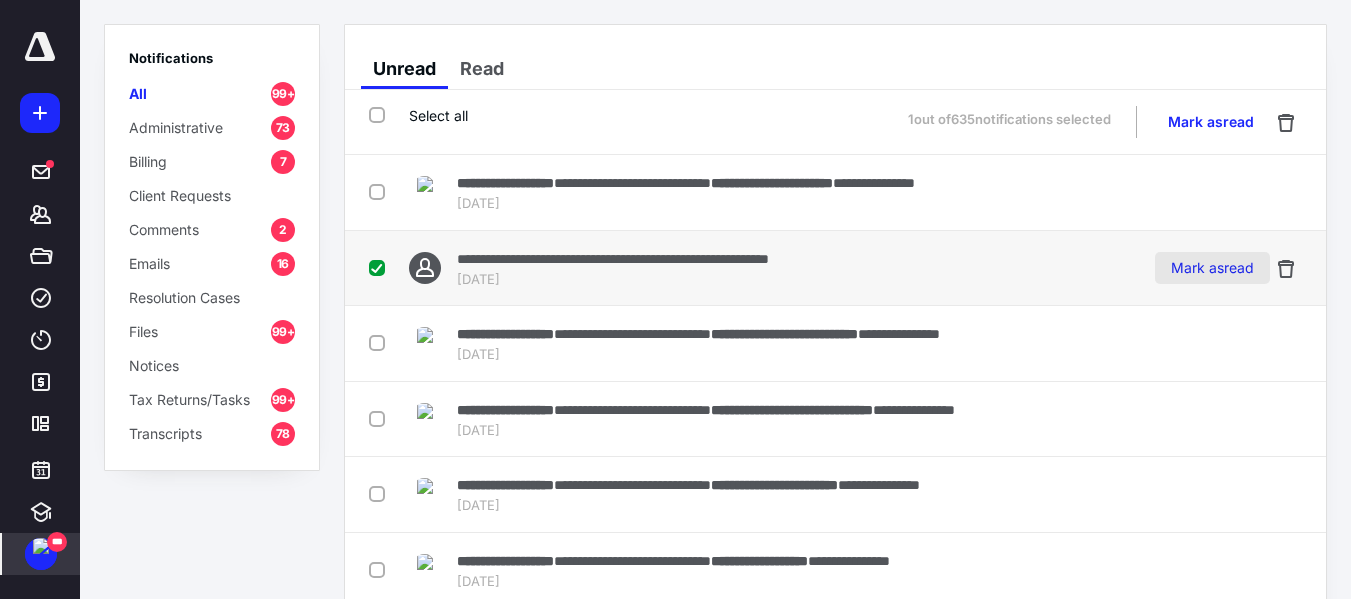 click on "Mark as  read" at bounding box center [1212, 268] 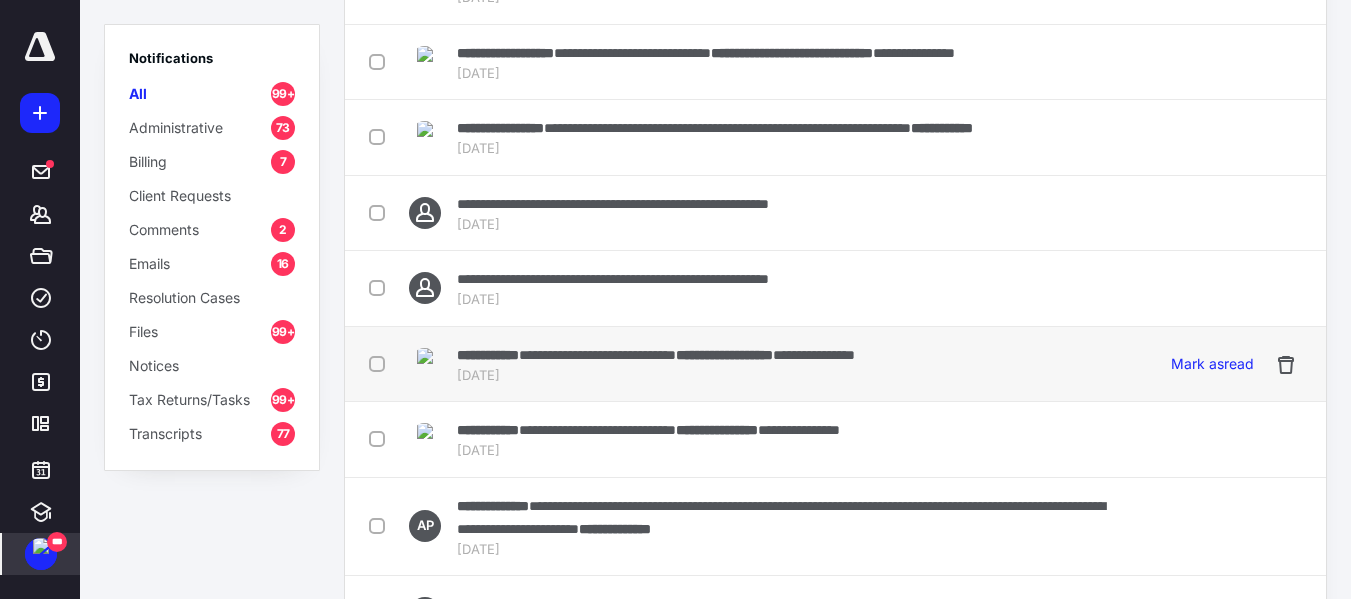 scroll, scrollTop: 497, scrollLeft: 0, axis: vertical 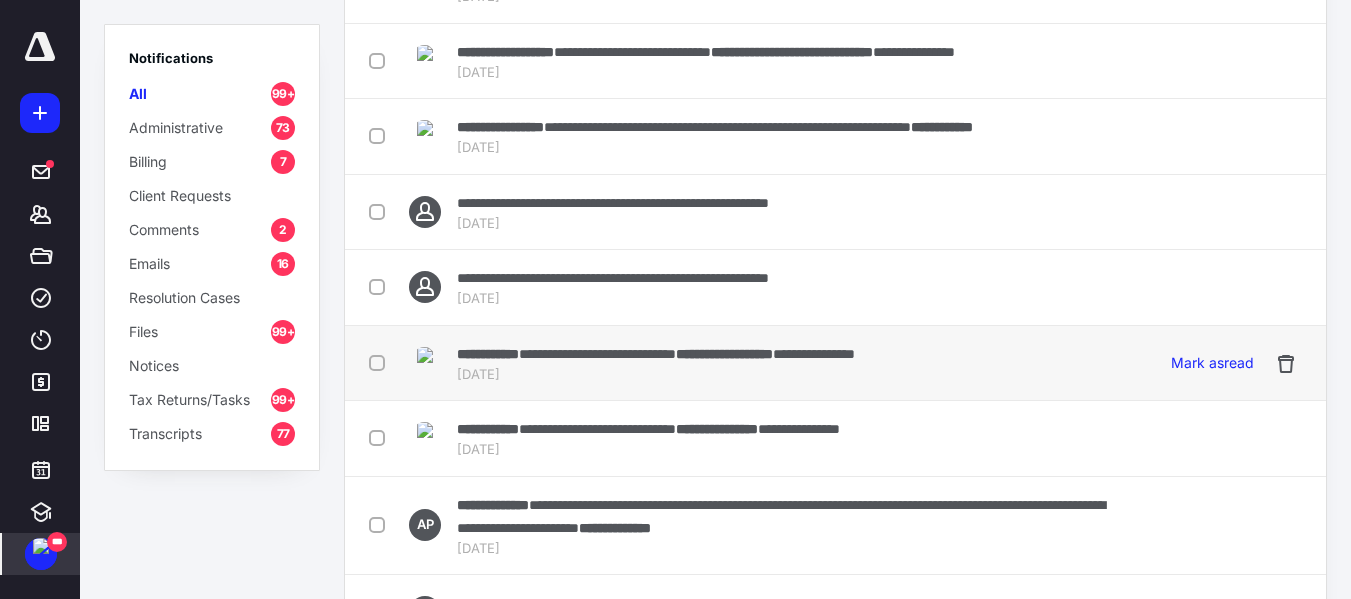 click at bounding box center (381, 362) 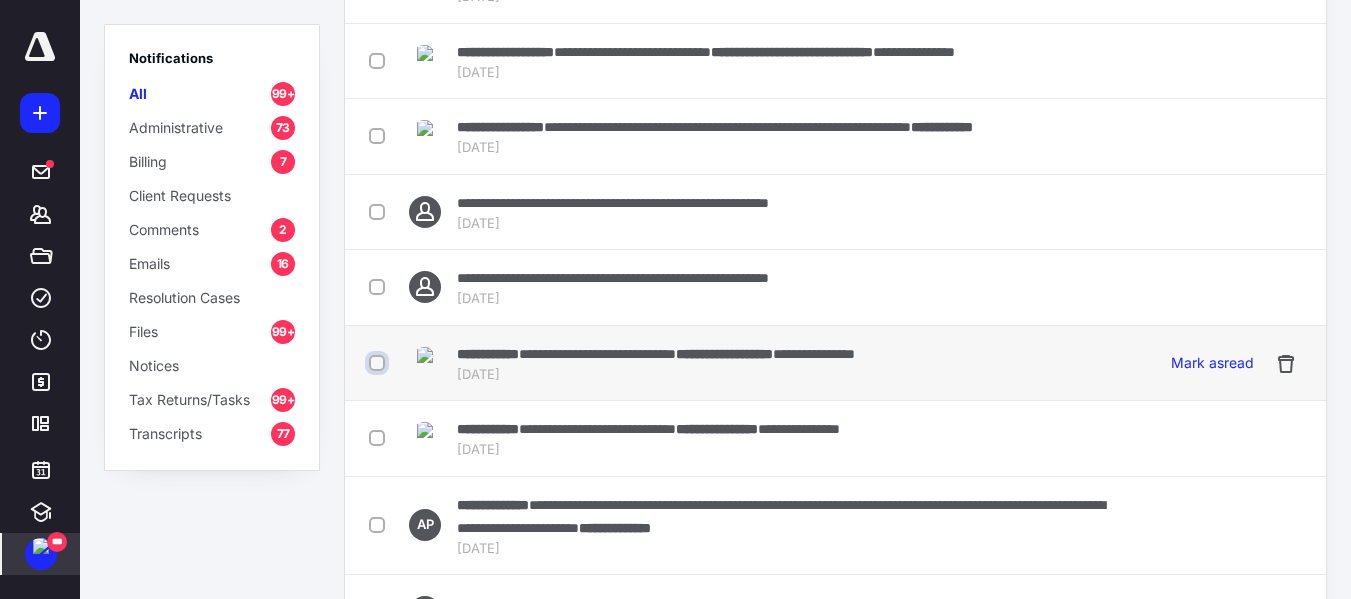 click at bounding box center [379, 363] 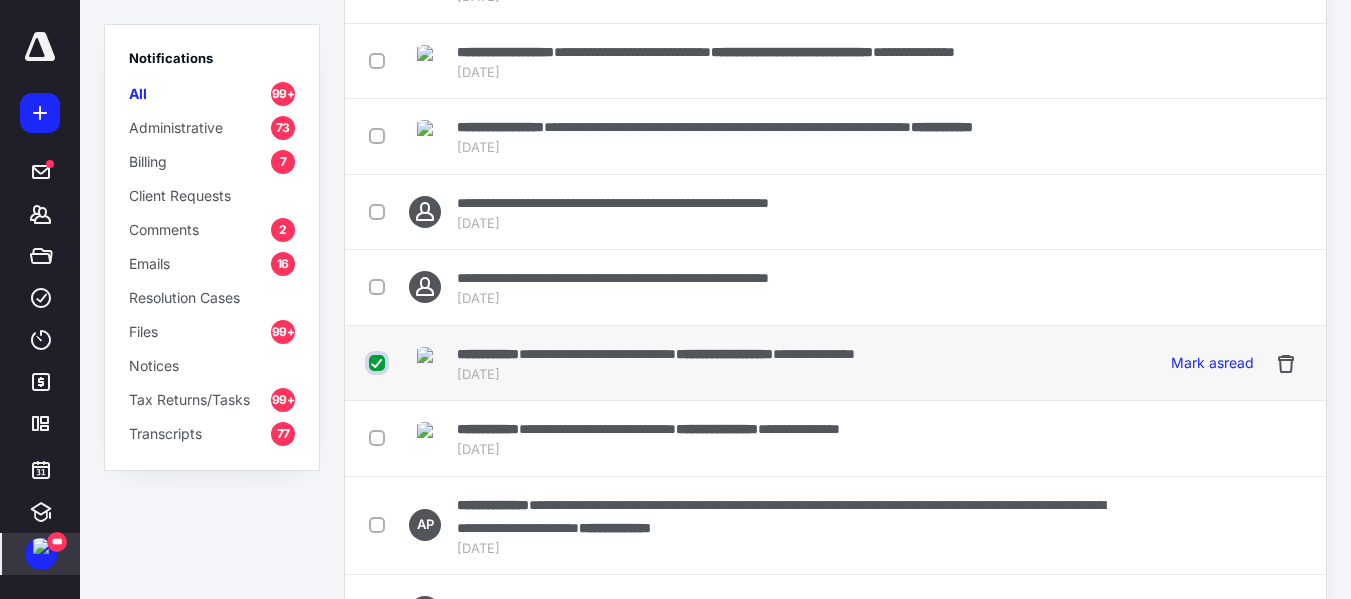 checkbox on "true" 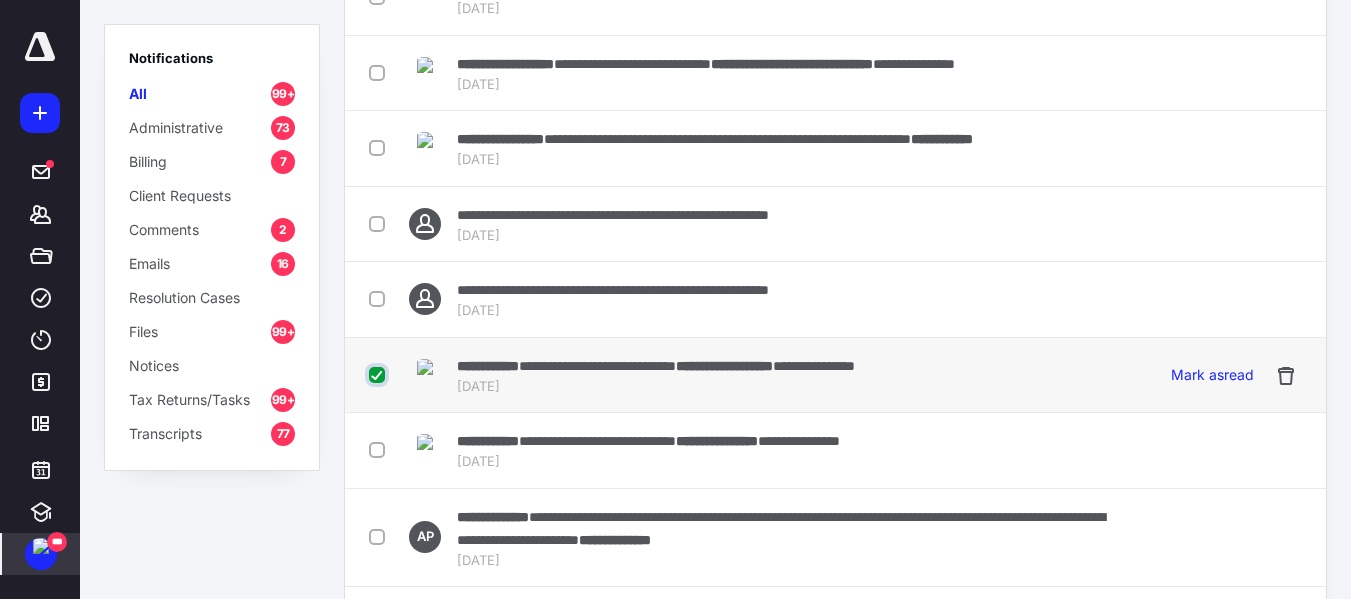 scroll, scrollTop: 509, scrollLeft: 0, axis: vertical 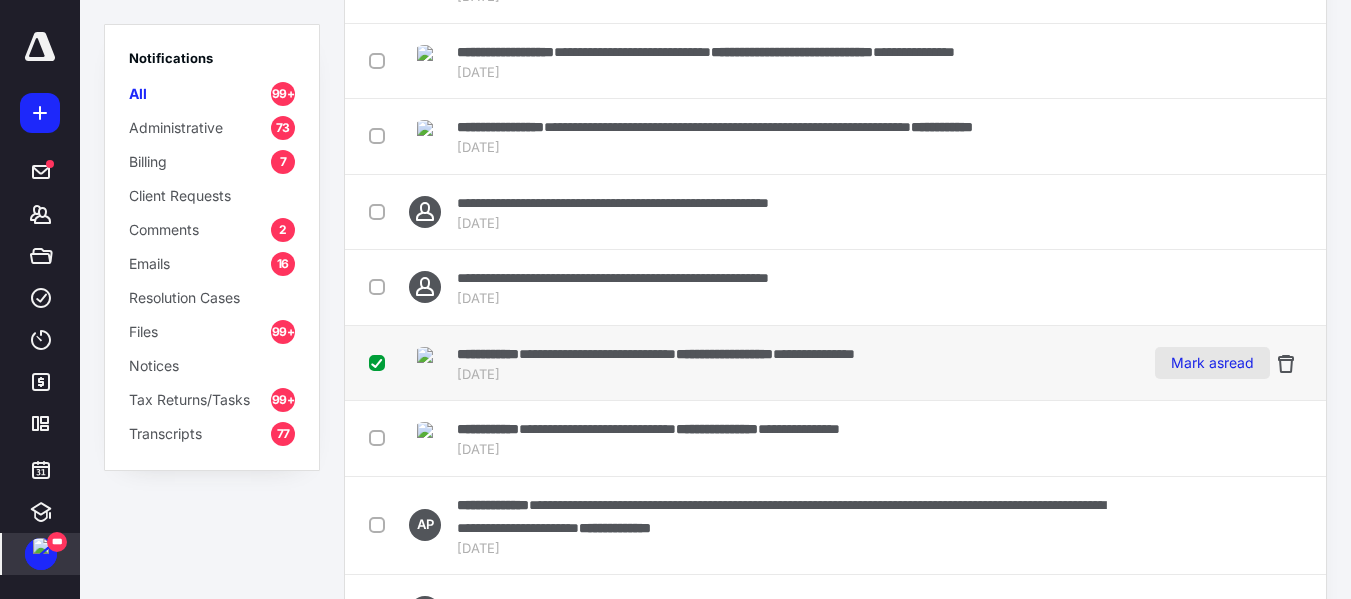 click on "Mark as  read" at bounding box center (1212, 363) 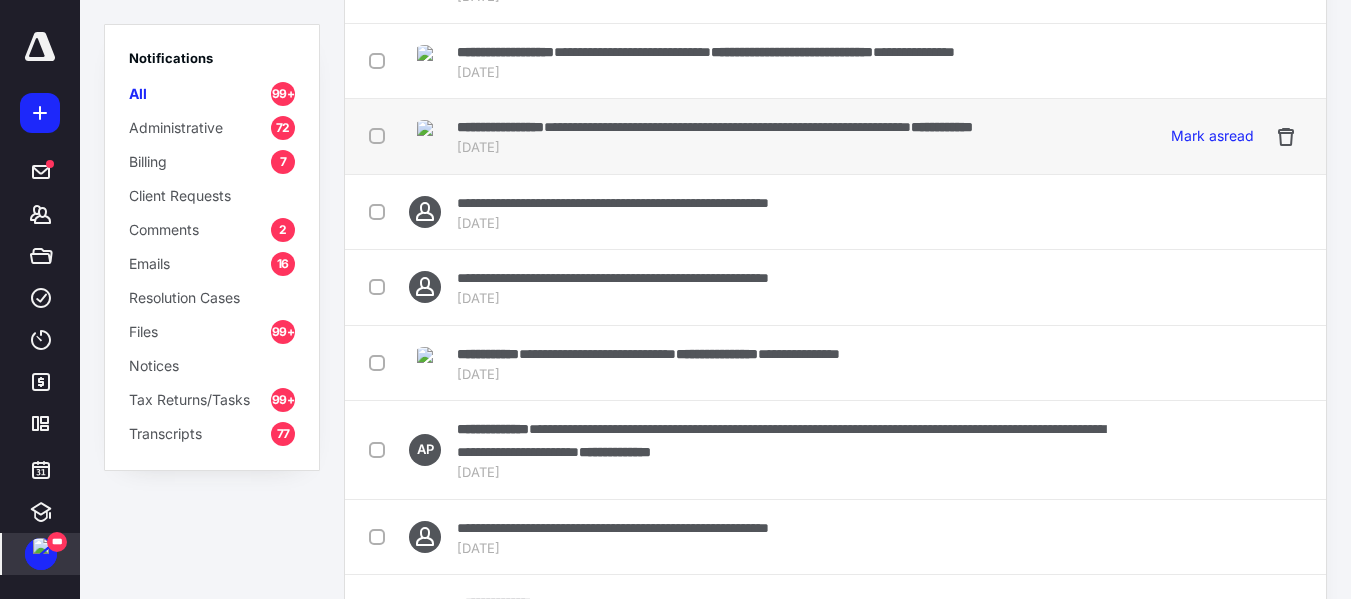 scroll, scrollTop: 498, scrollLeft: 0, axis: vertical 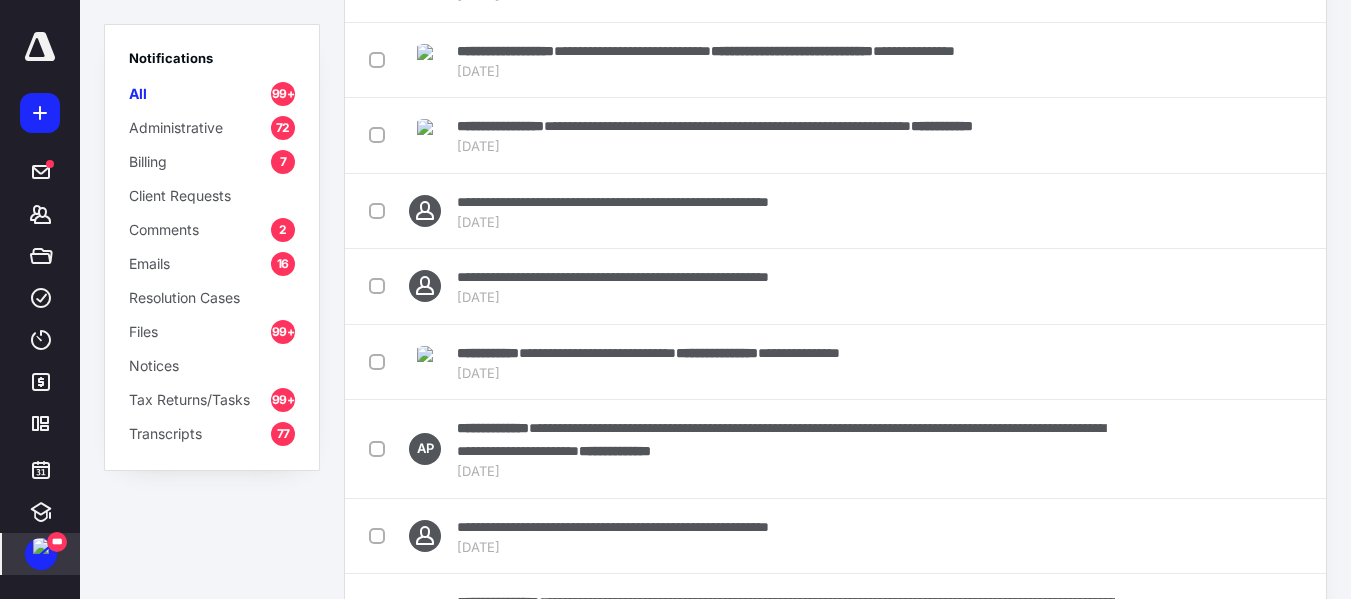 click on "Tax Returns/Tasks" at bounding box center [189, 399] 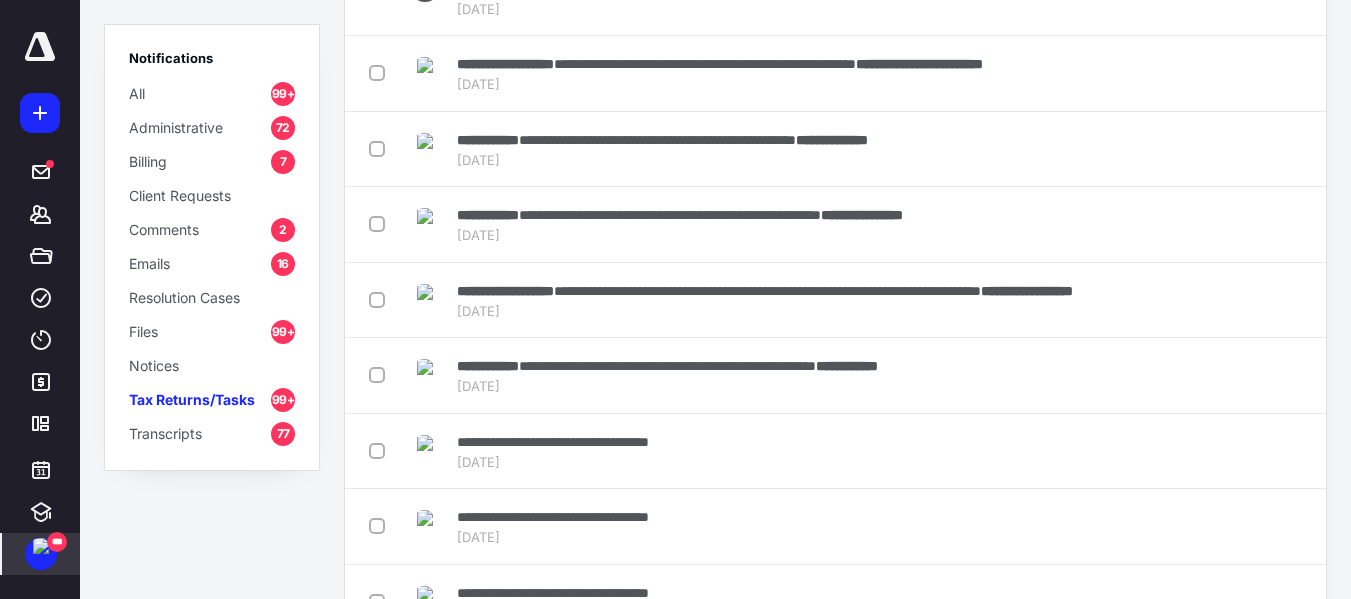 scroll, scrollTop: 0, scrollLeft: 0, axis: both 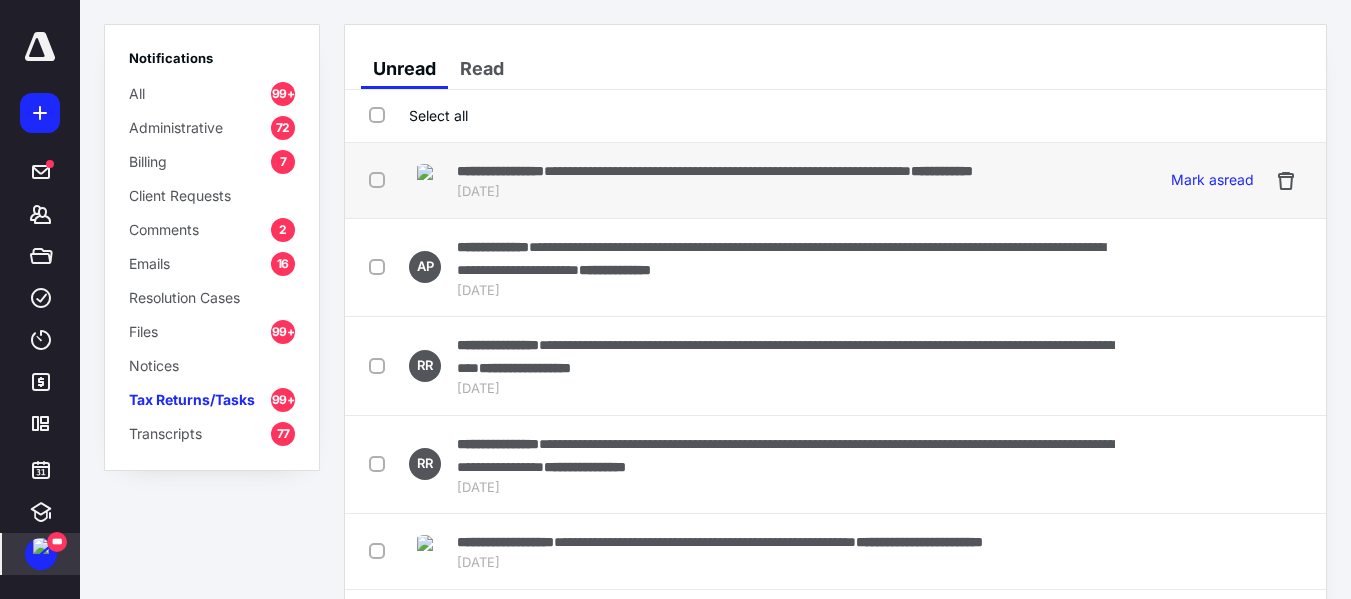 click on "**********" at bounding box center [727, 171] 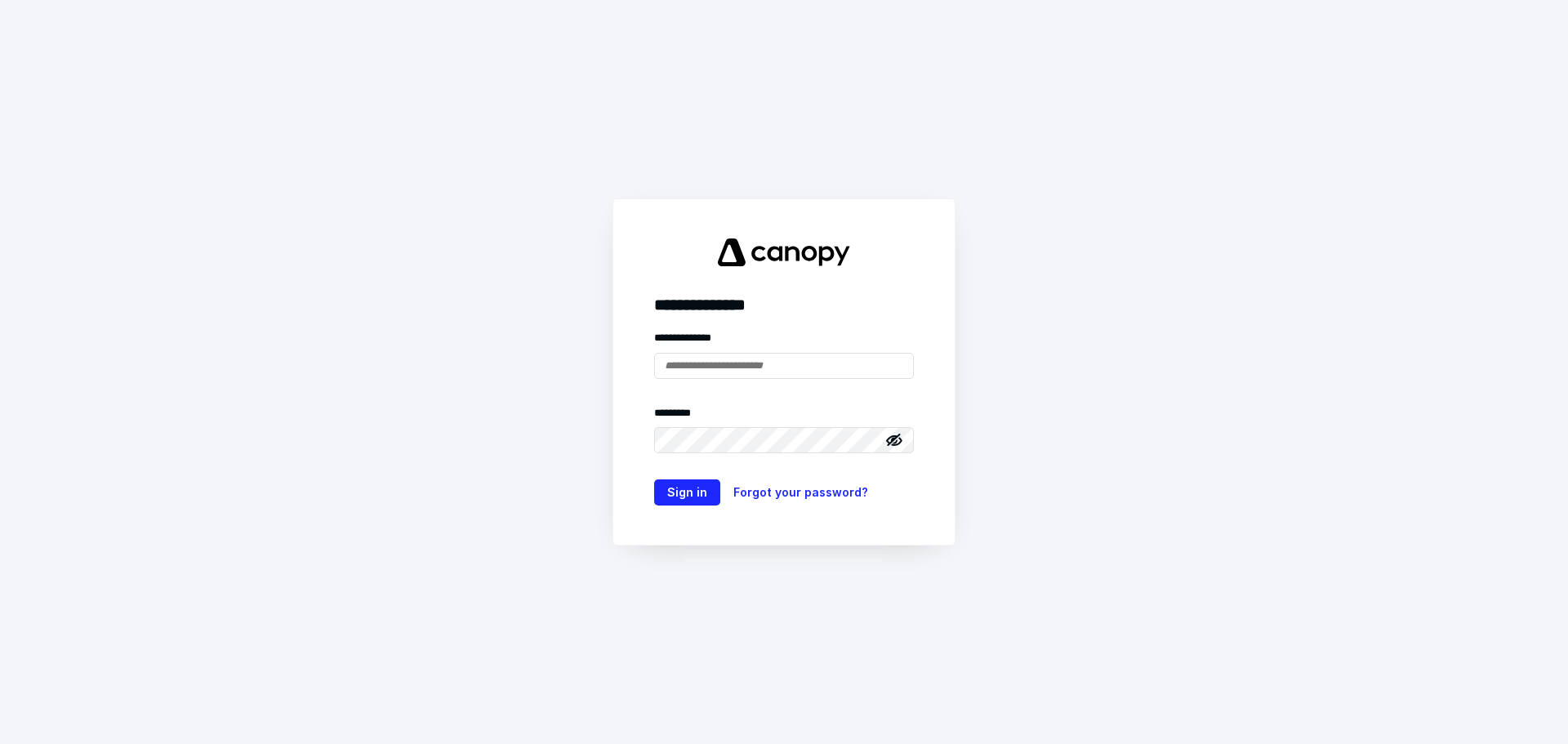 scroll, scrollTop: 0, scrollLeft: 0, axis: both 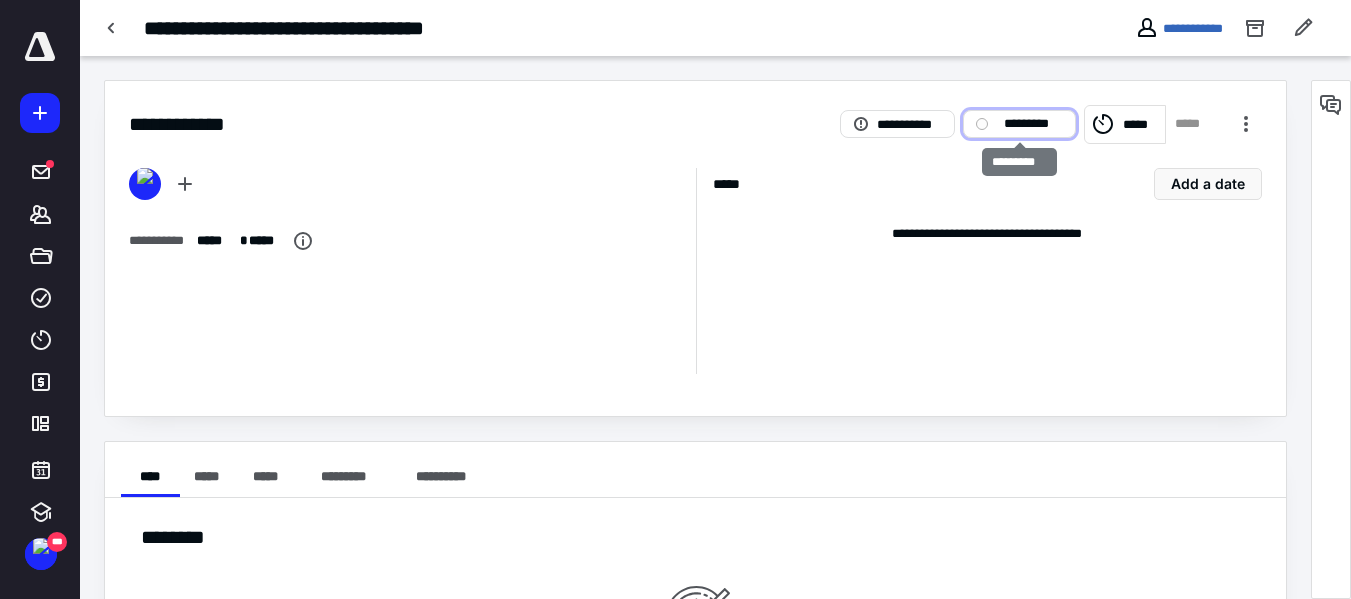 click on "*********" at bounding box center (1033, 124) 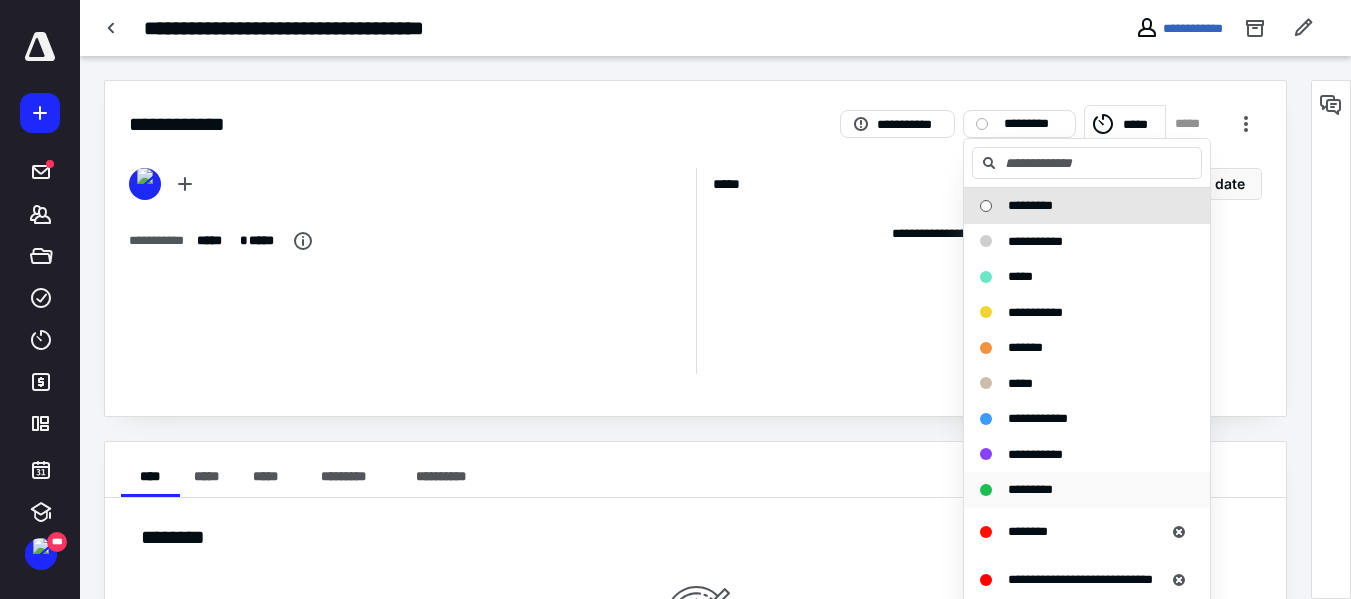 click on "*********" at bounding box center (1030, 489) 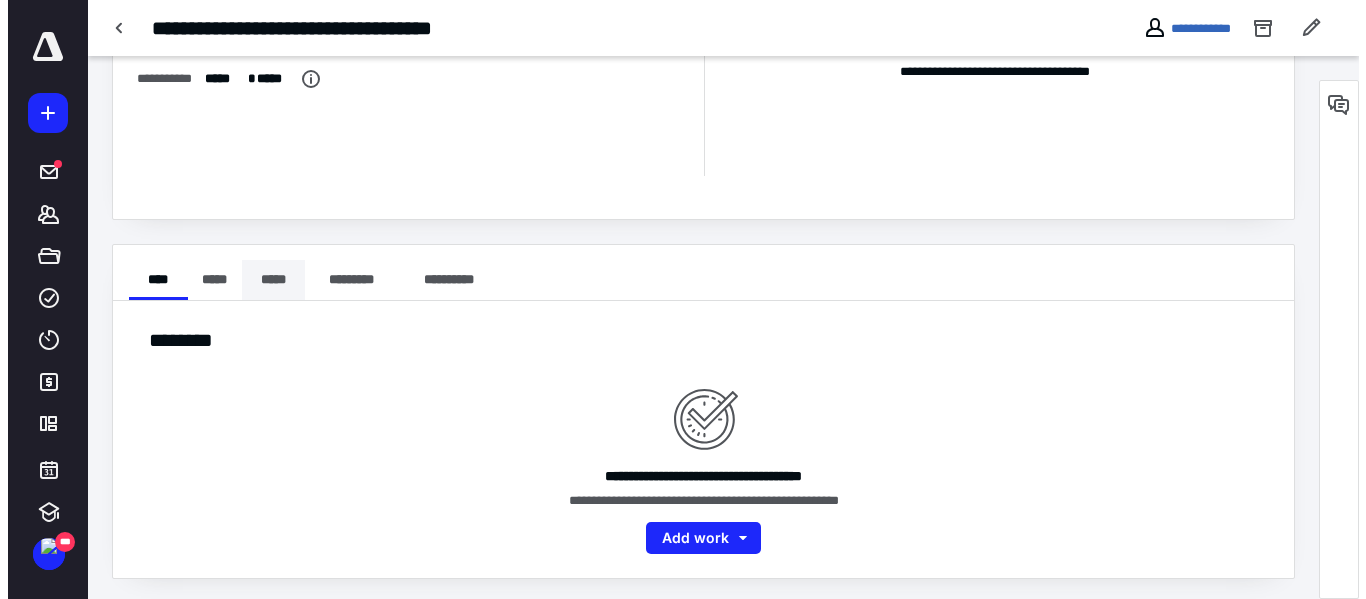 scroll, scrollTop: 198, scrollLeft: 0, axis: vertical 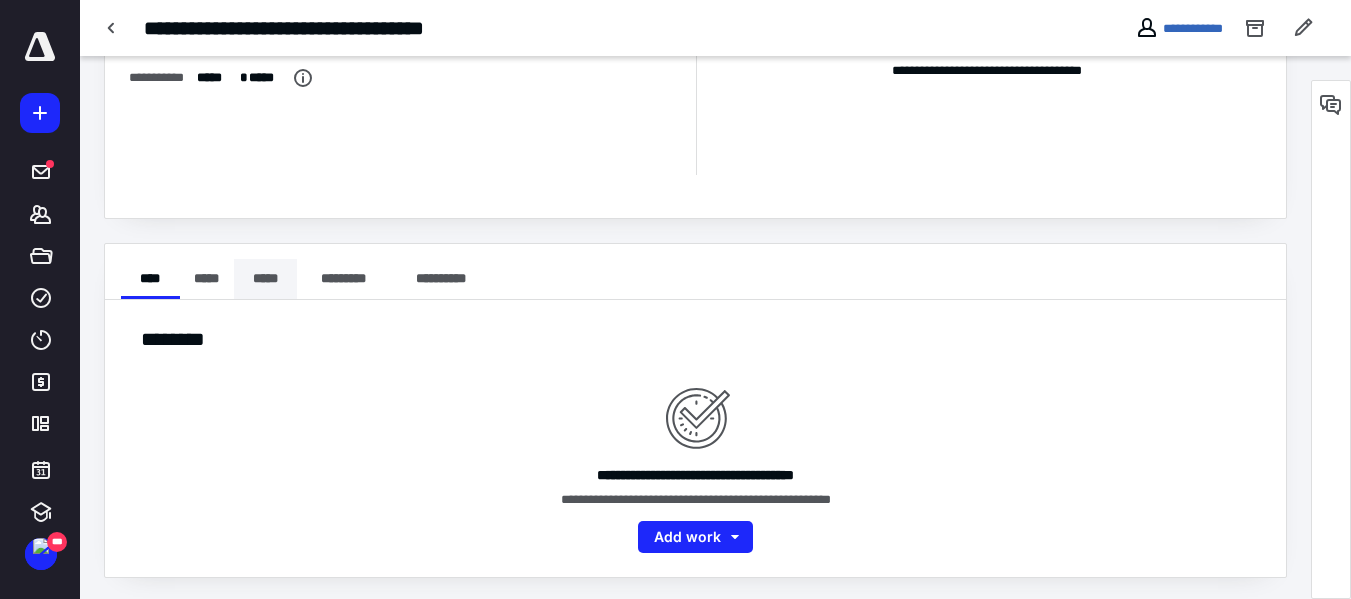 click on "*****" at bounding box center (265, 279) 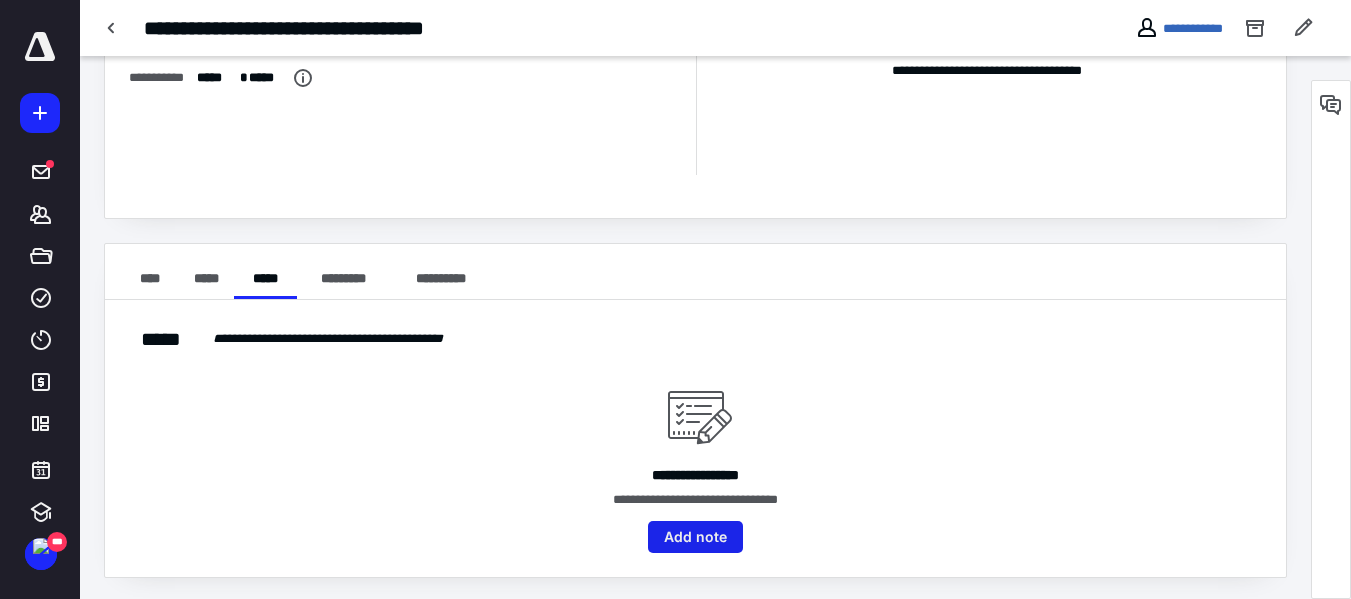 click on "Add note" at bounding box center [695, 537] 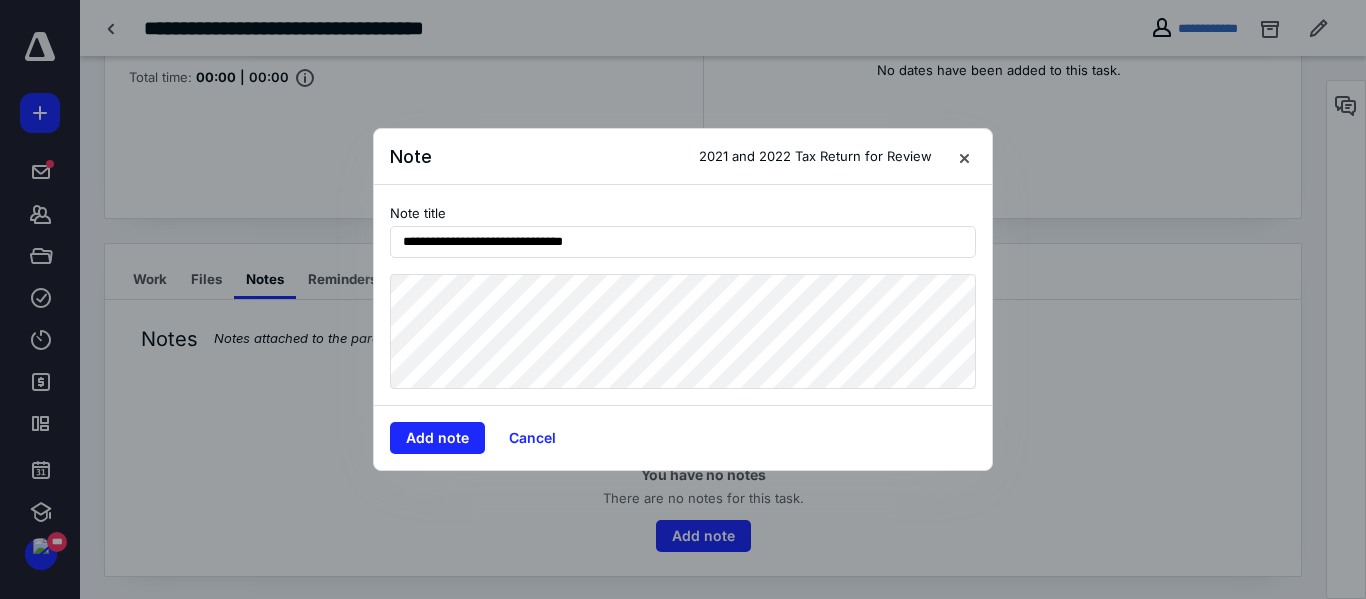 type on "**********" 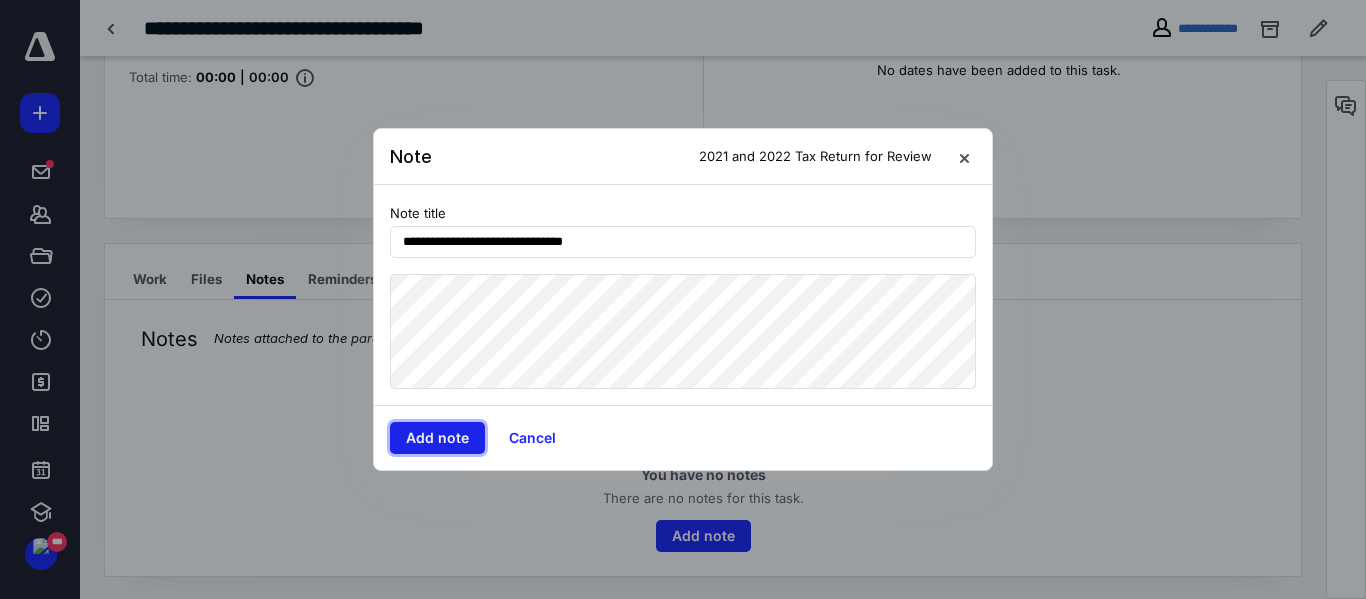 click on "Add note" at bounding box center (437, 438) 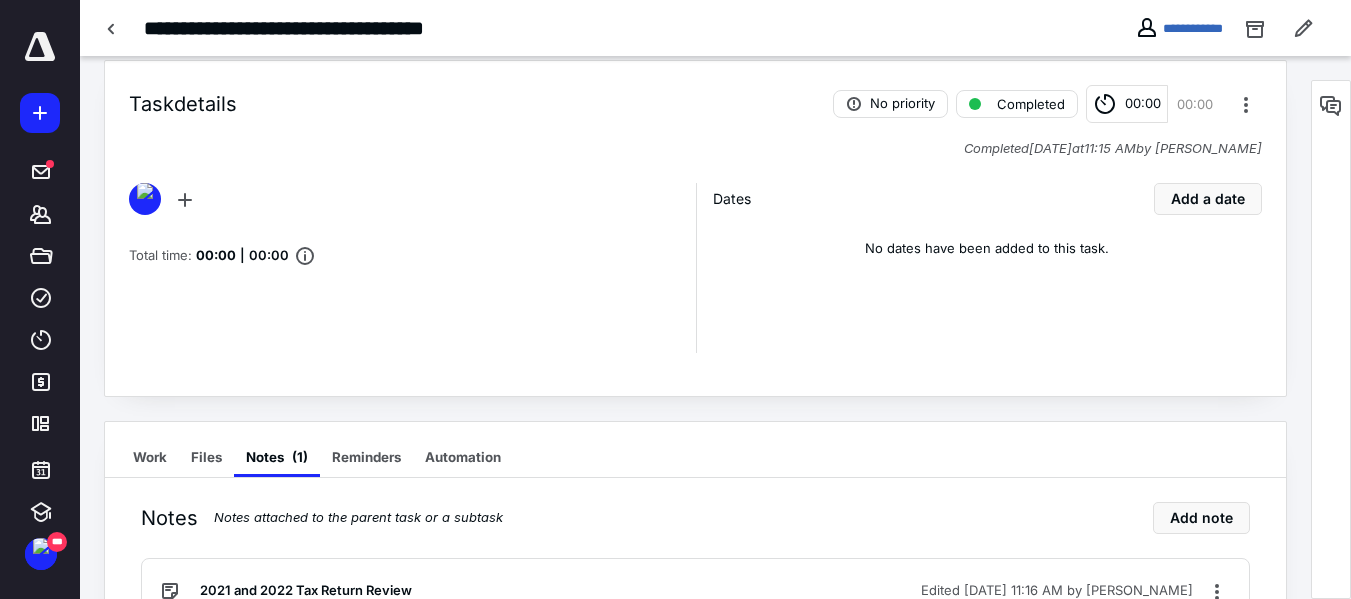scroll, scrollTop: 0, scrollLeft: 0, axis: both 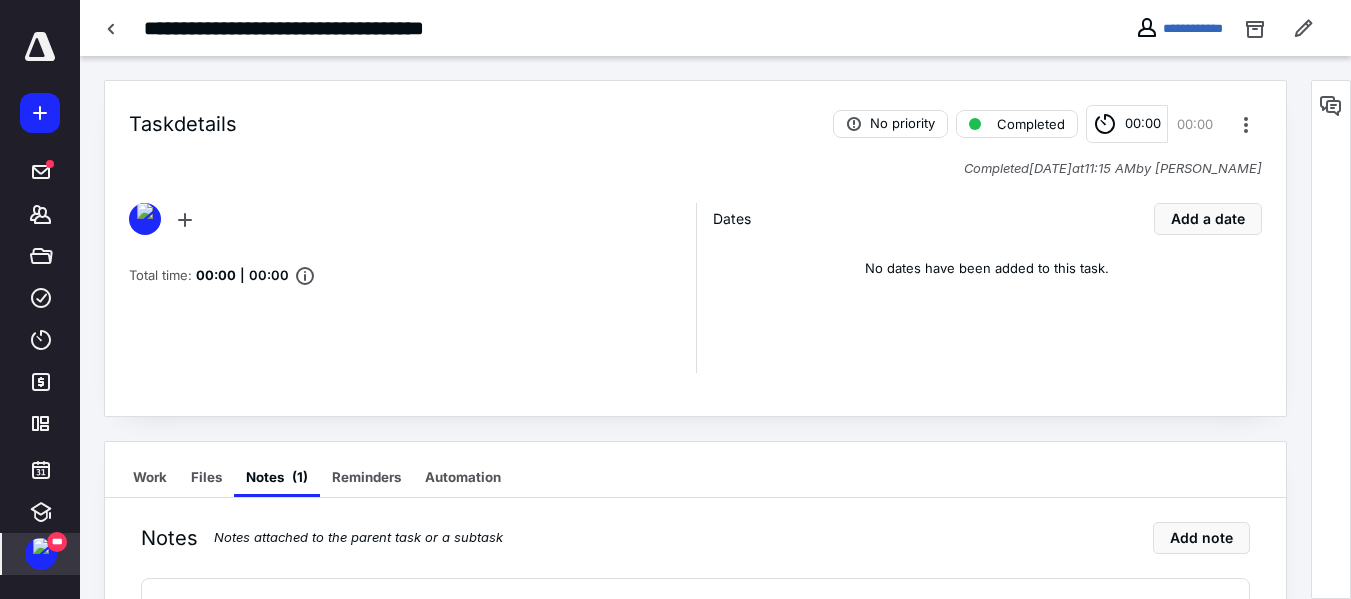 click at bounding box center [41, 546] 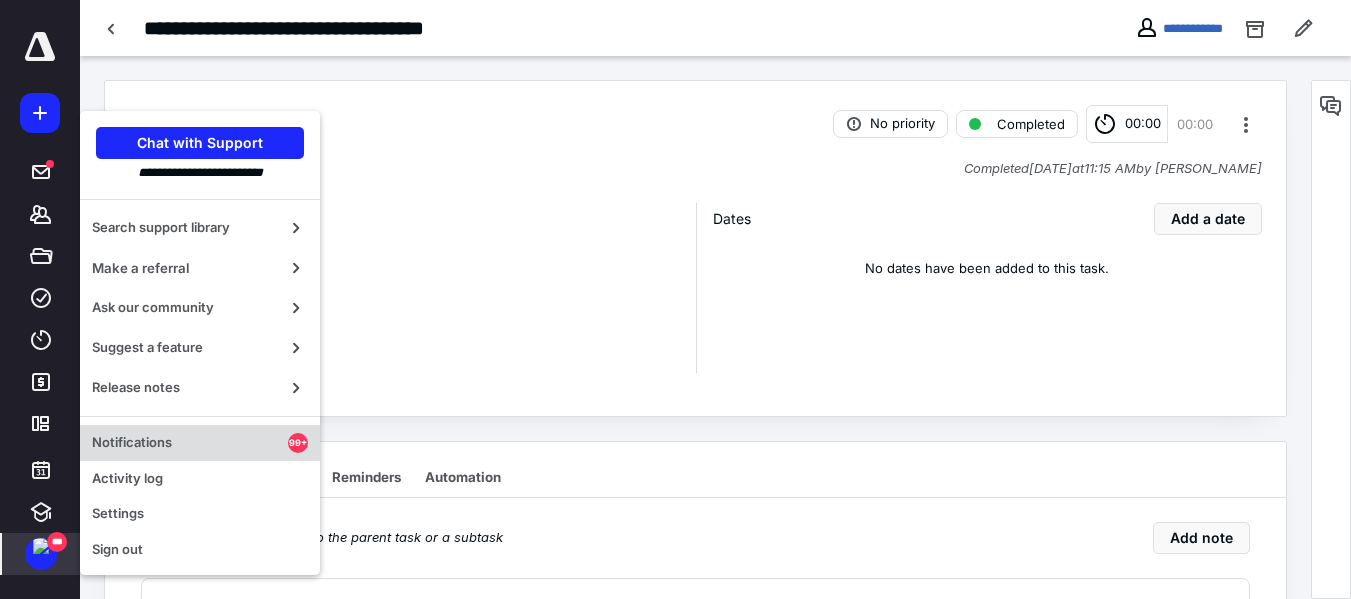 click on "Notifications" at bounding box center (190, 443) 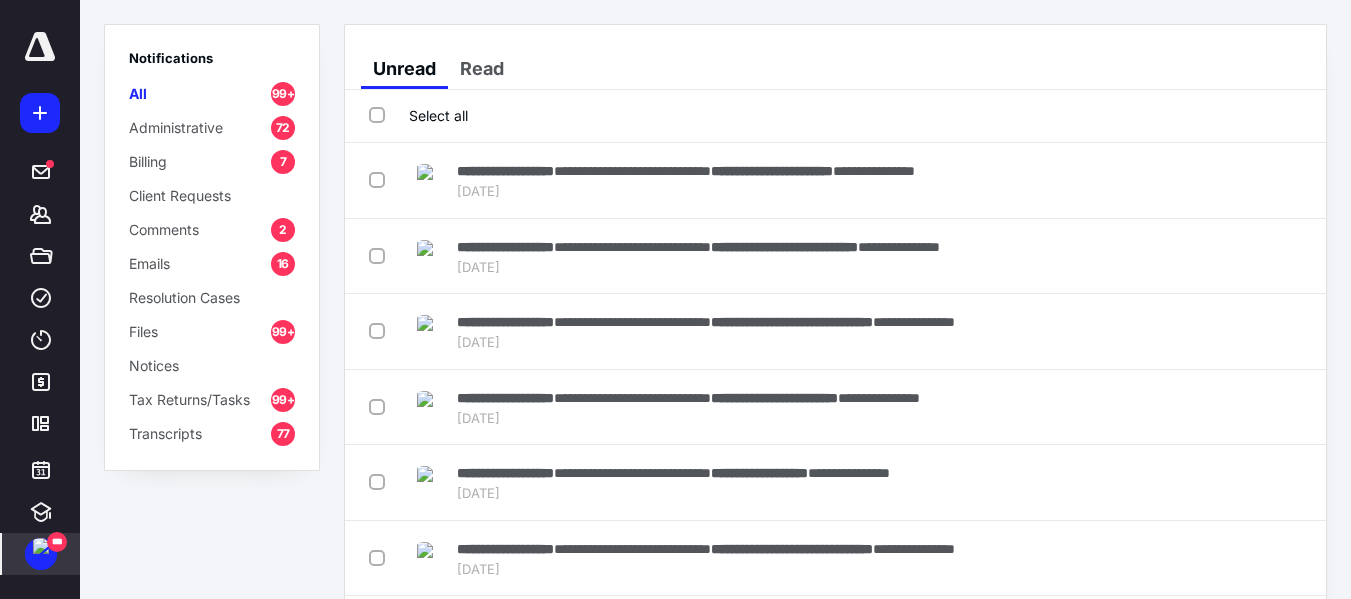 click on "Tax Returns/Tasks" at bounding box center (189, 399) 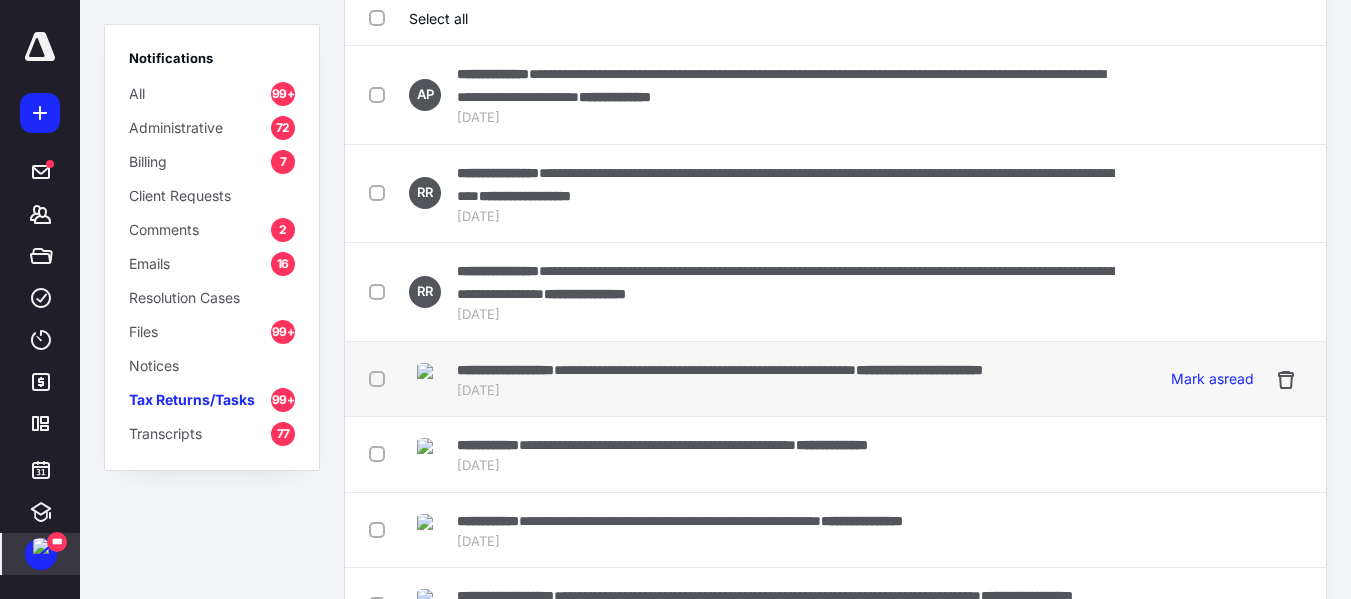 scroll, scrollTop: 98, scrollLeft: 0, axis: vertical 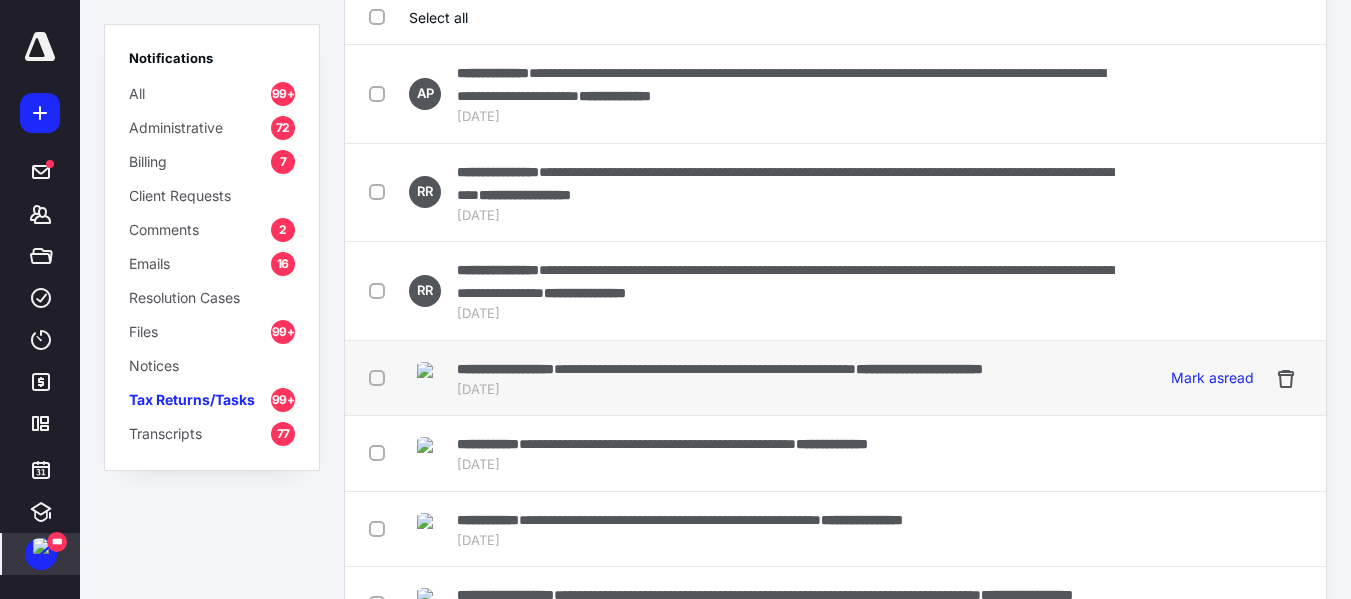 click on "**********" at bounding box center [720, 368] 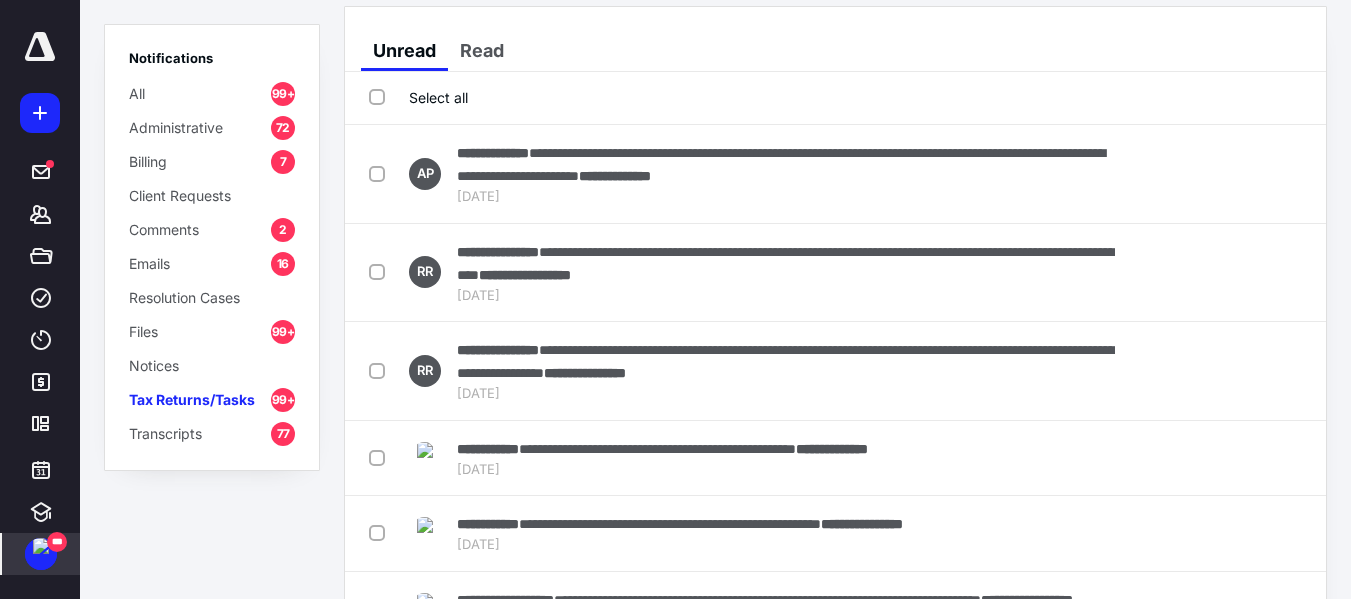 scroll, scrollTop: 0, scrollLeft: 0, axis: both 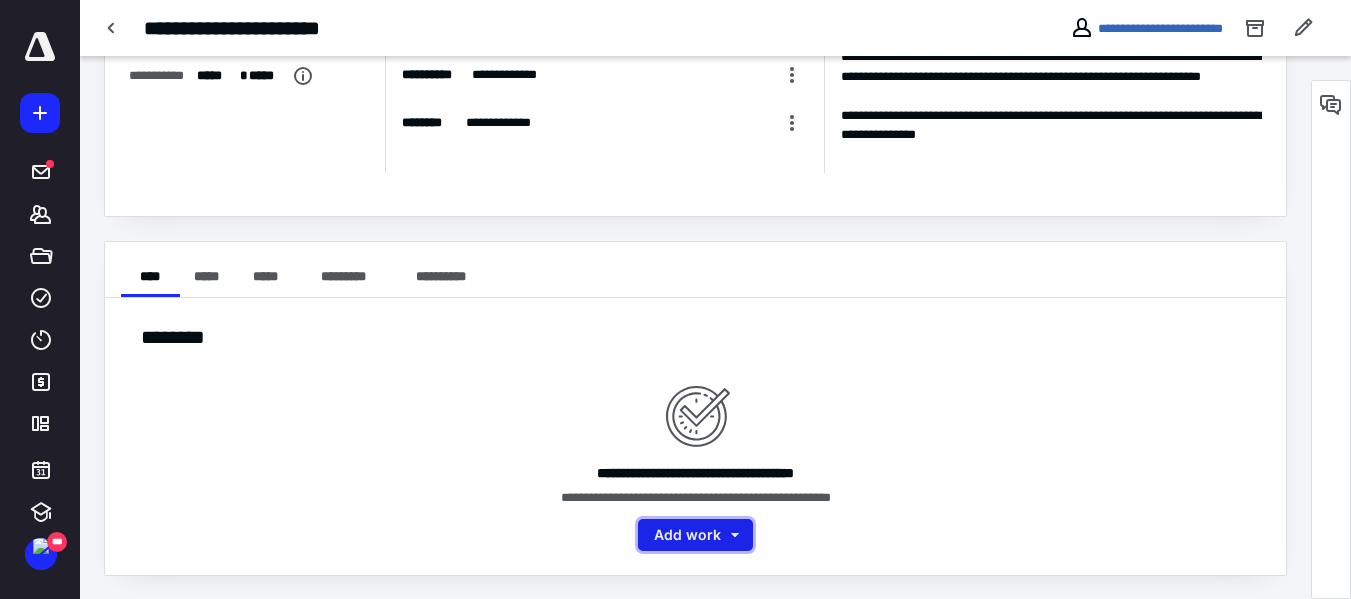 click on "Add work" at bounding box center (695, 535) 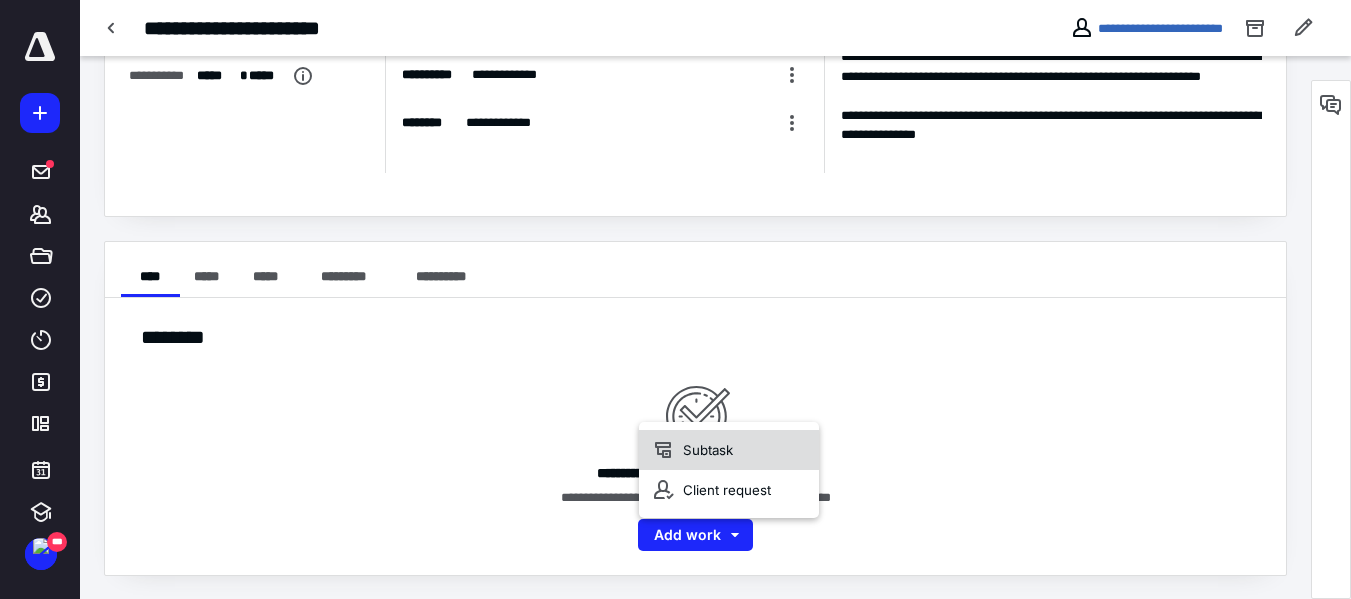 click on "Subtask" at bounding box center (729, 450) 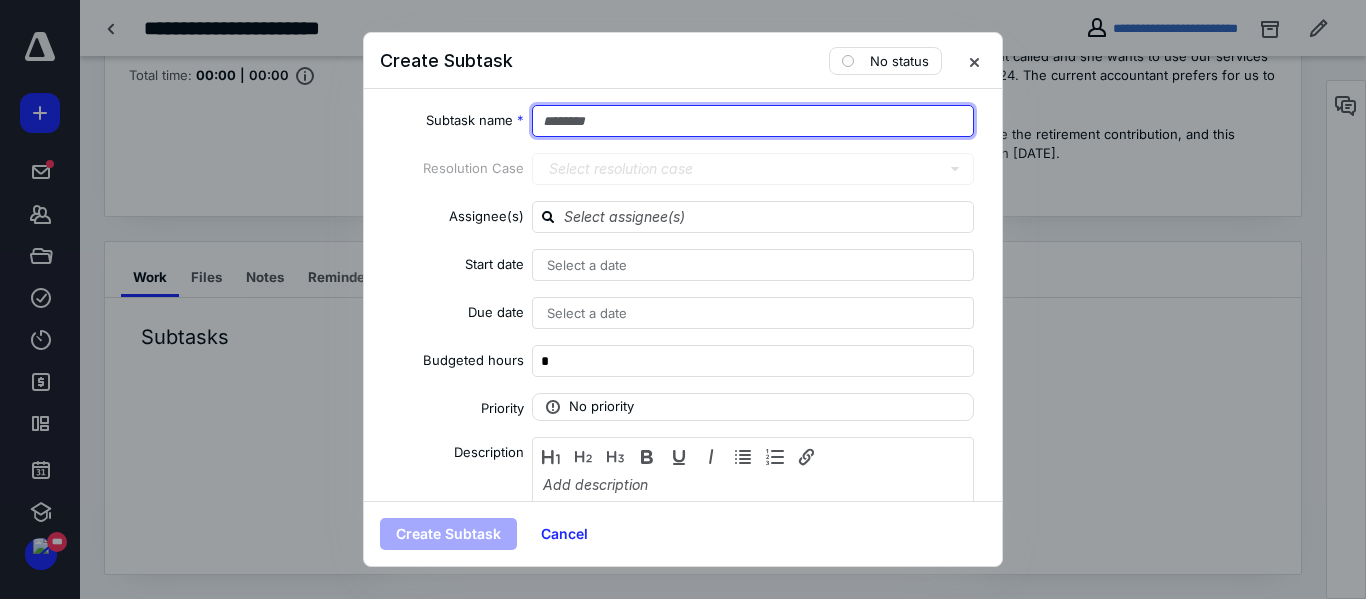 click at bounding box center (753, 121) 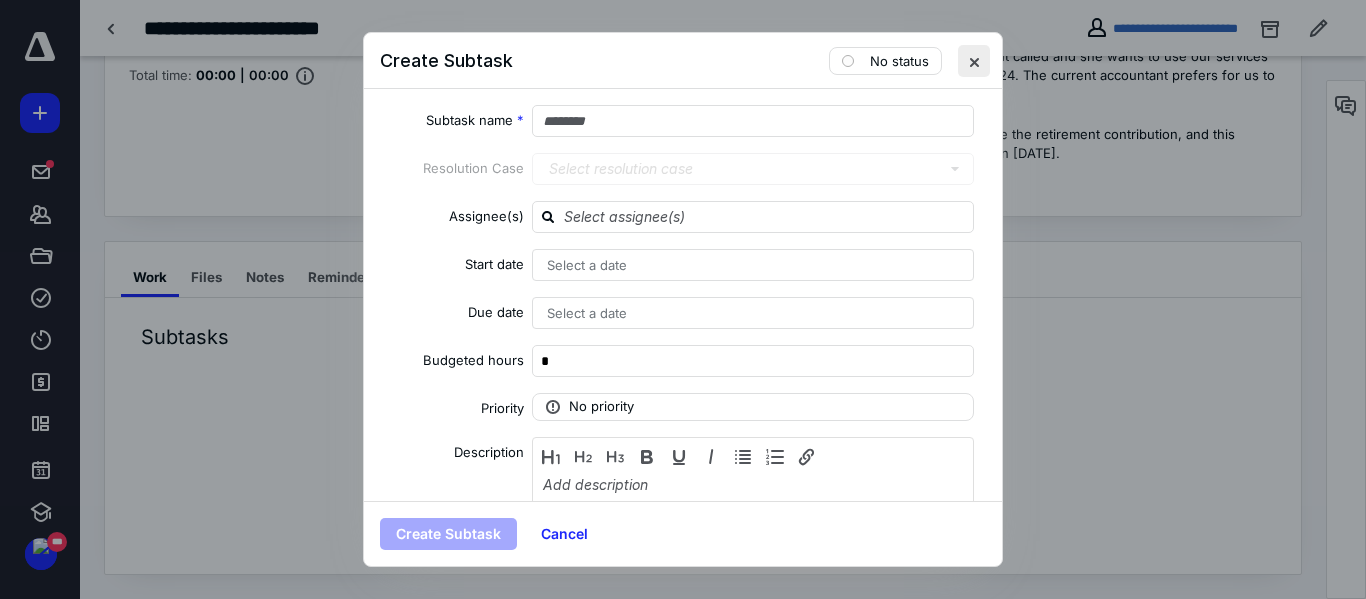 click at bounding box center [974, 61] 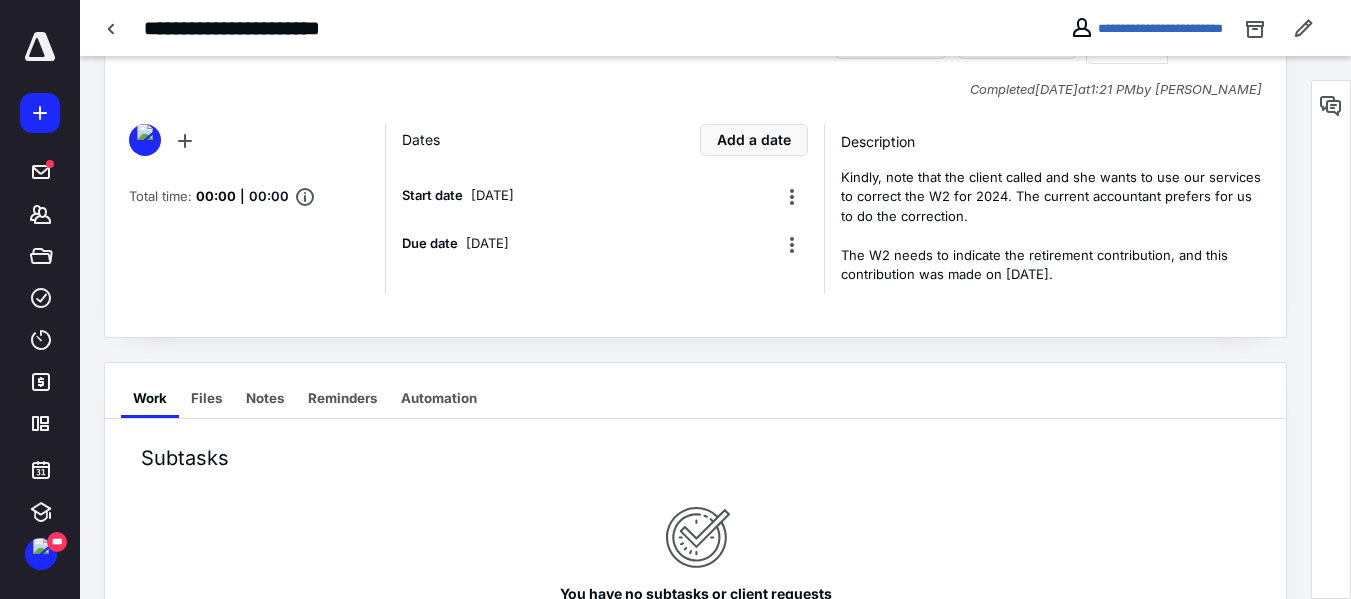 scroll, scrollTop: 0, scrollLeft: 0, axis: both 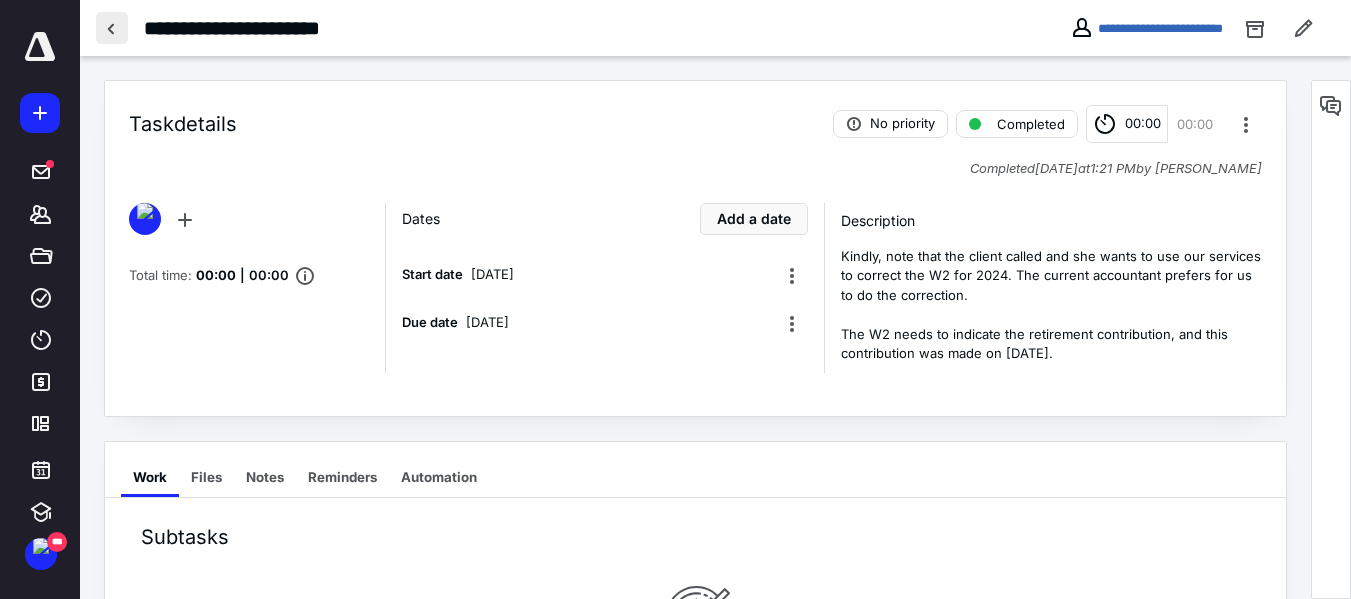 click at bounding box center [112, 28] 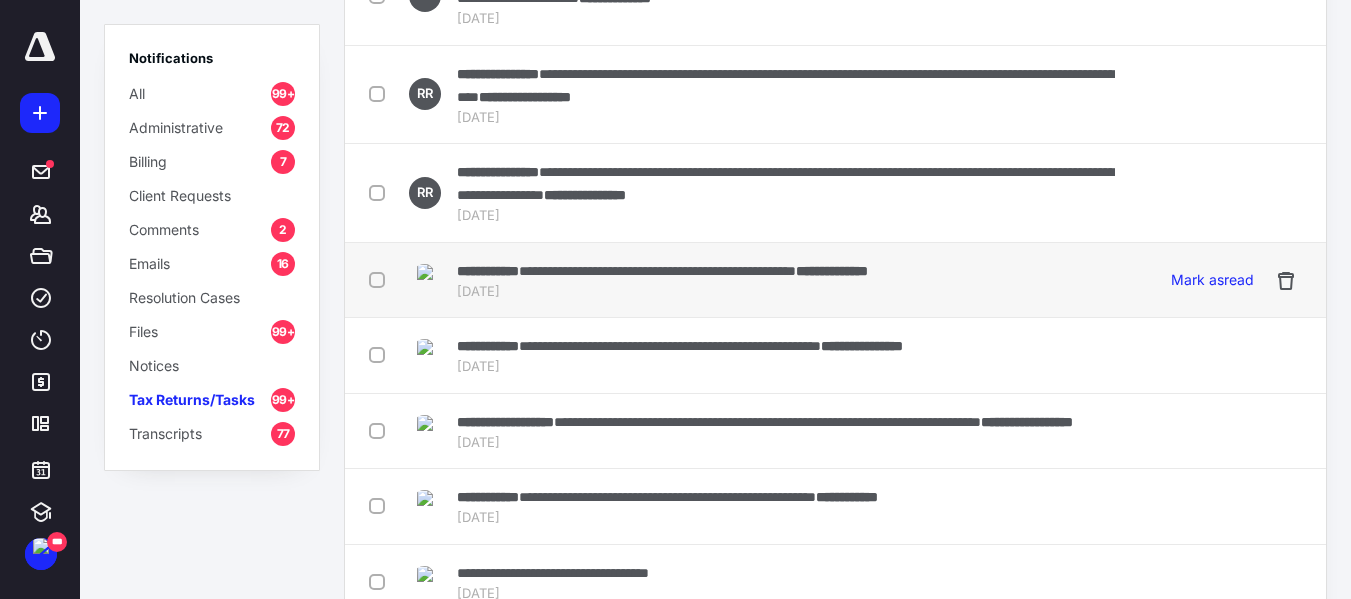 scroll, scrollTop: 198, scrollLeft: 0, axis: vertical 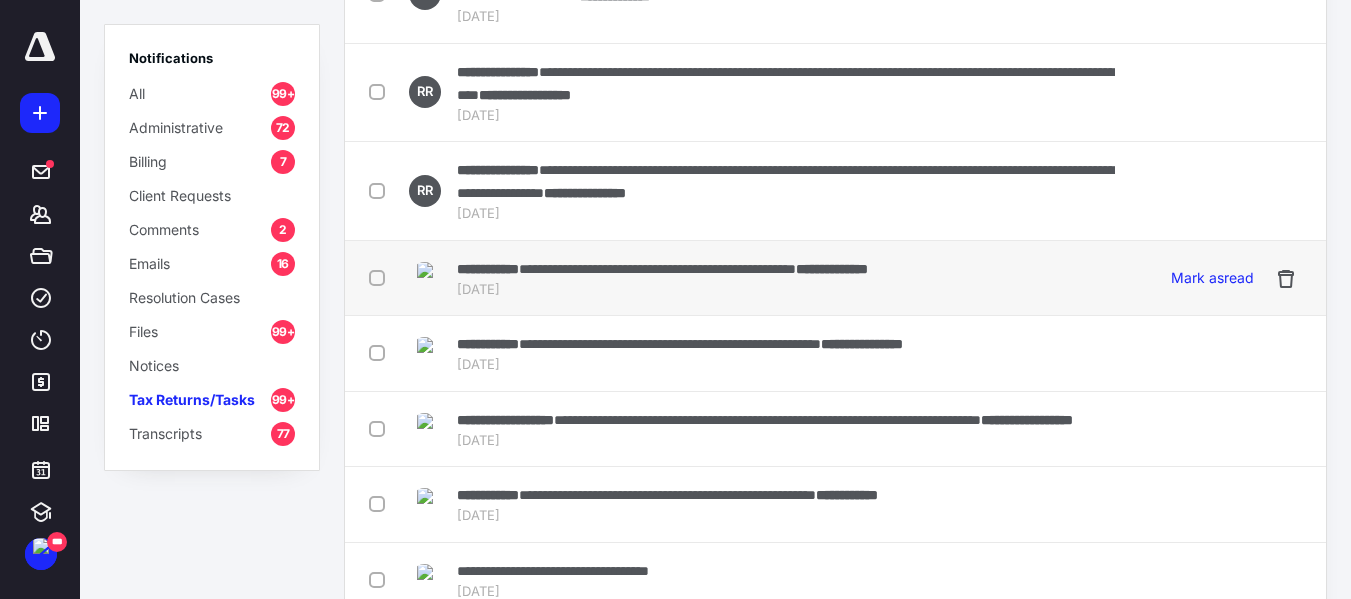 click at bounding box center [381, 277] 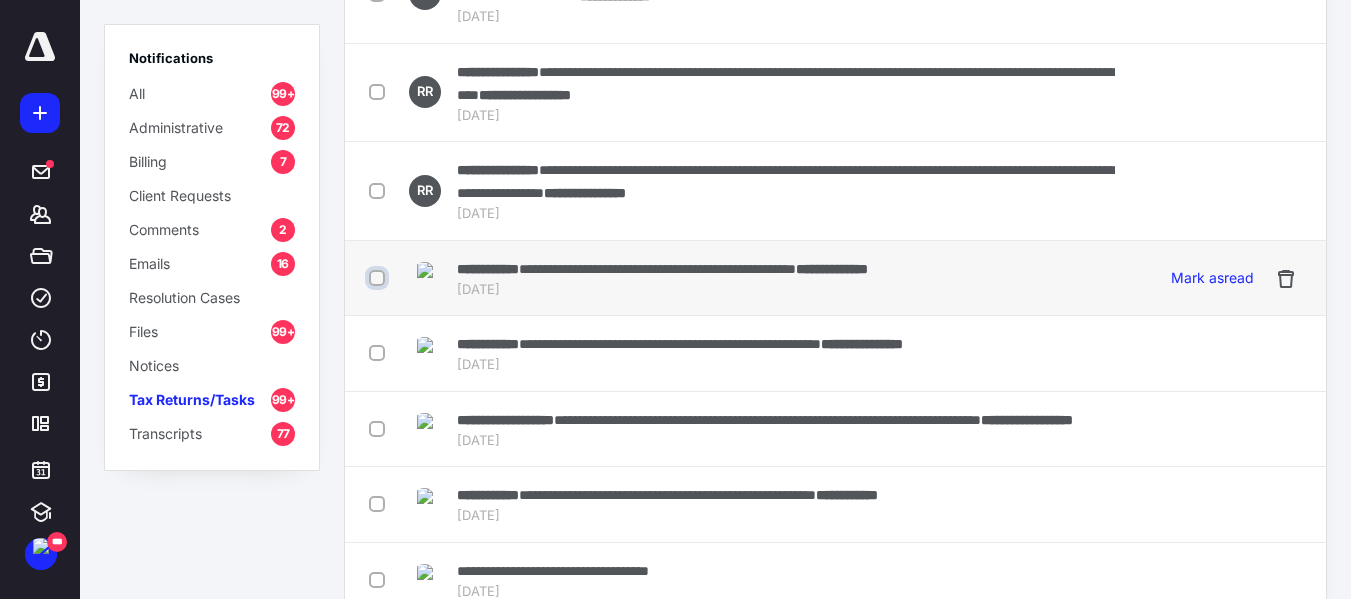 click at bounding box center [379, 278] 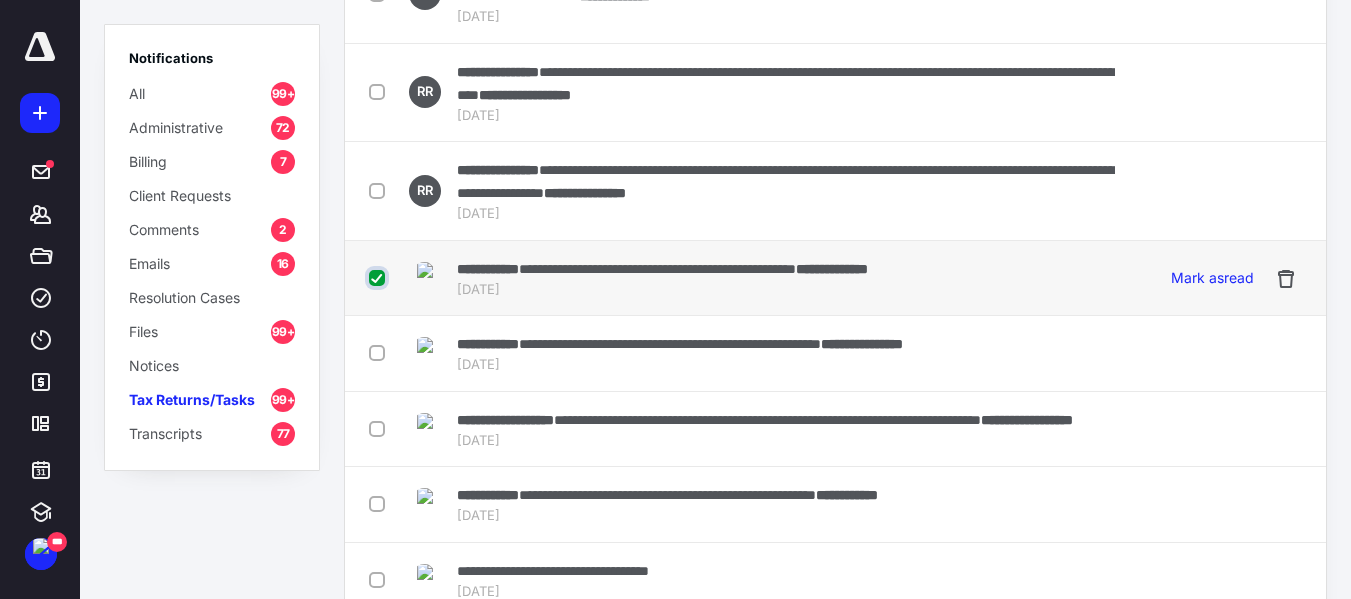 checkbox on "true" 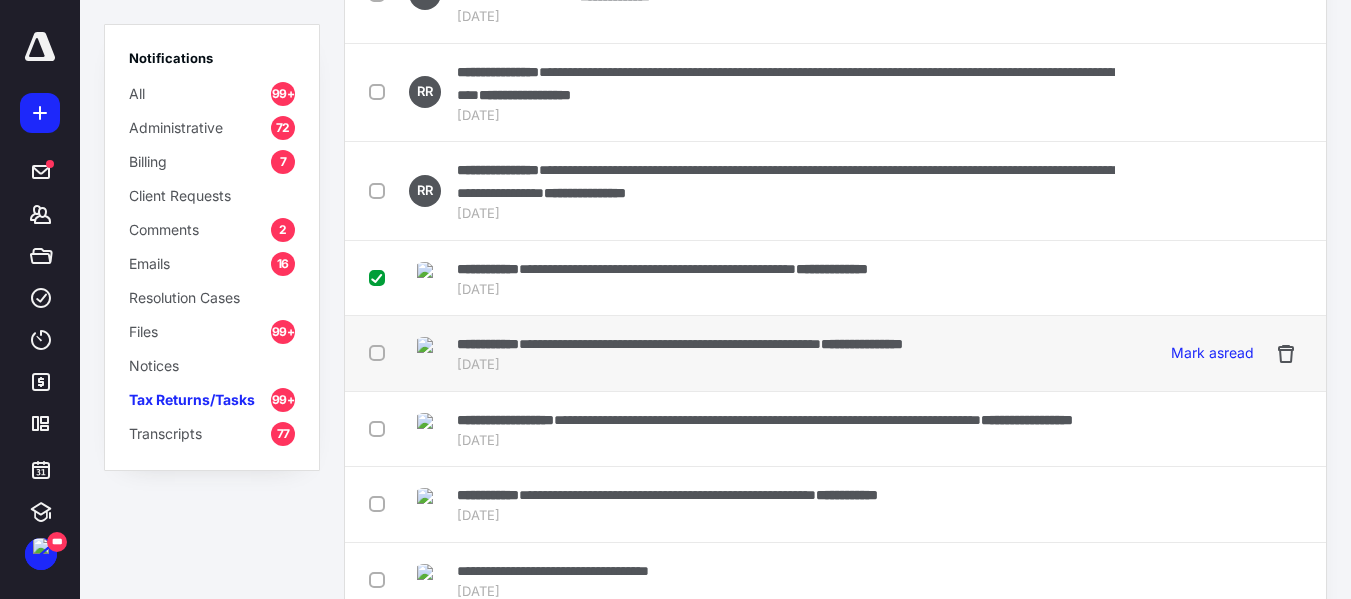 click at bounding box center (381, 352) 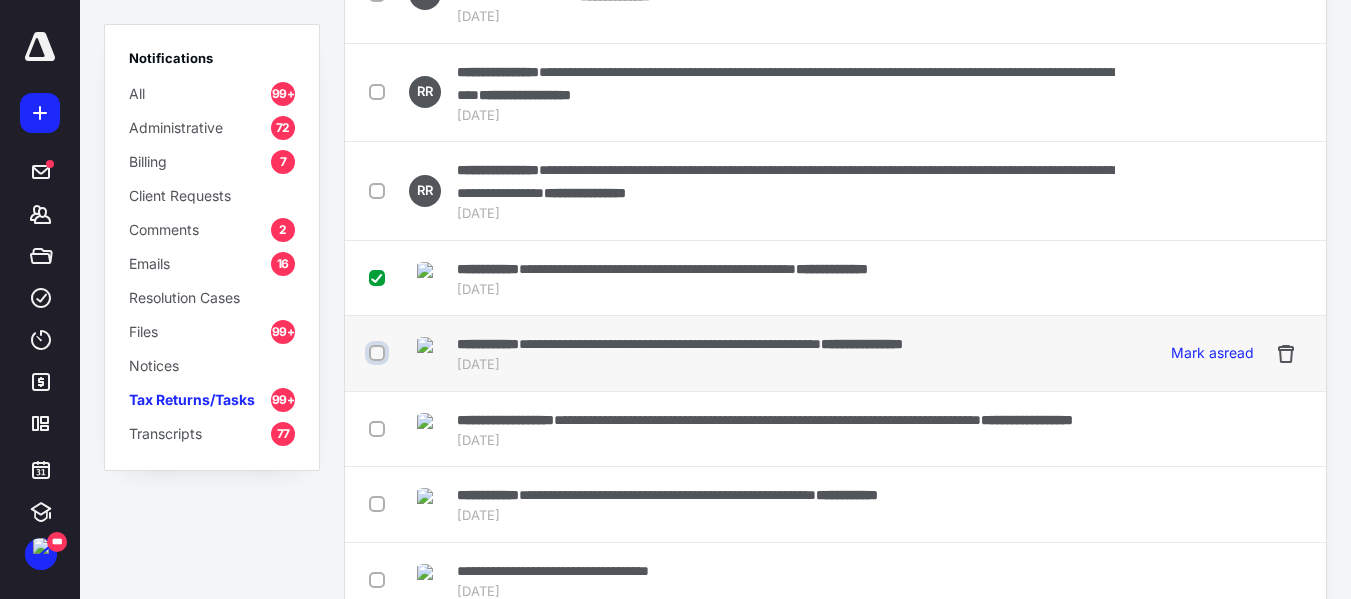 click at bounding box center (379, 353) 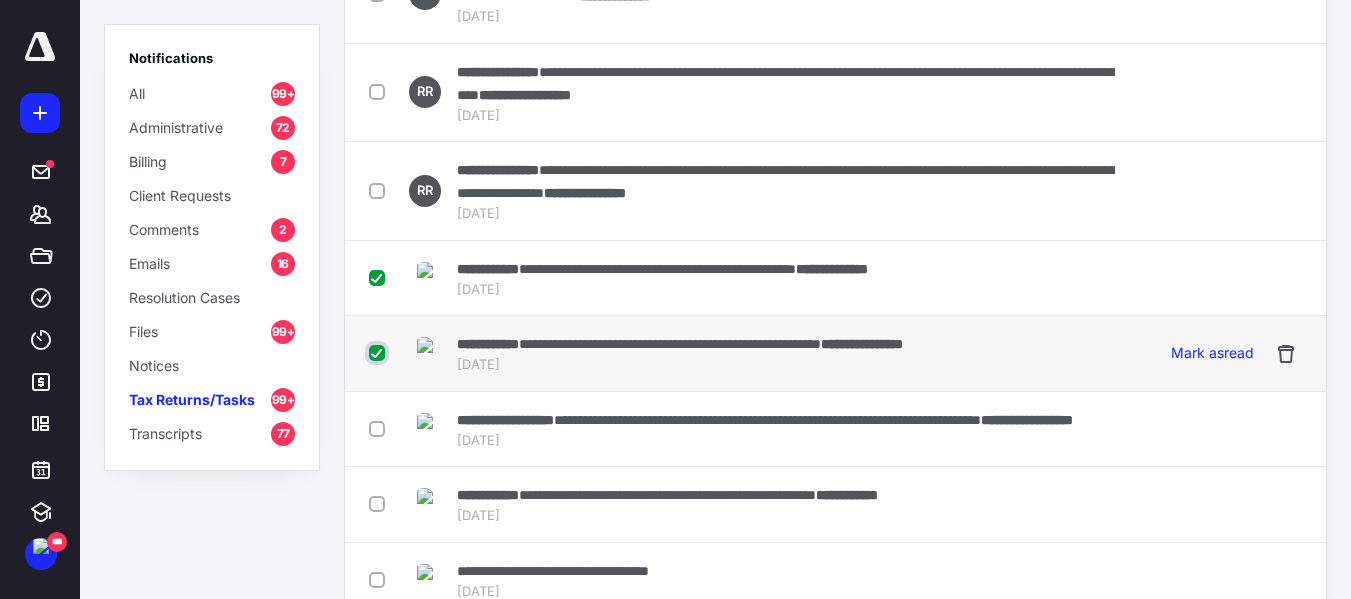 checkbox on "true" 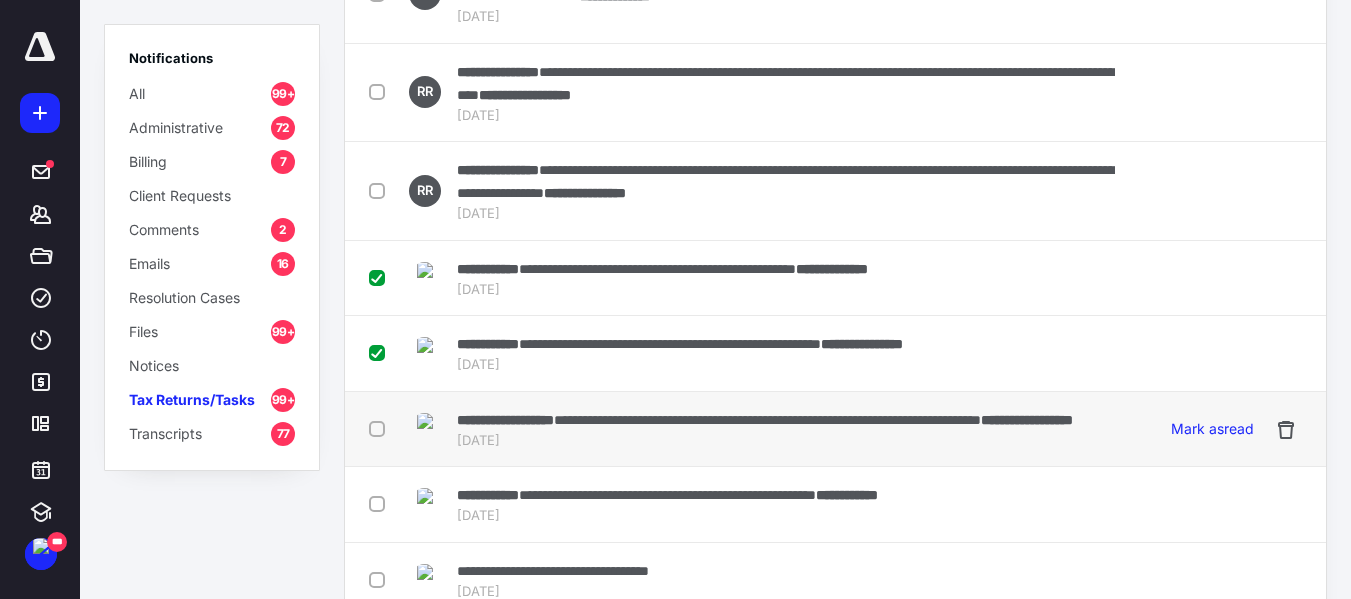 click at bounding box center [381, 428] 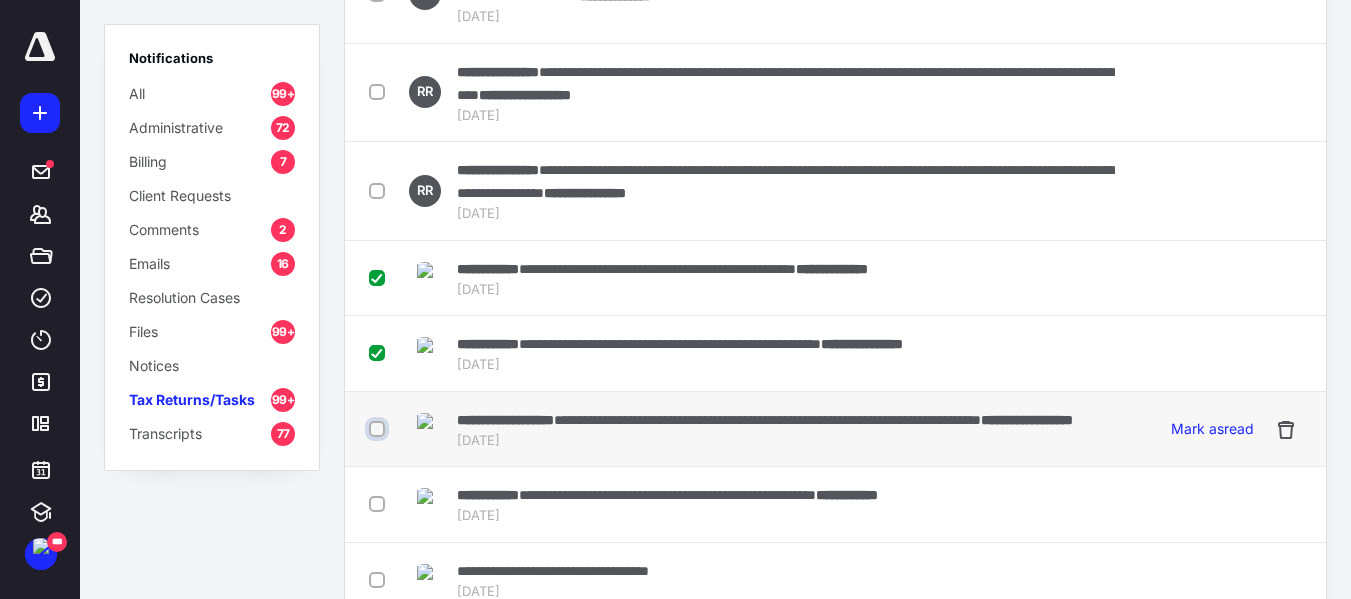 click at bounding box center (379, 429) 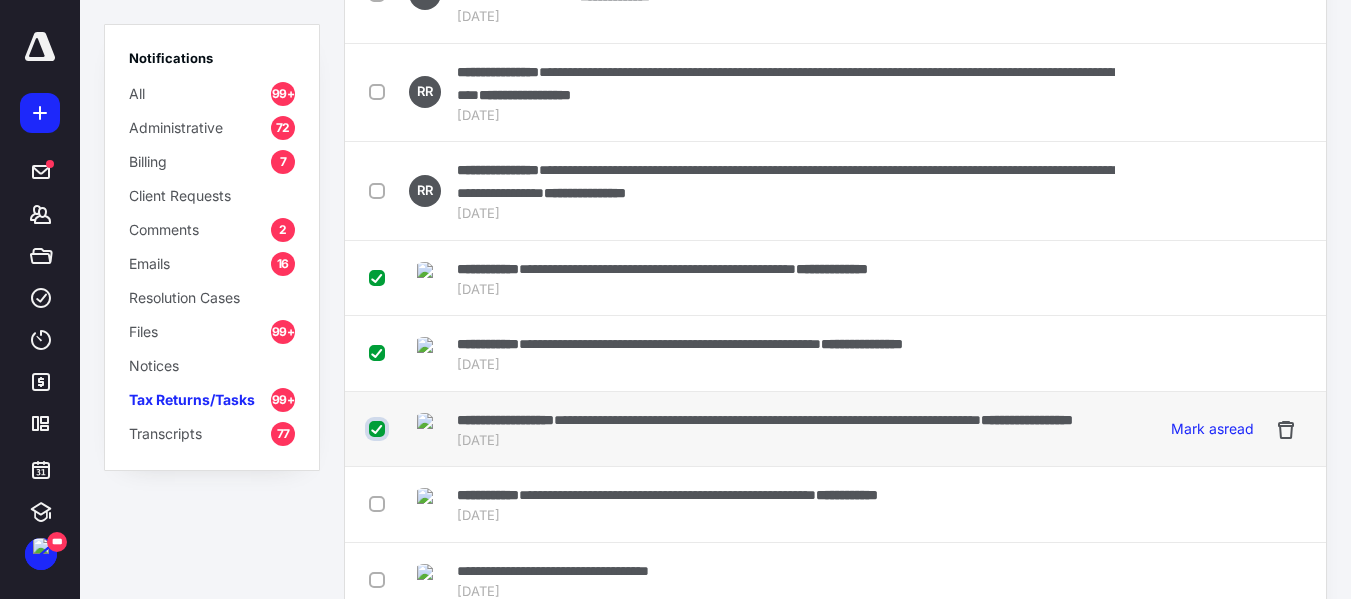 checkbox on "true" 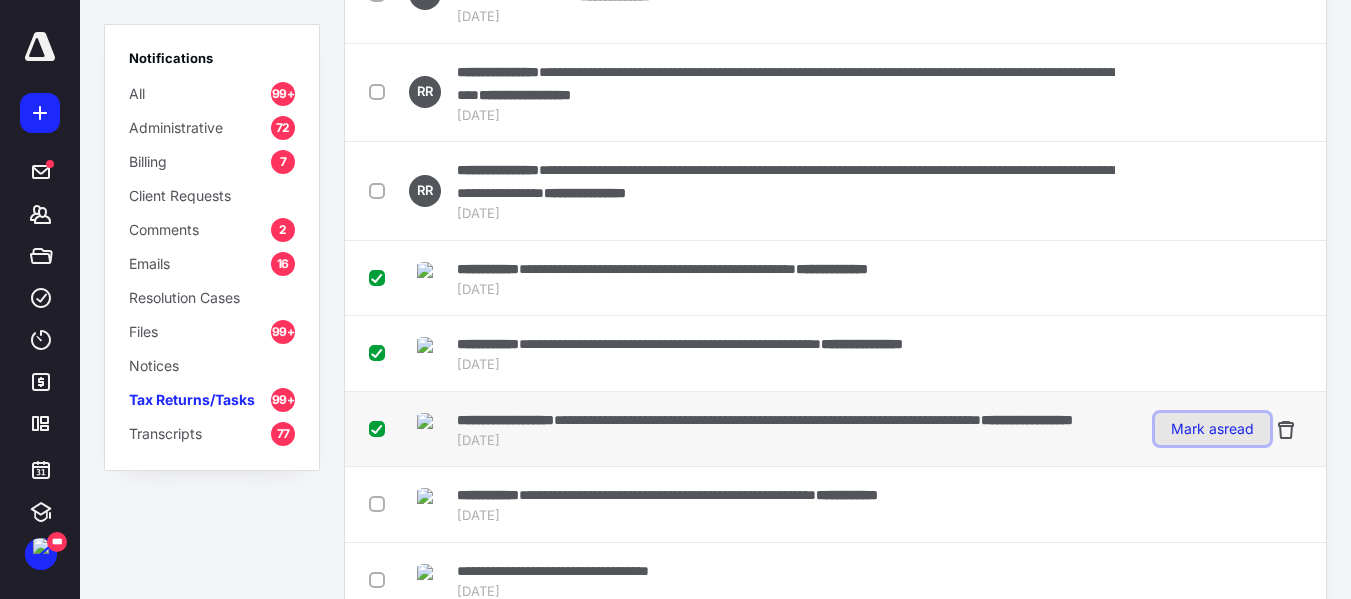 click on "Mark as  read" at bounding box center (1212, 429) 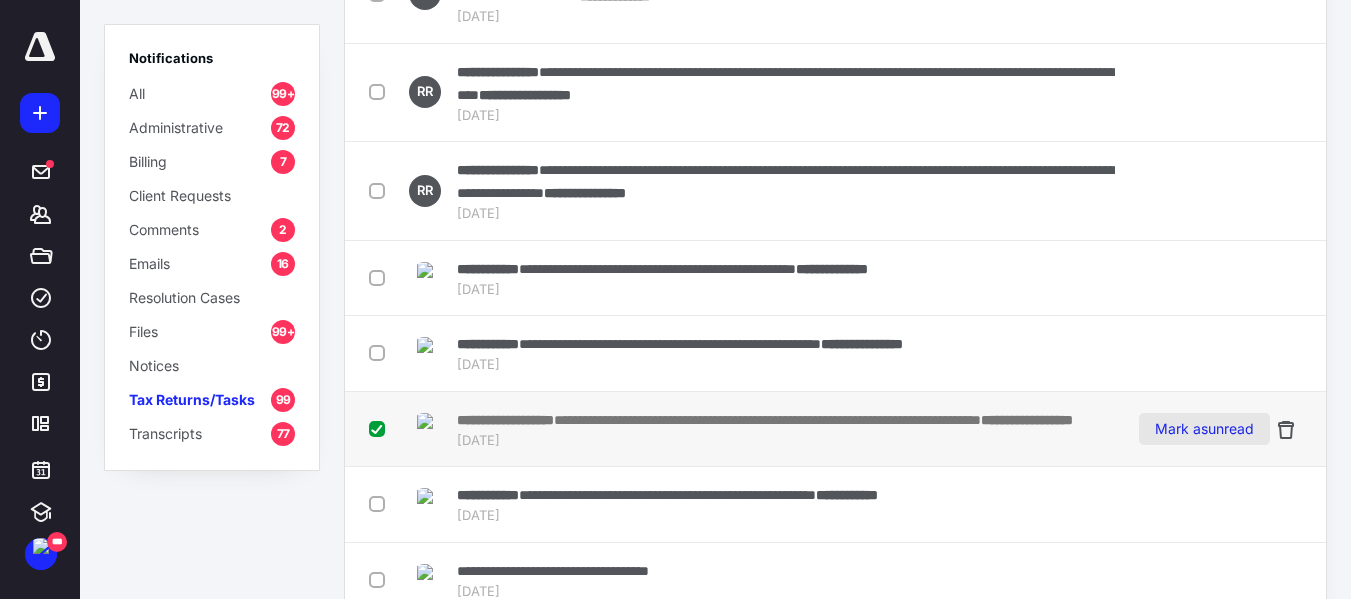 checkbox on "false" 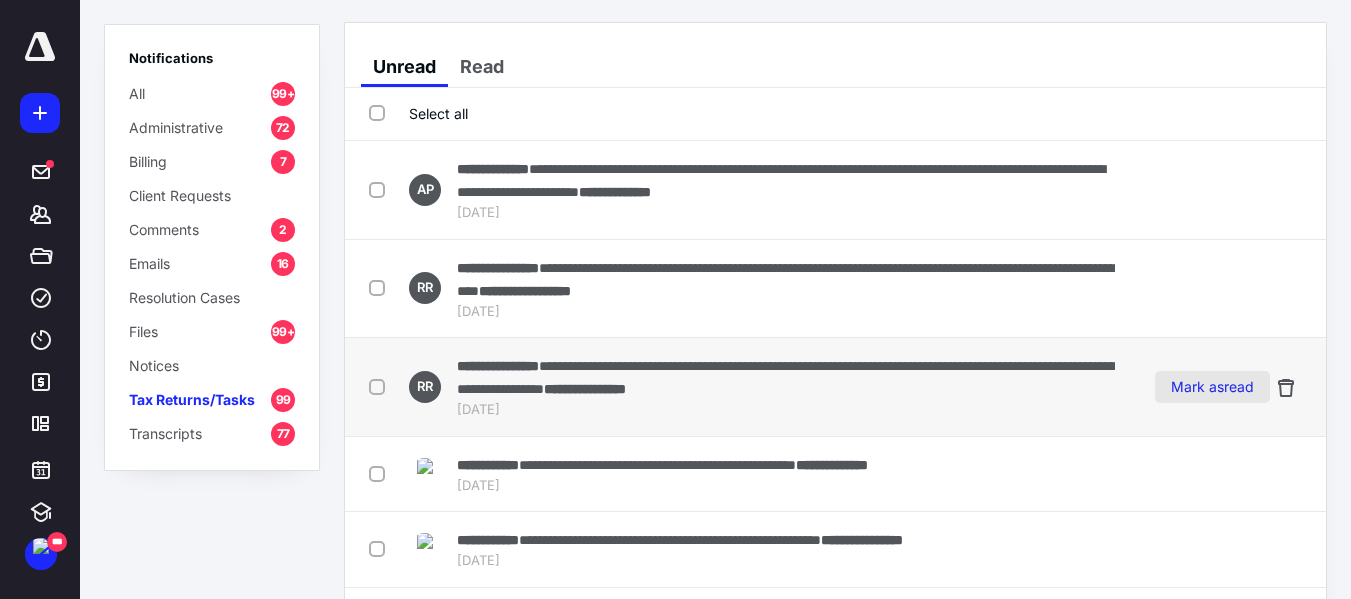 scroll, scrollTop: 0, scrollLeft: 0, axis: both 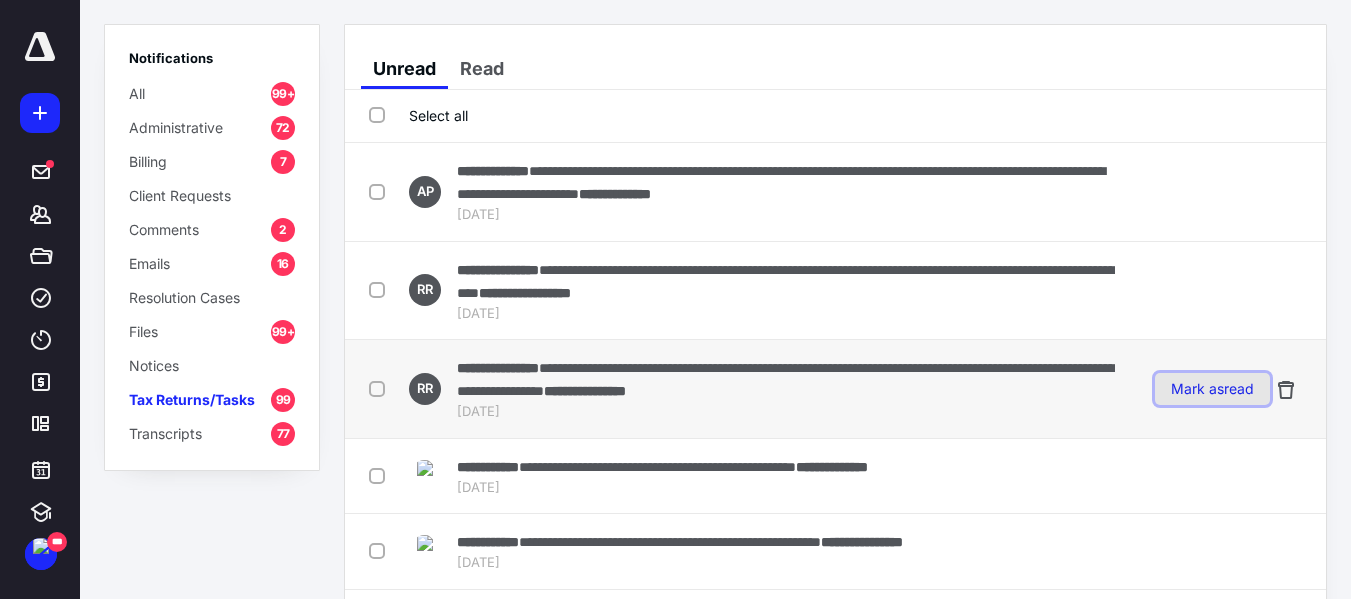 click on "Mark as  read" at bounding box center [1212, 389] 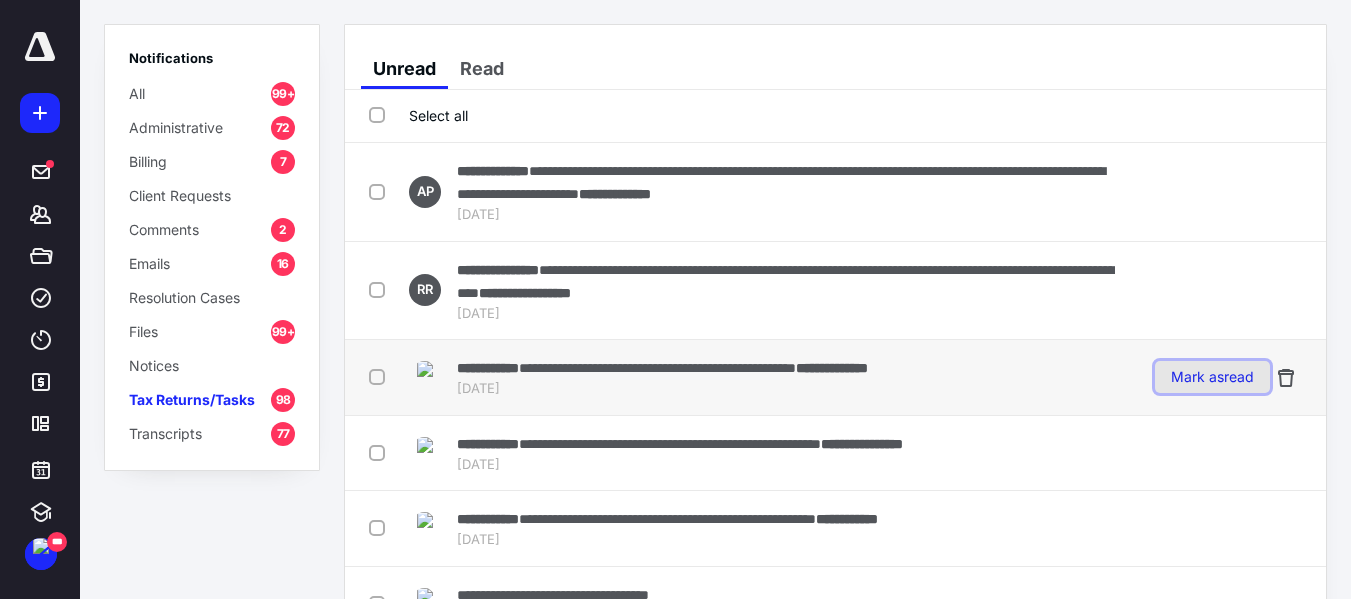 click on "Mark as  read" at bounding box center [1212, 377] 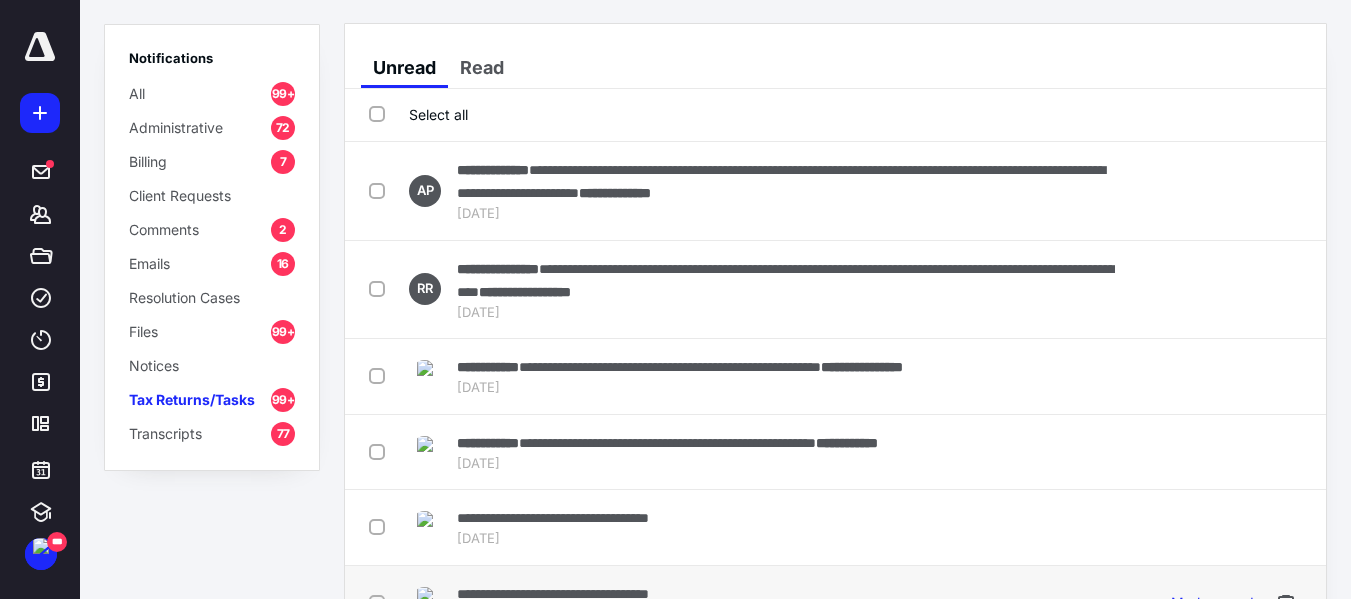scroll, scrollTop: 0, scrollLeft: 0, axis: both 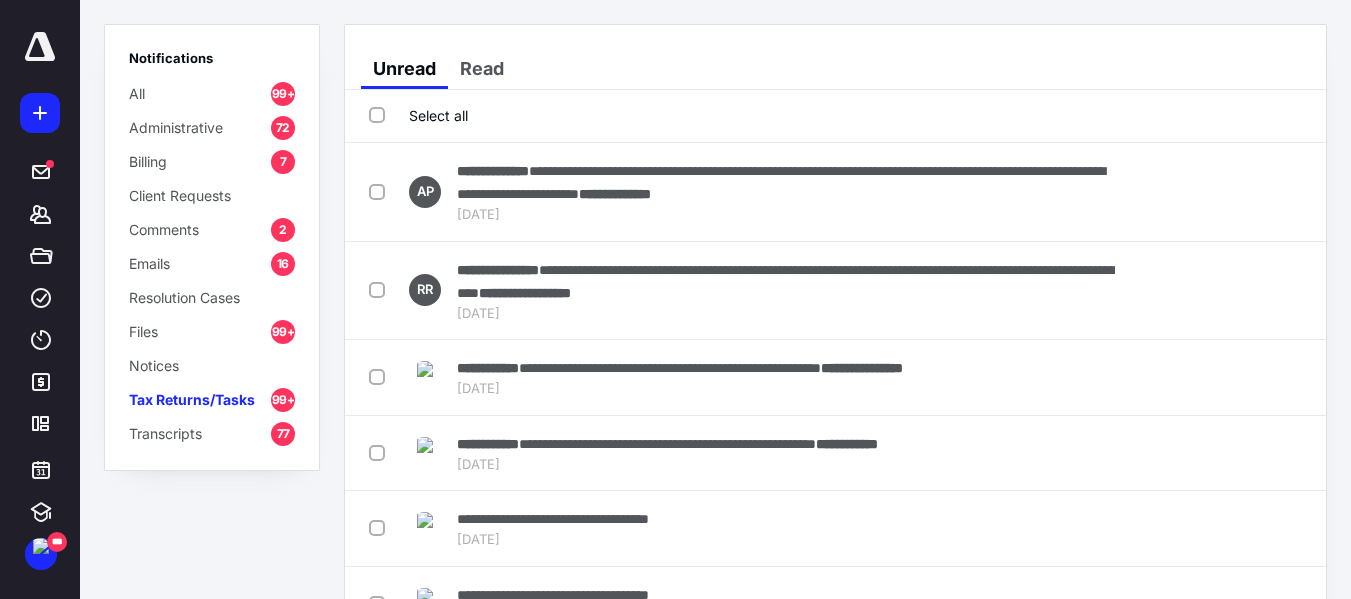 click on "Billing 7" at bounding box center (212, 161) 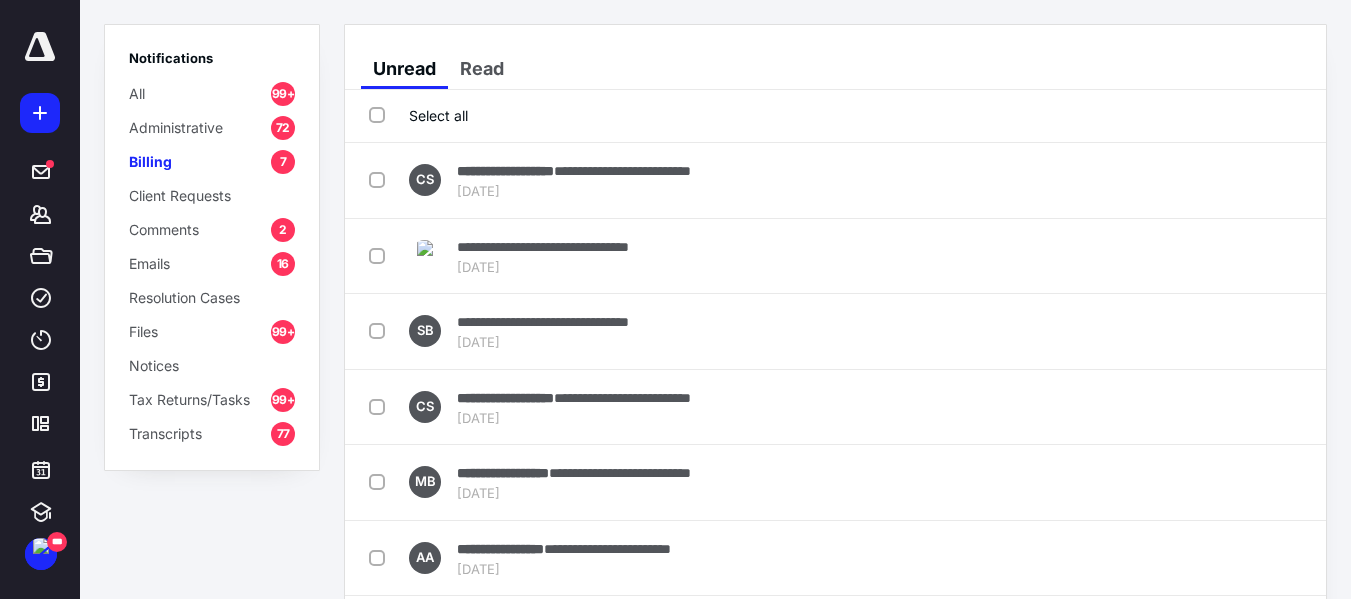 click on "Select all" at bounding box center [418, 115] 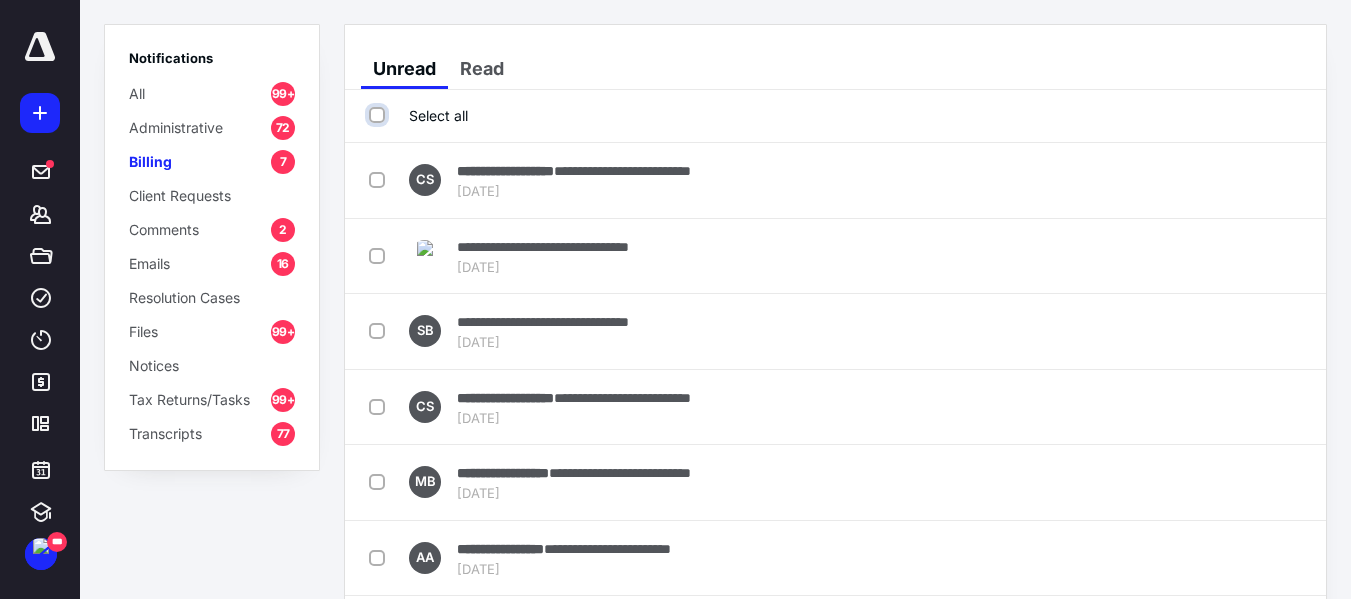 click on "Select all" at bounding box center (379, 115) 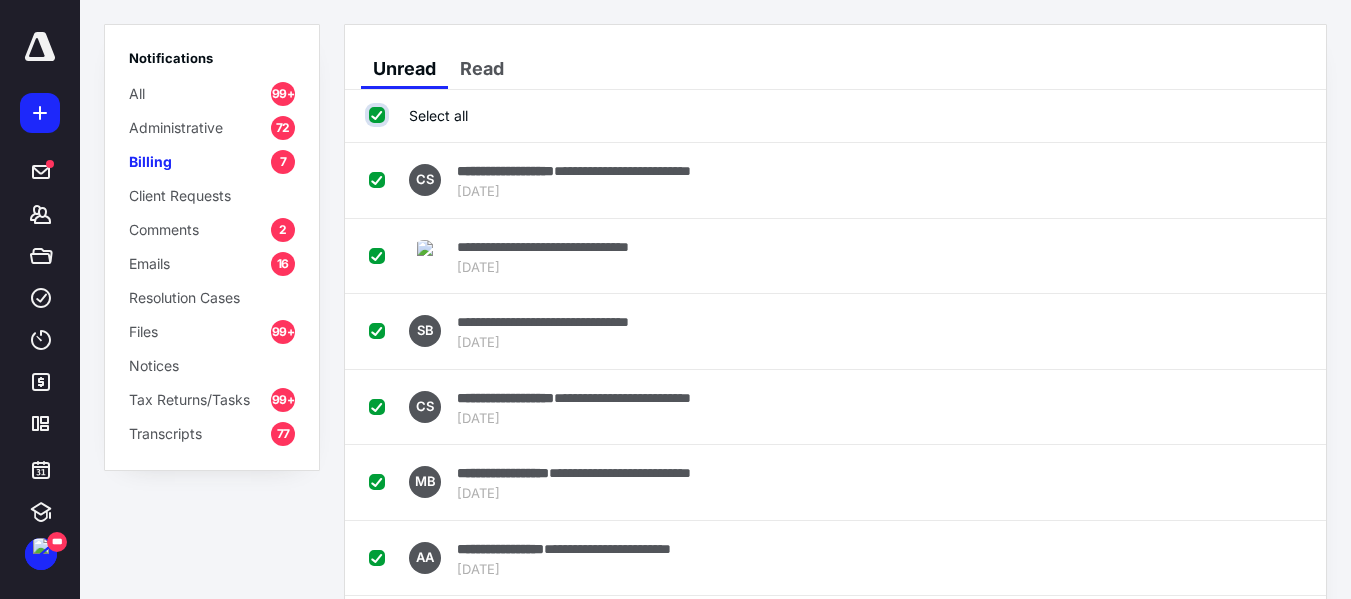checkbox on "true" 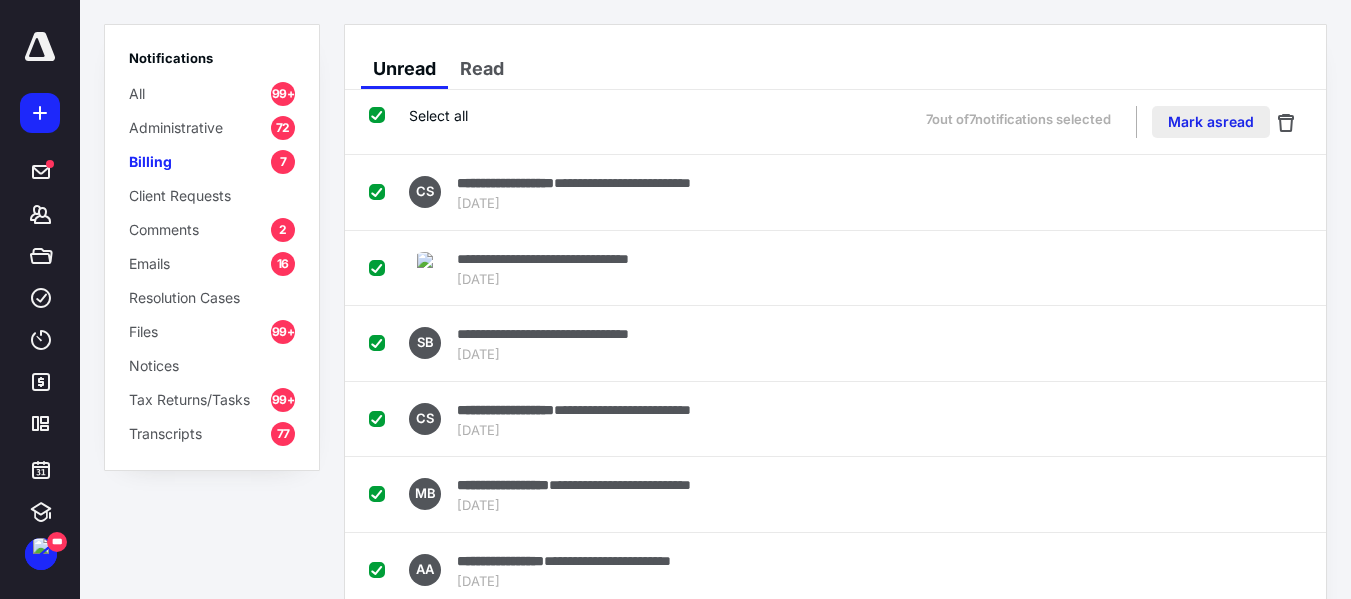 click on "Mark as  read" at bounding box center [1211, 122] 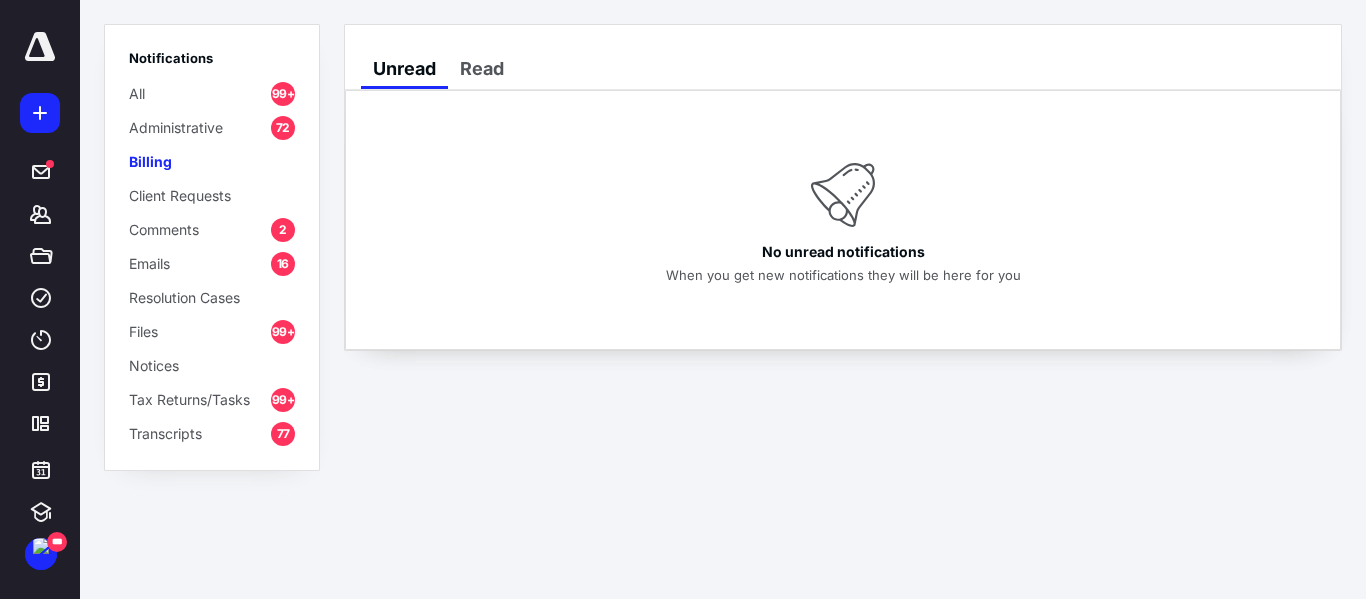 click on "Administrative" at bounding box center [176, 127] 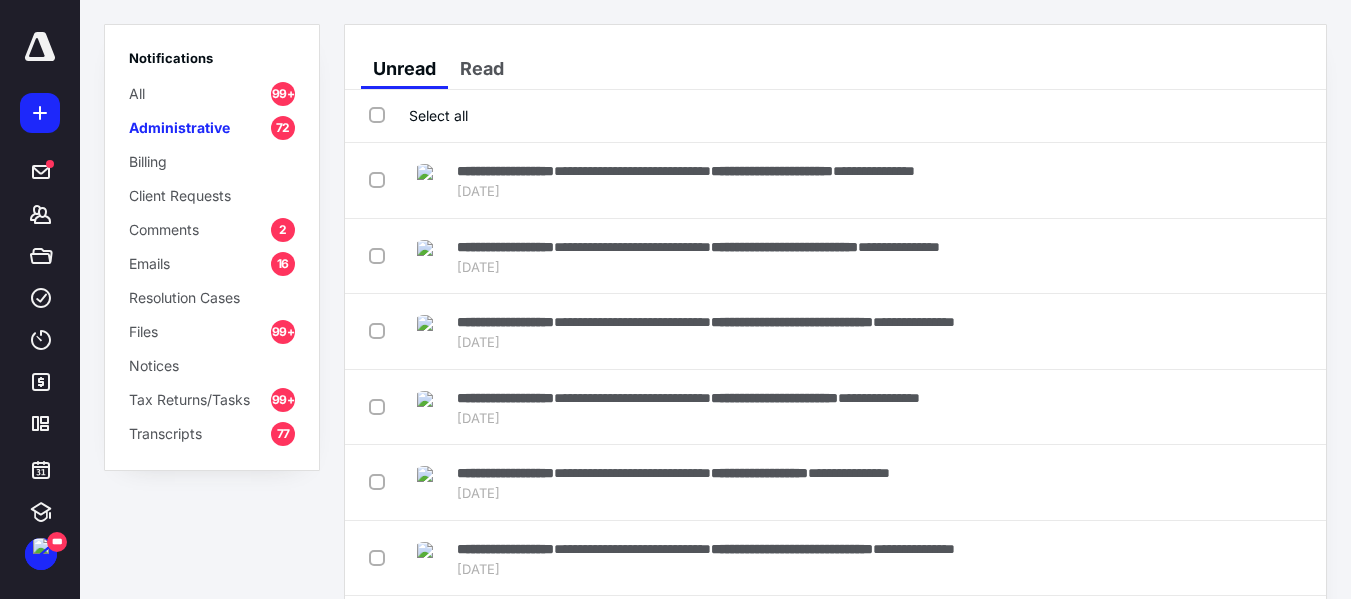 click on "Select all" at bounding box center [418, 115] 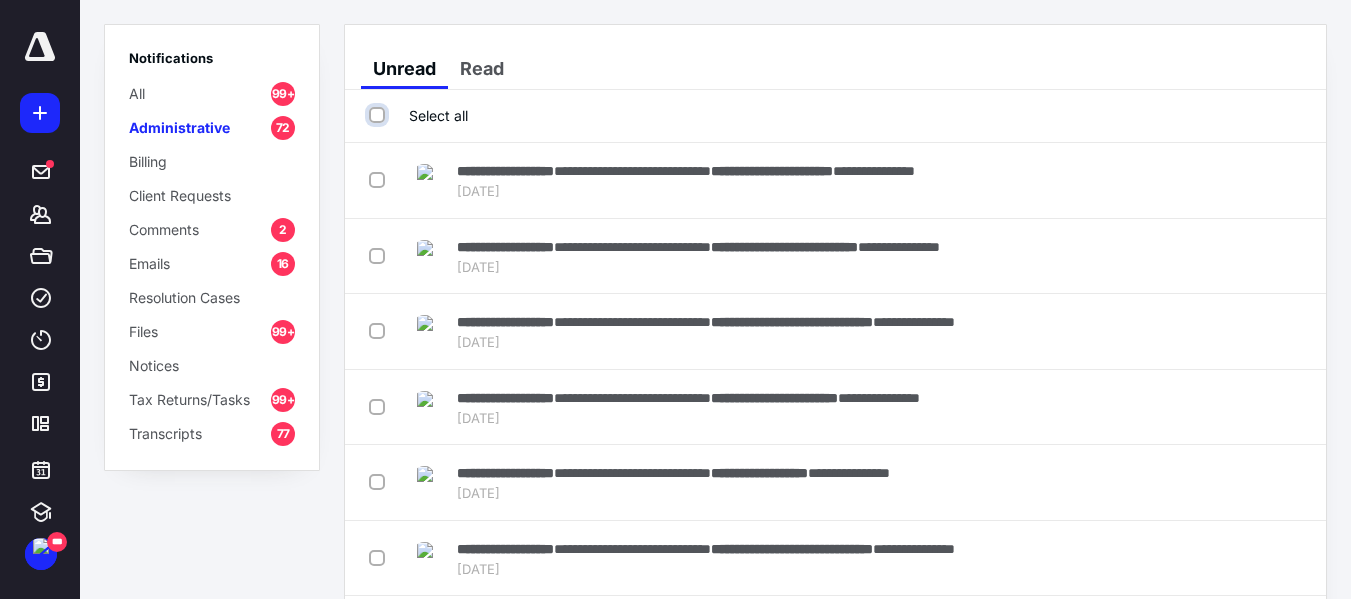 click on "Select all" at bounding box center (379, 115) 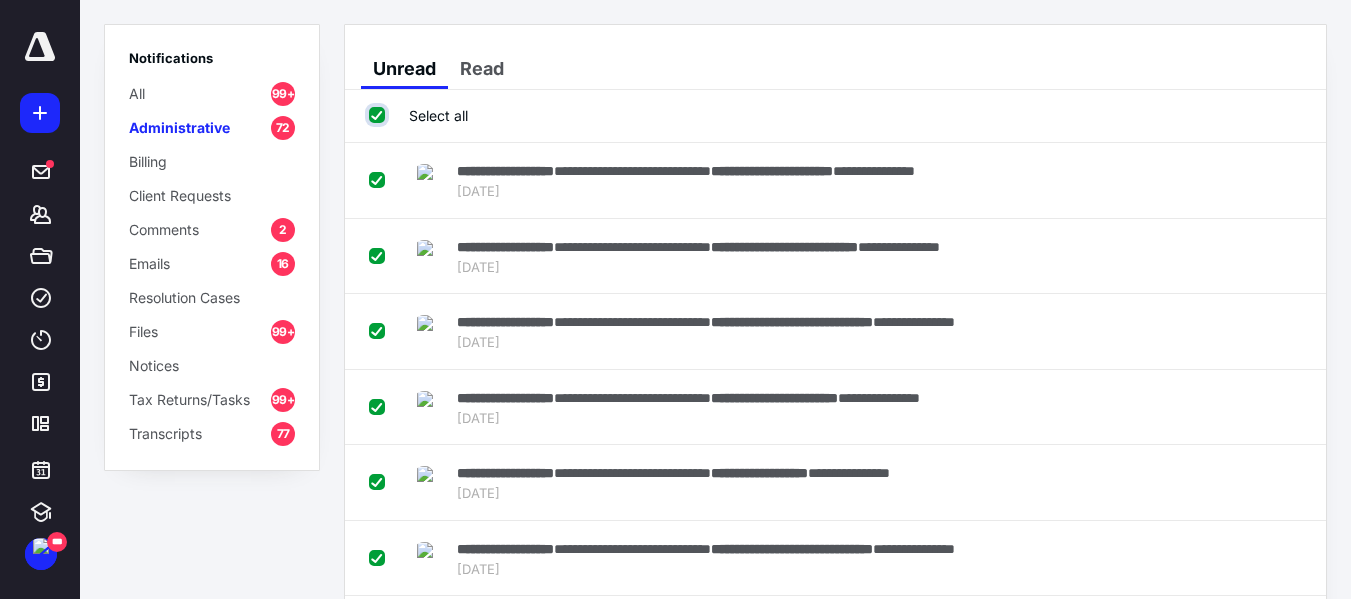 checkbox on "true" 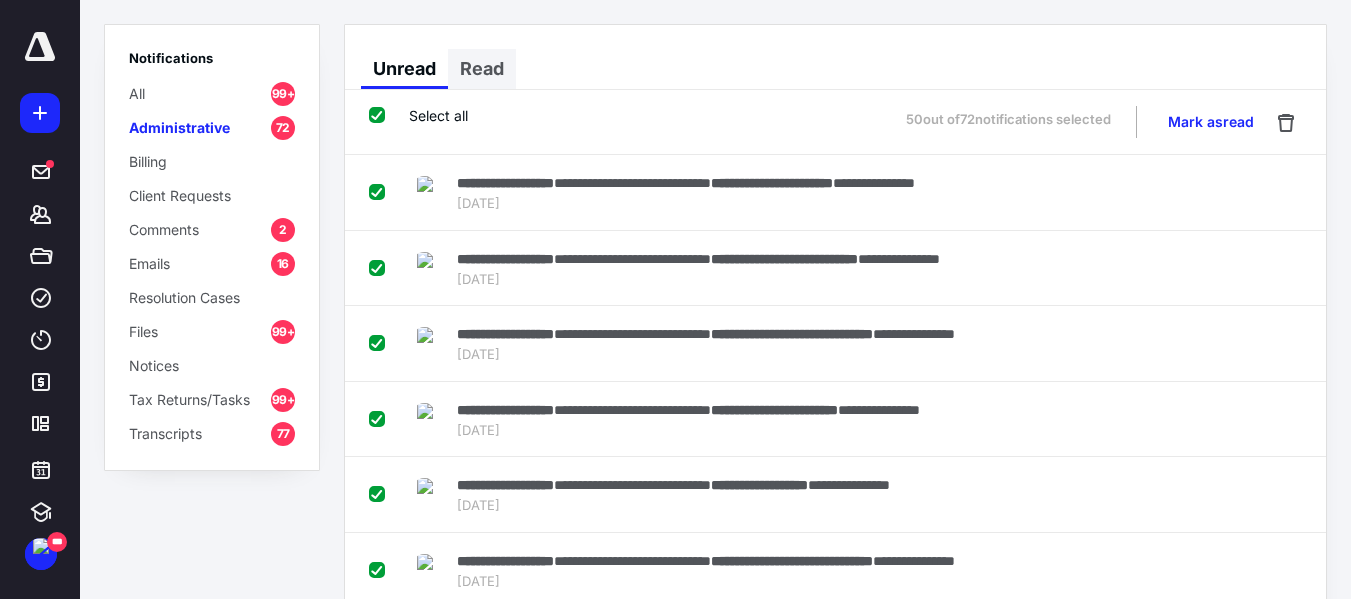 click on "Read" at bounding box center [482, 69] 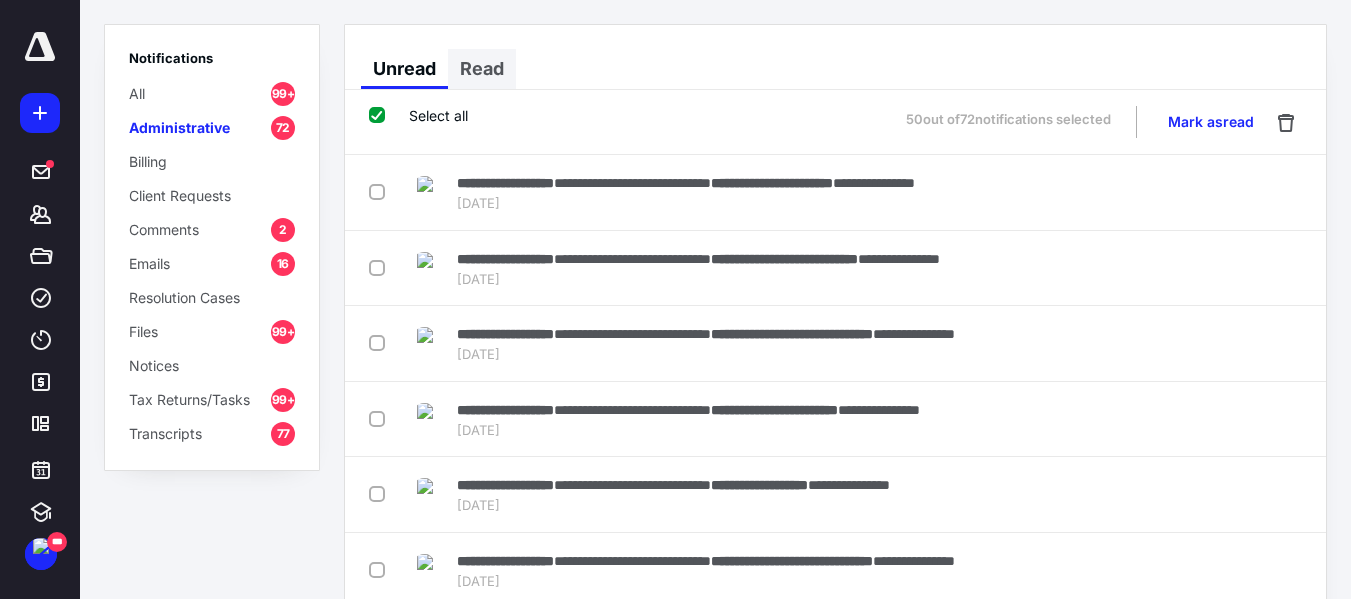 checkbox on "false" 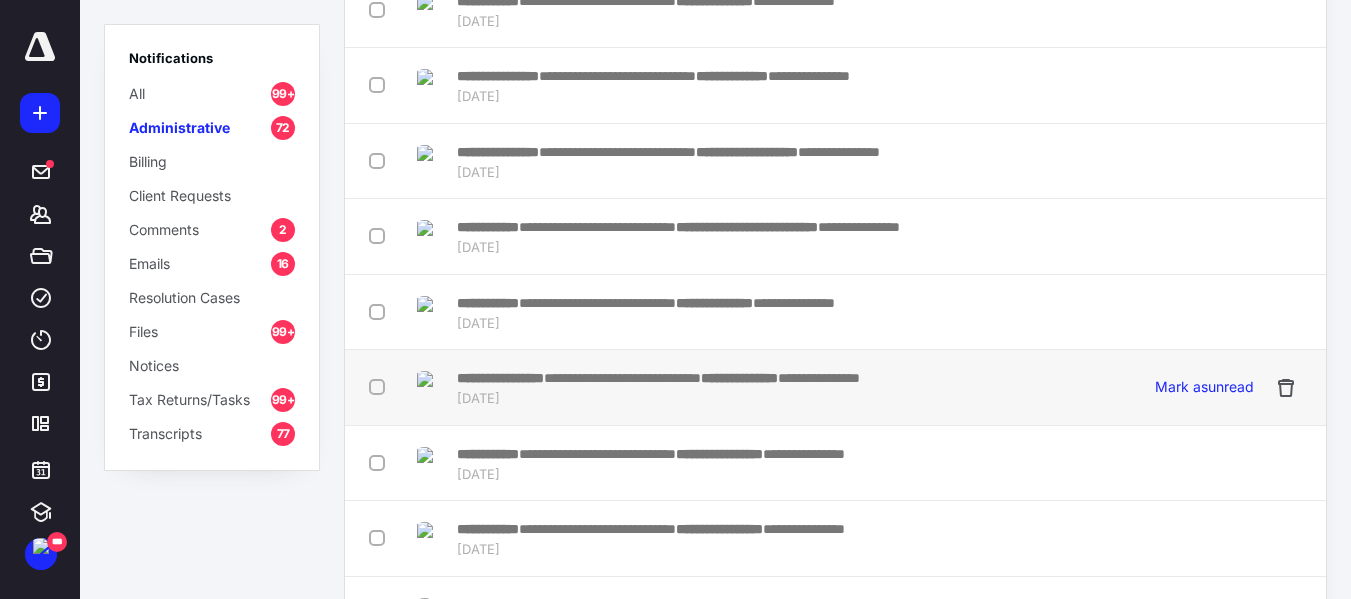 scroll, scrollTop: 399, scrollLeft: 0, axis: vertical 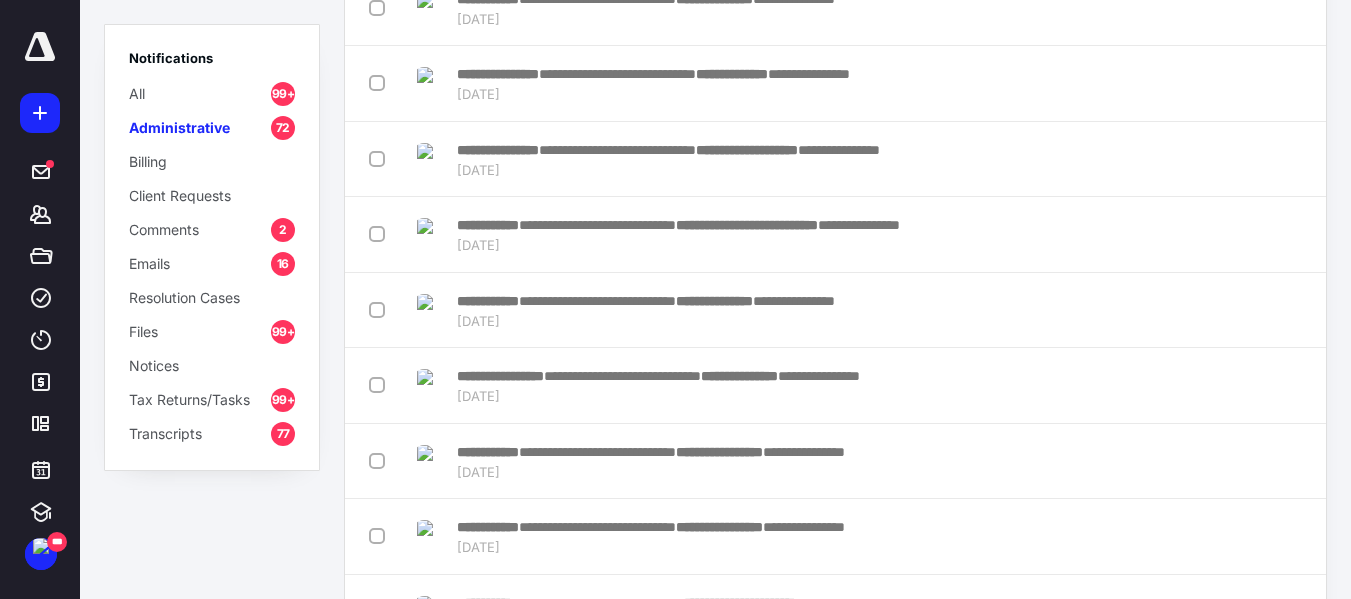click on "Comments" at bounding box center (164, 229) 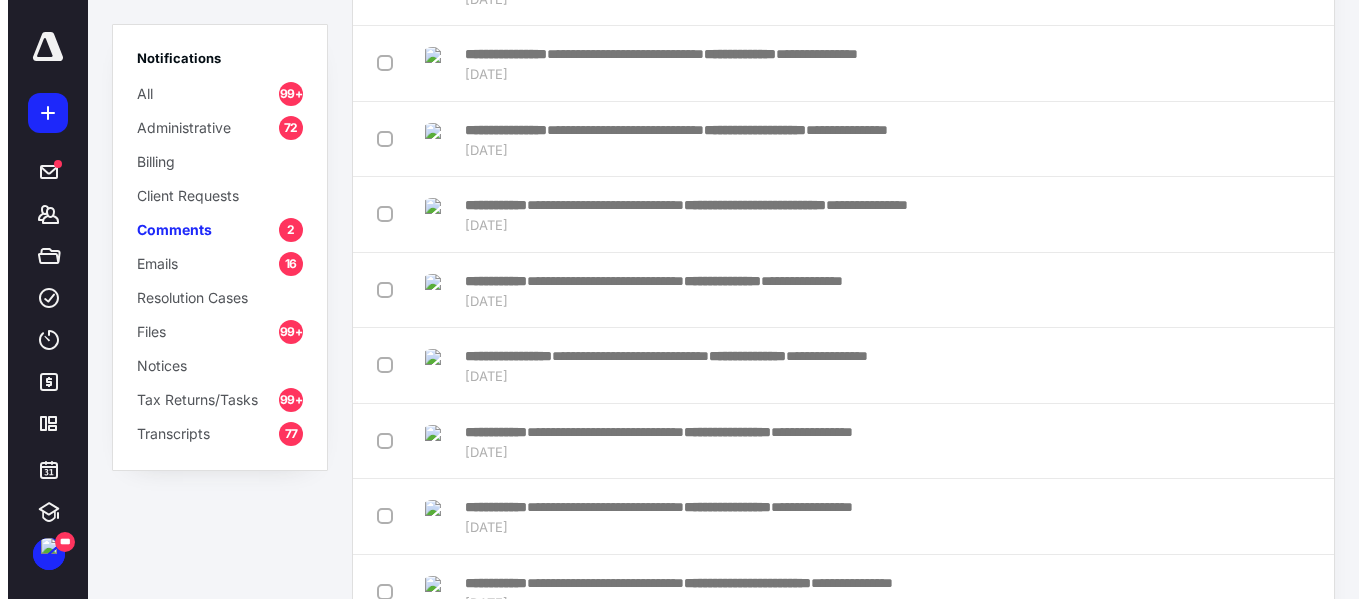 scroll, scrollTop: 0, scrollLeft: 0, axis: both 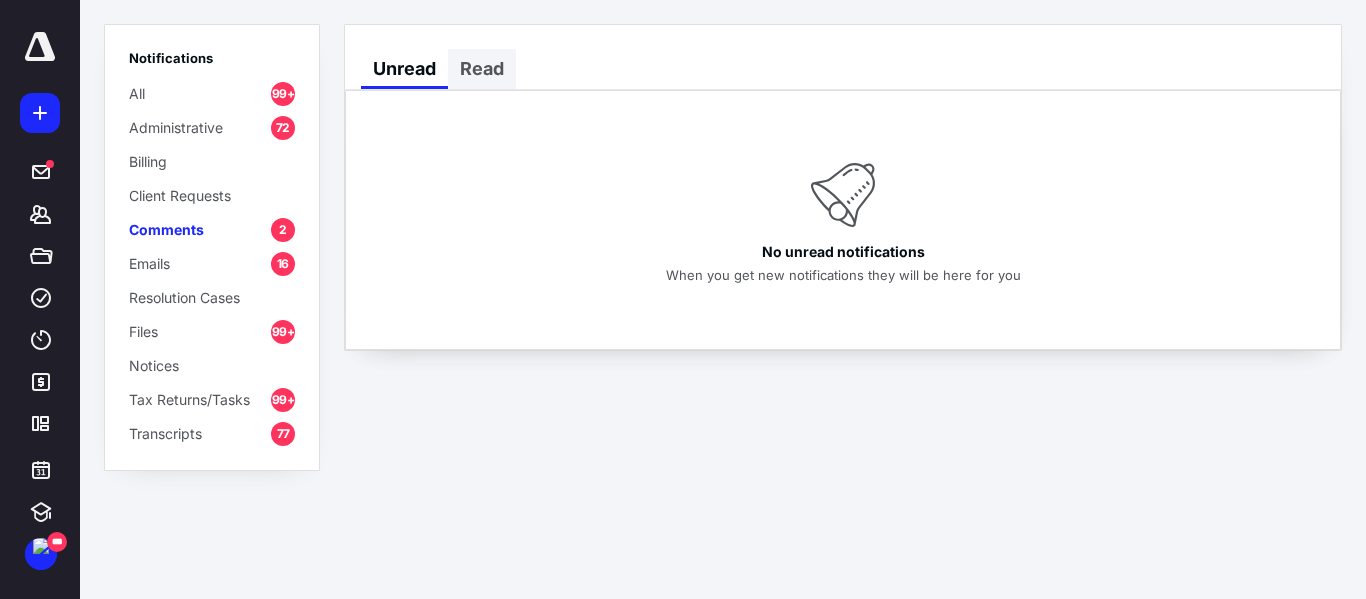 click on "Read" at bounding box center [482, 69] 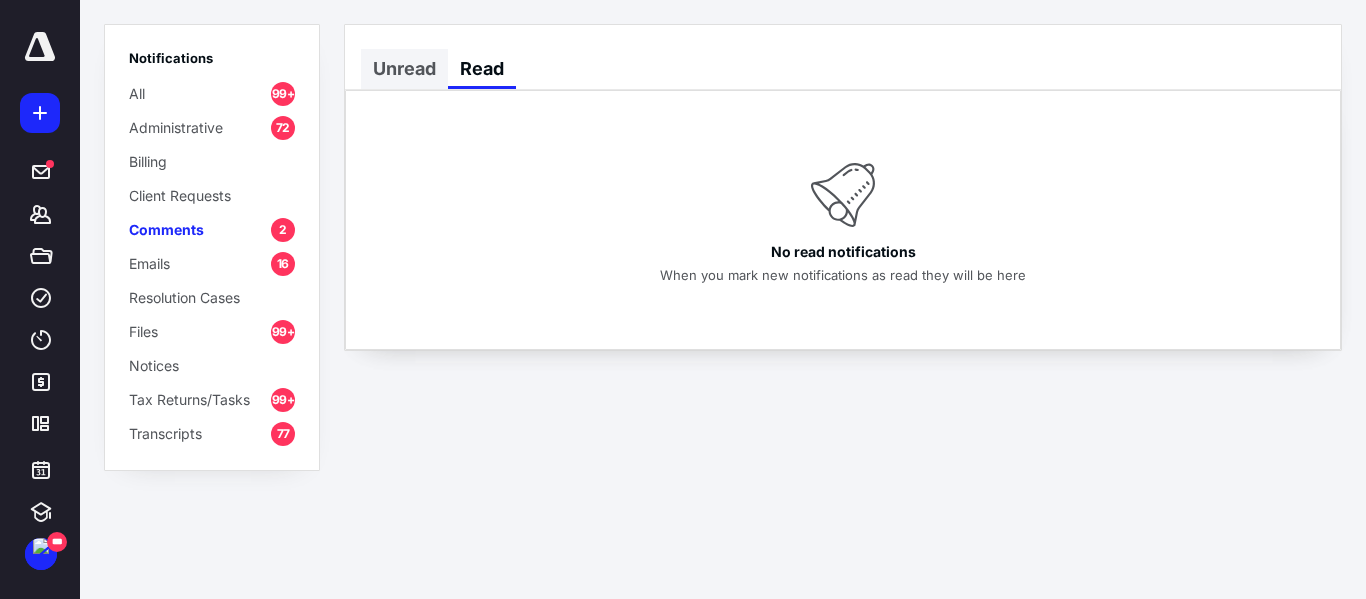click on "Unread" at bounding box center (404, 69) 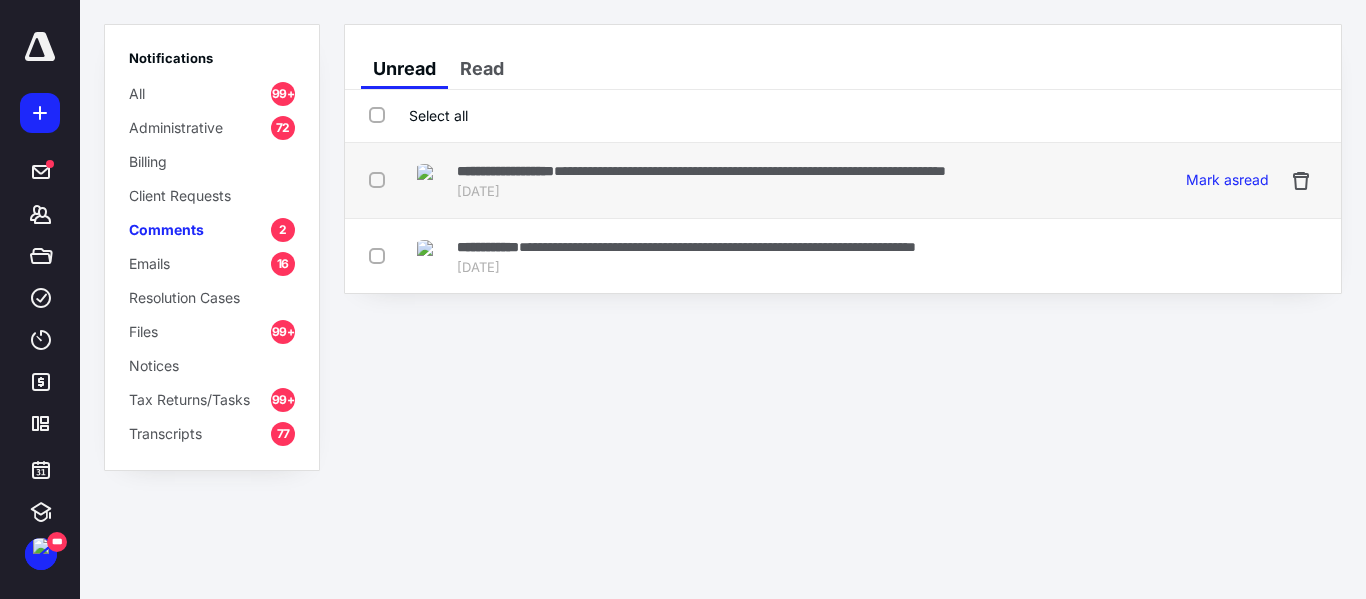 click on "**********" at bounding box center (701, 170) 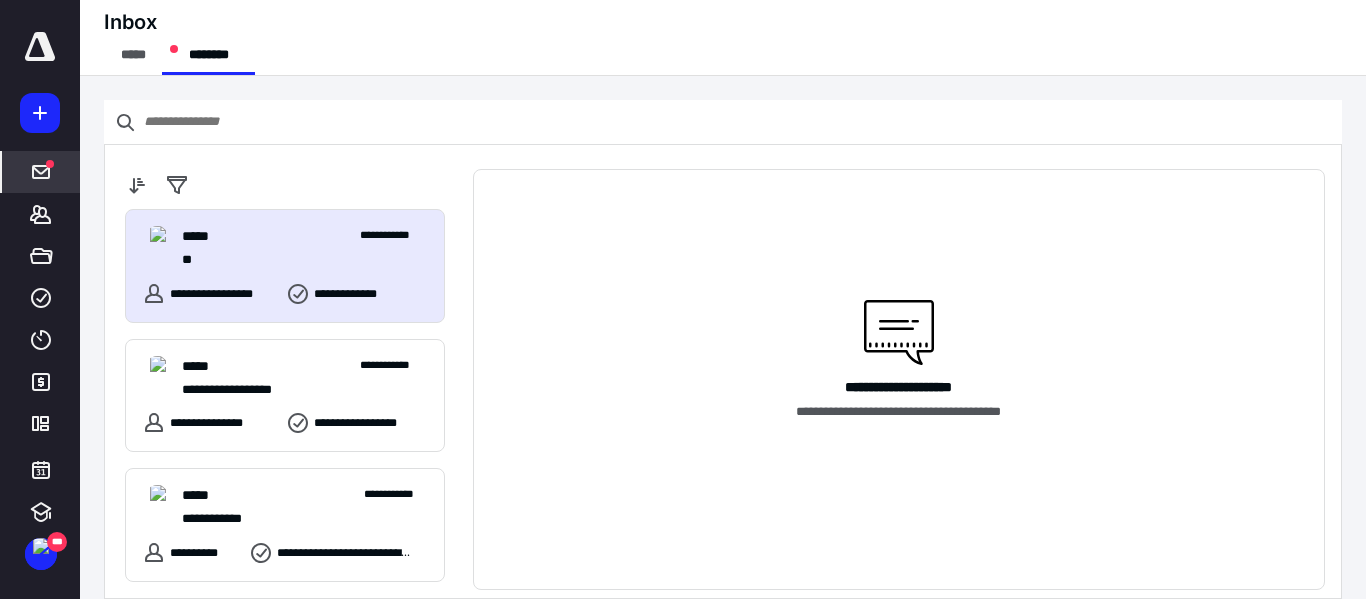 click on "**" at bounding box center (297, 260) 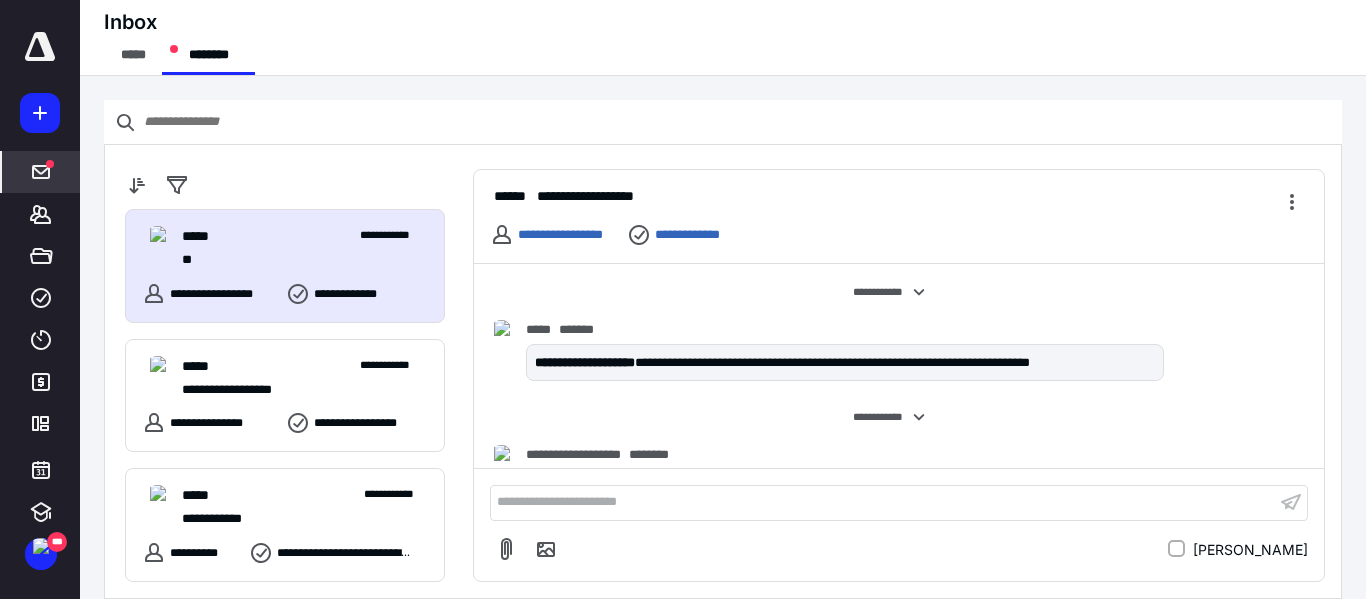 scroll, scrollTop: 163, scrollLeft: 0, axis: vertical 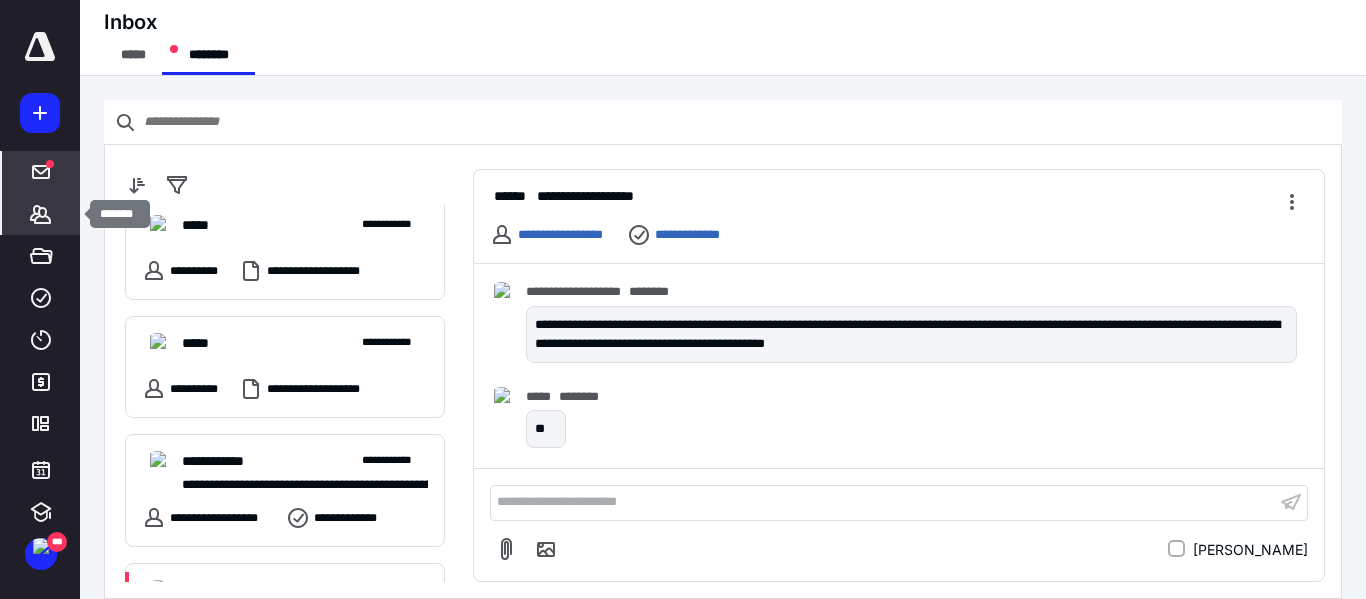 click 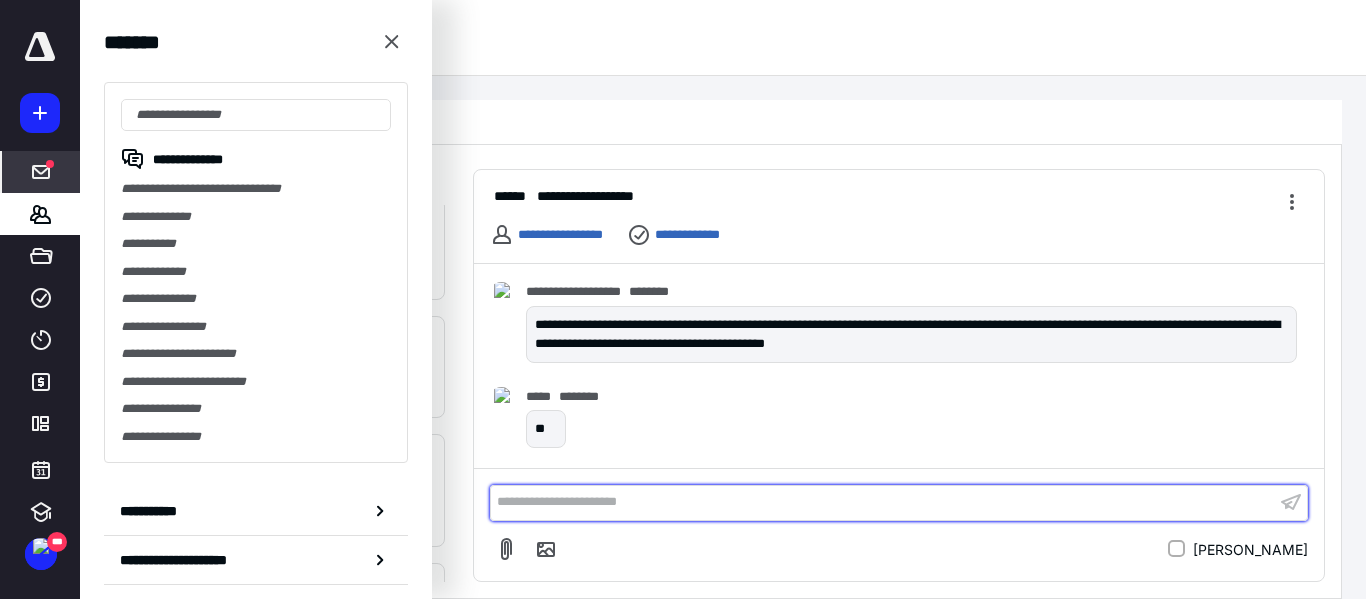 click on "**********" at bounding box center [883, 502] 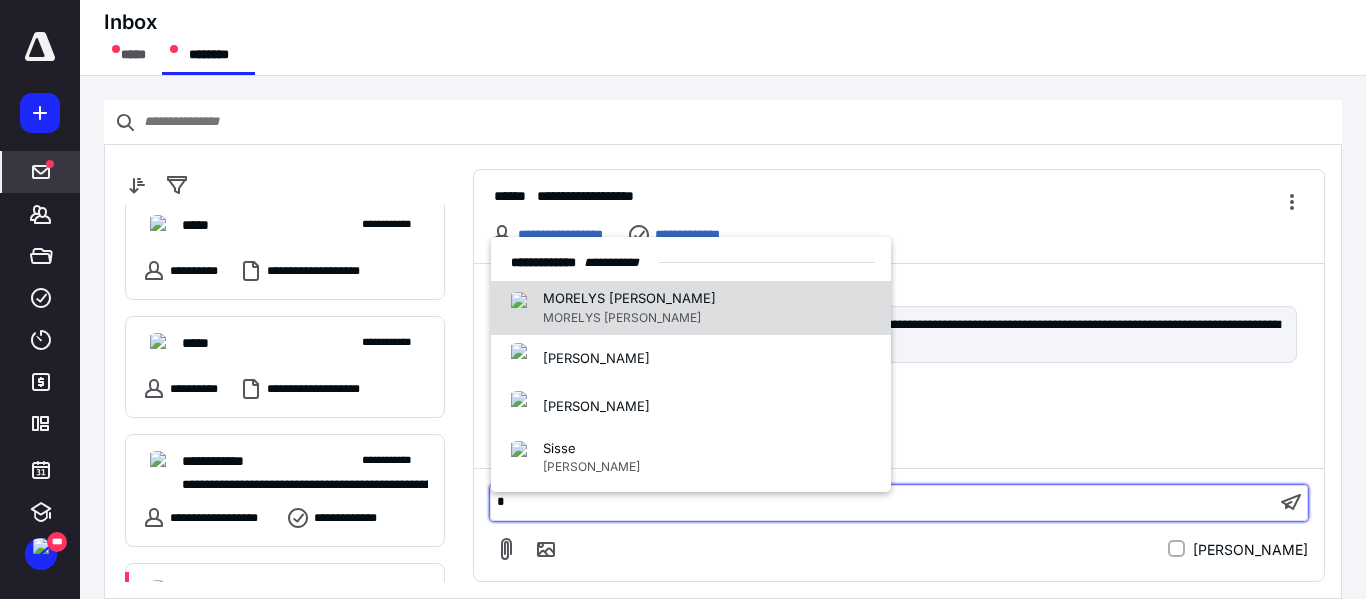 type 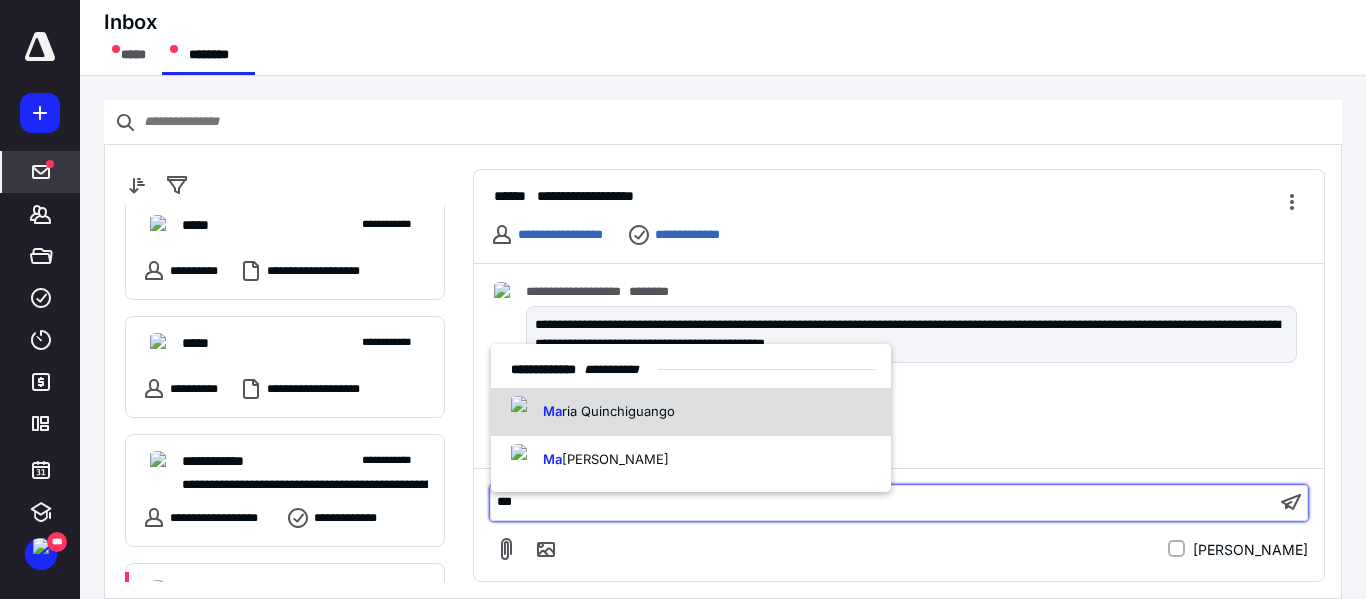 click on "Ma ria Quinchiguango" at bounding box center [691, 412] 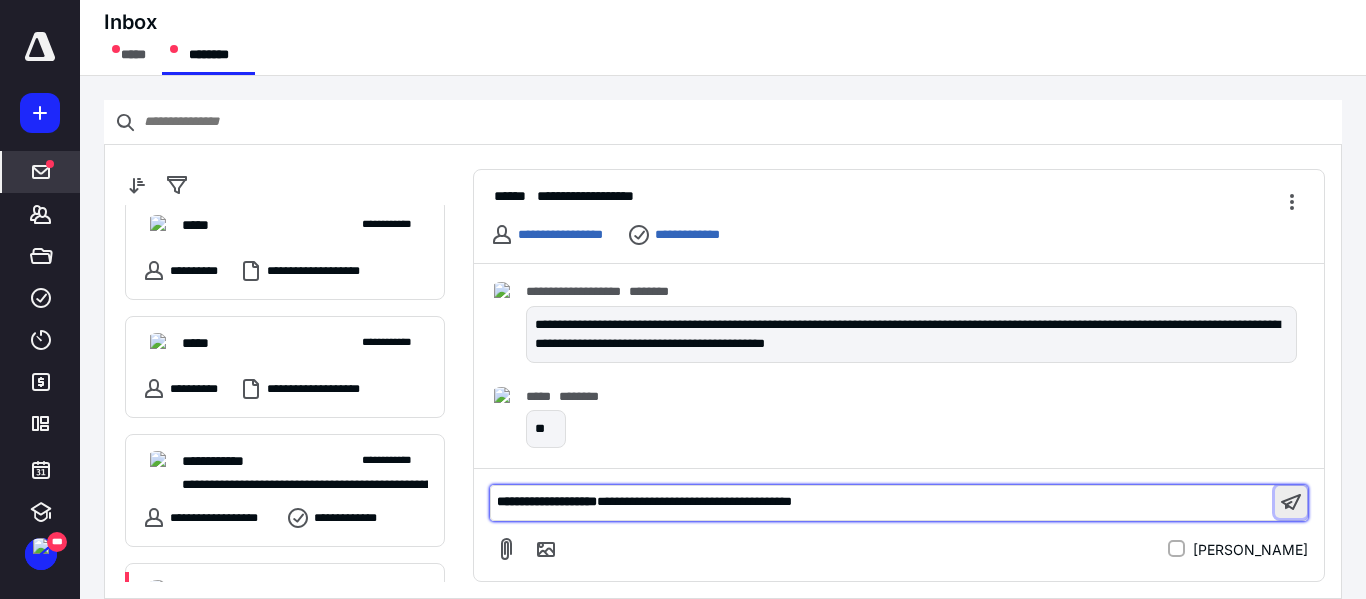 click at bounding box center [1291, 502] 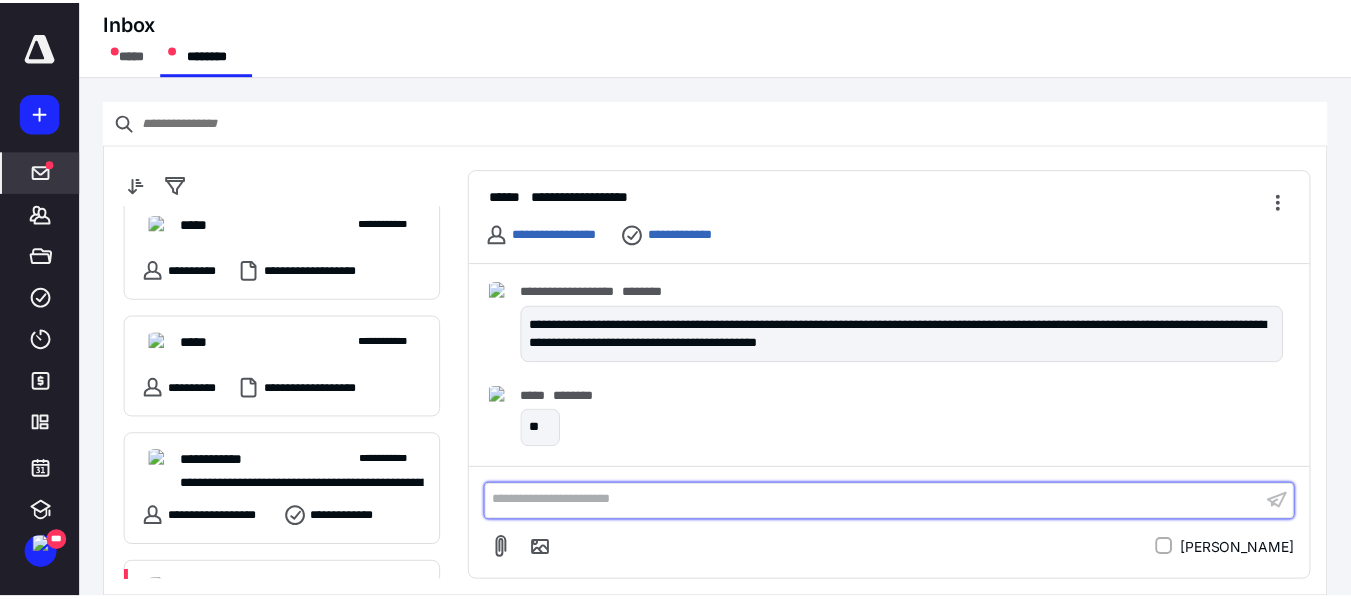 scroll, scrollTop: 288, scrollLeft: 0, axis: vertical 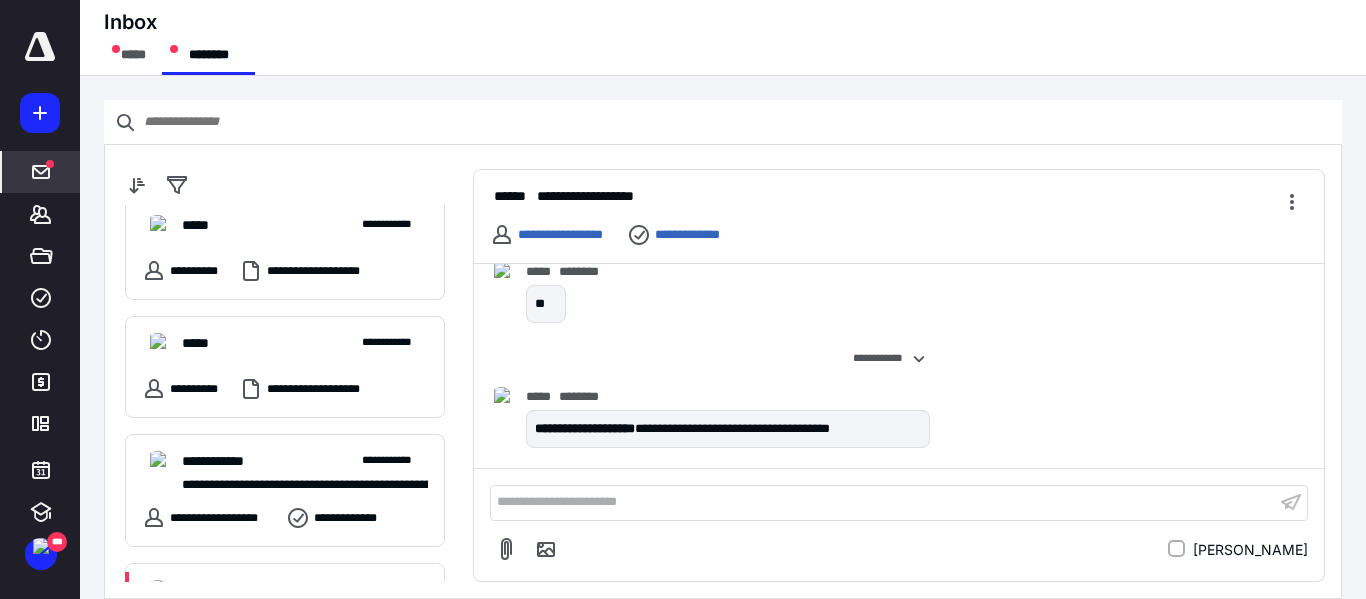 click on "**********" at bounding box center (295, 393) 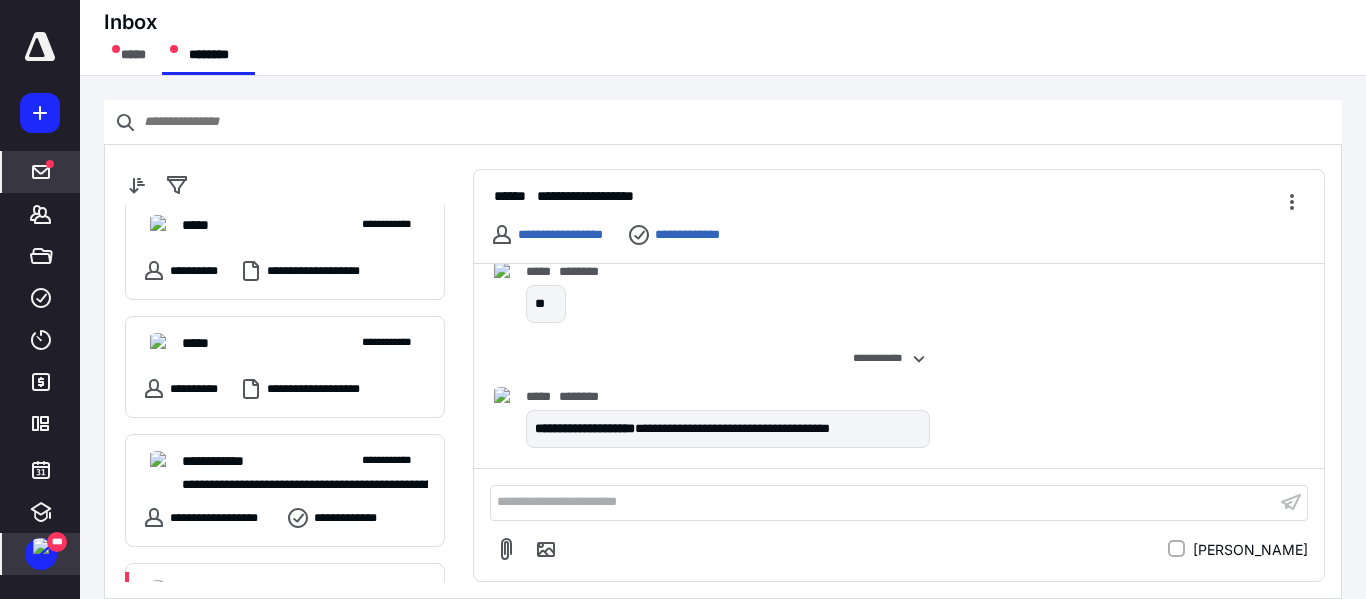 click at bounding box center (41, 546) 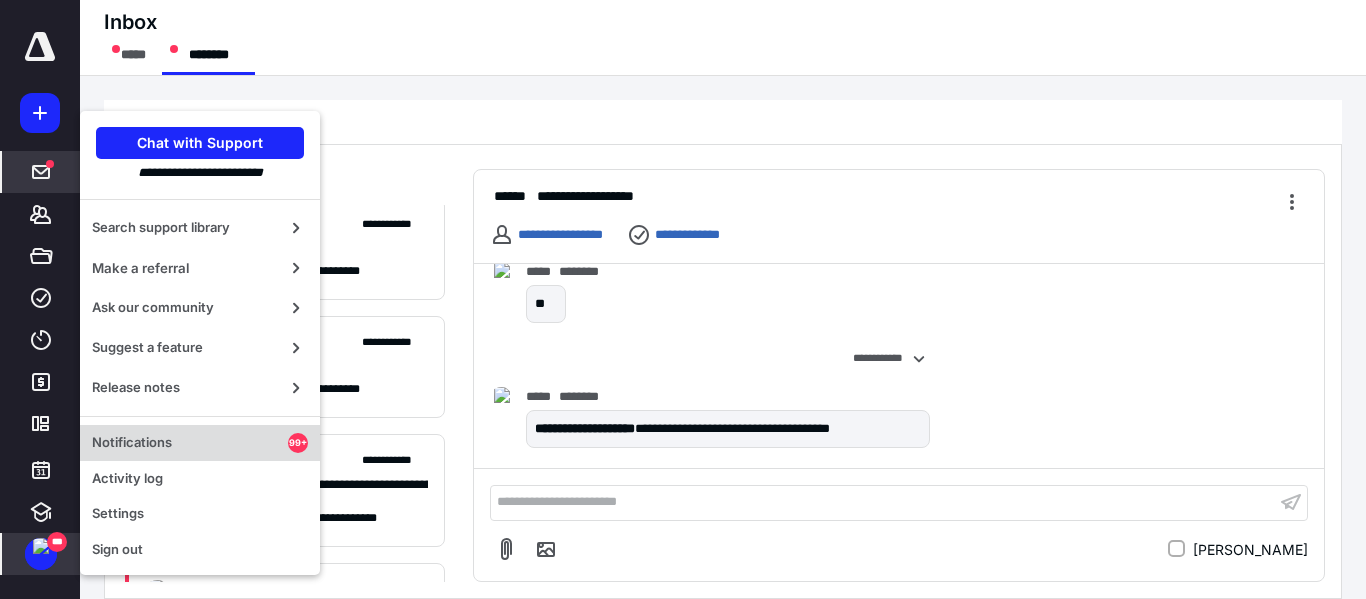 click on "Notifications" at bounding box center [190, 443] 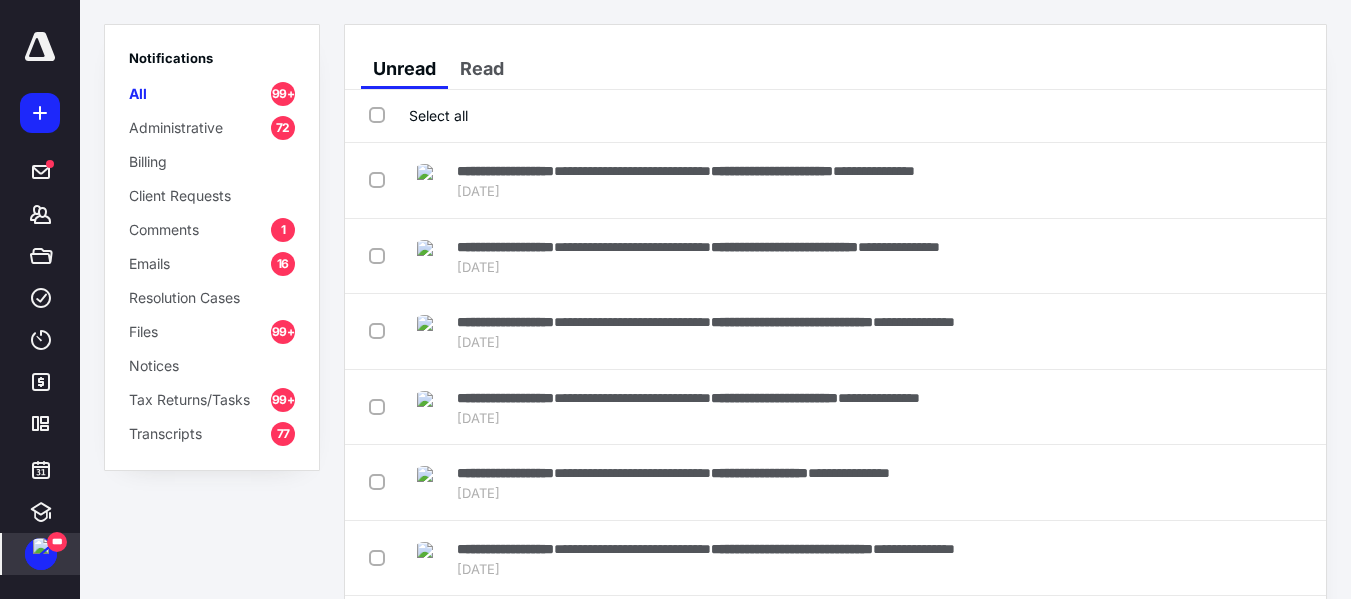 click on "Select all" at bounding box center [418, 115] 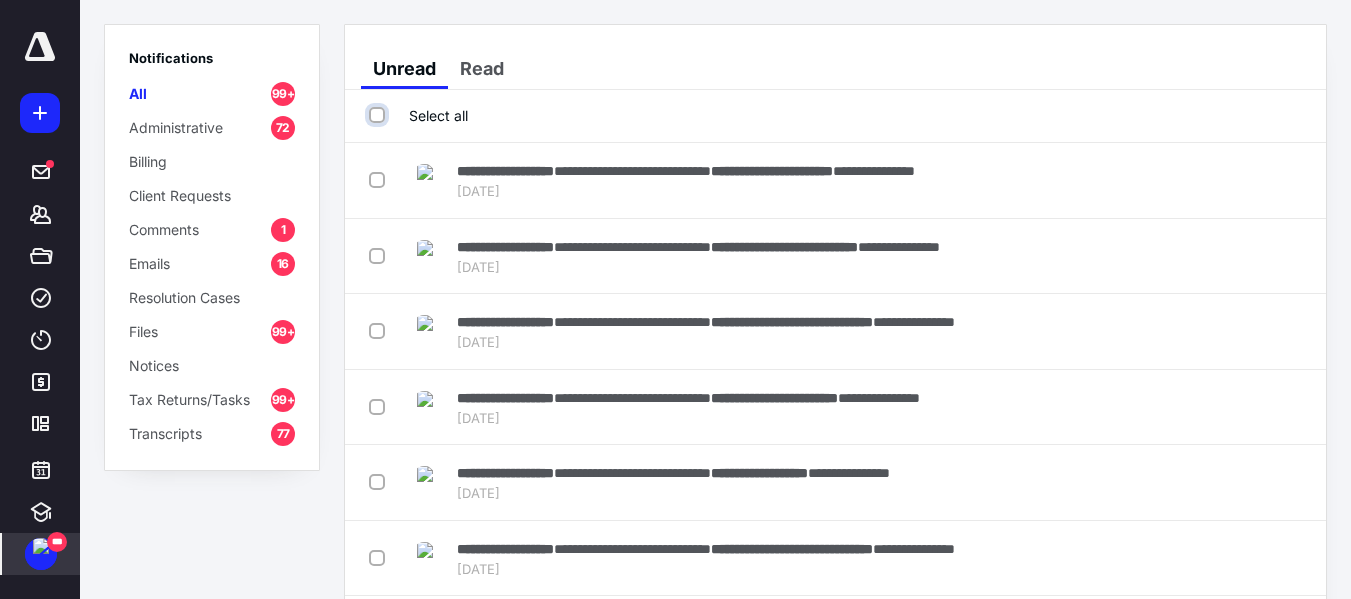 click on "Select all" at bounding box center [379, 115] 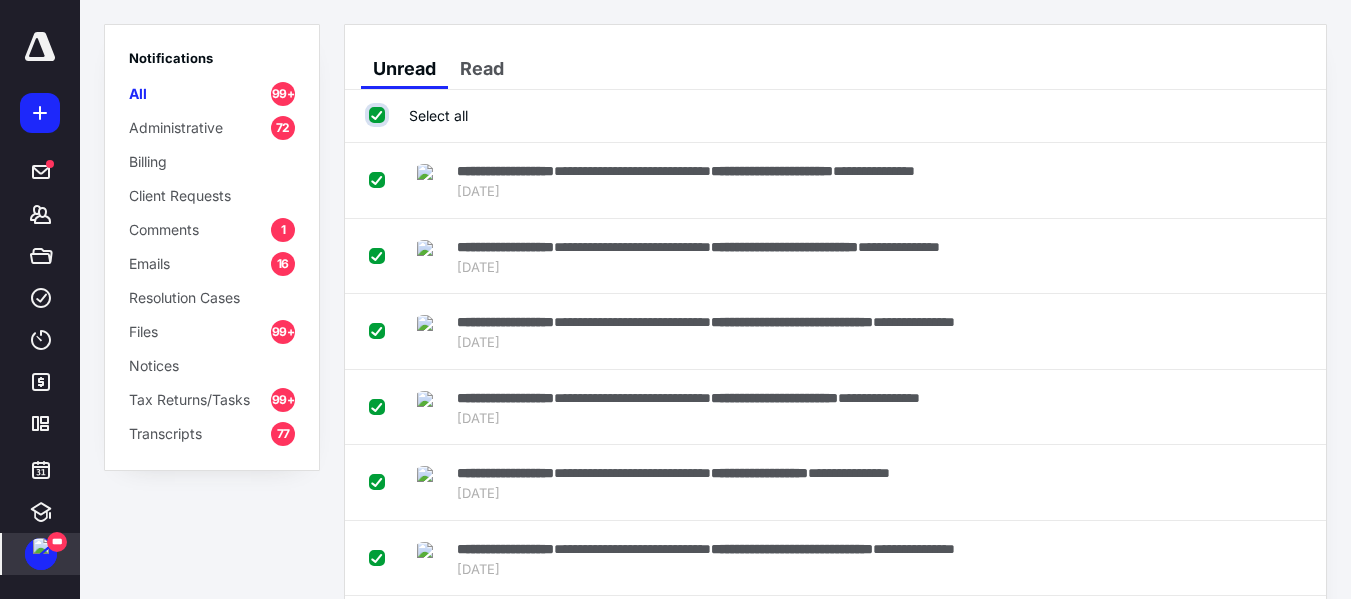 checkbox on "true" 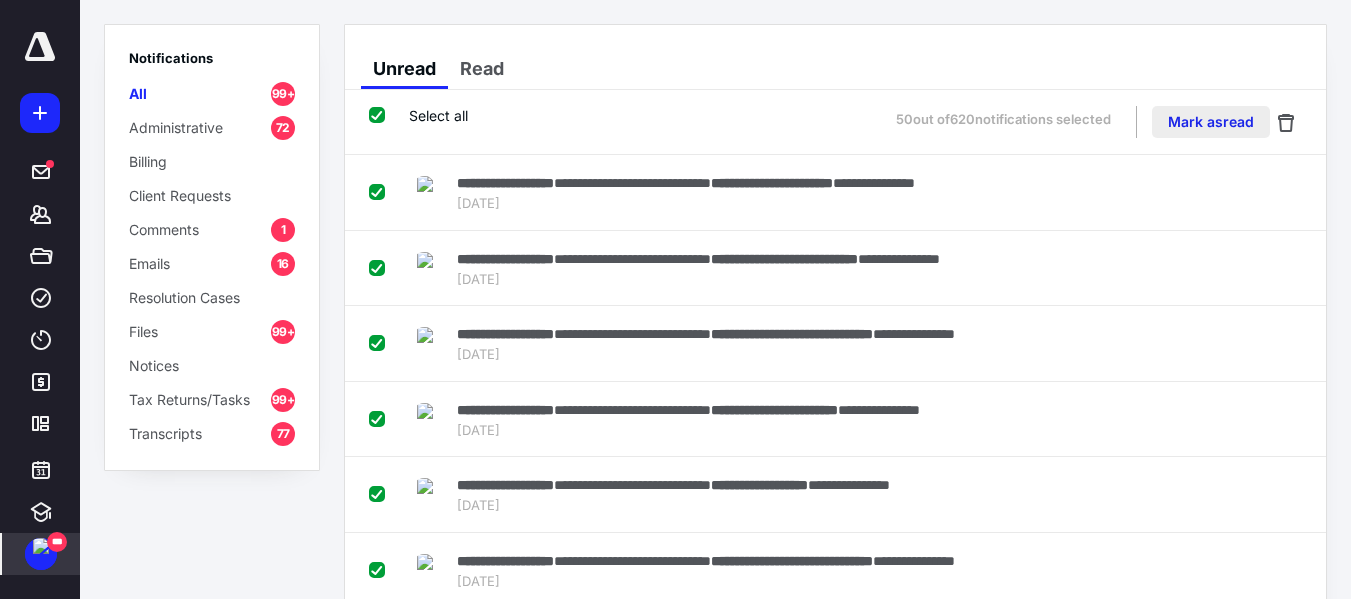 click on "Mark as  read" at bounding box center [1211, 122] 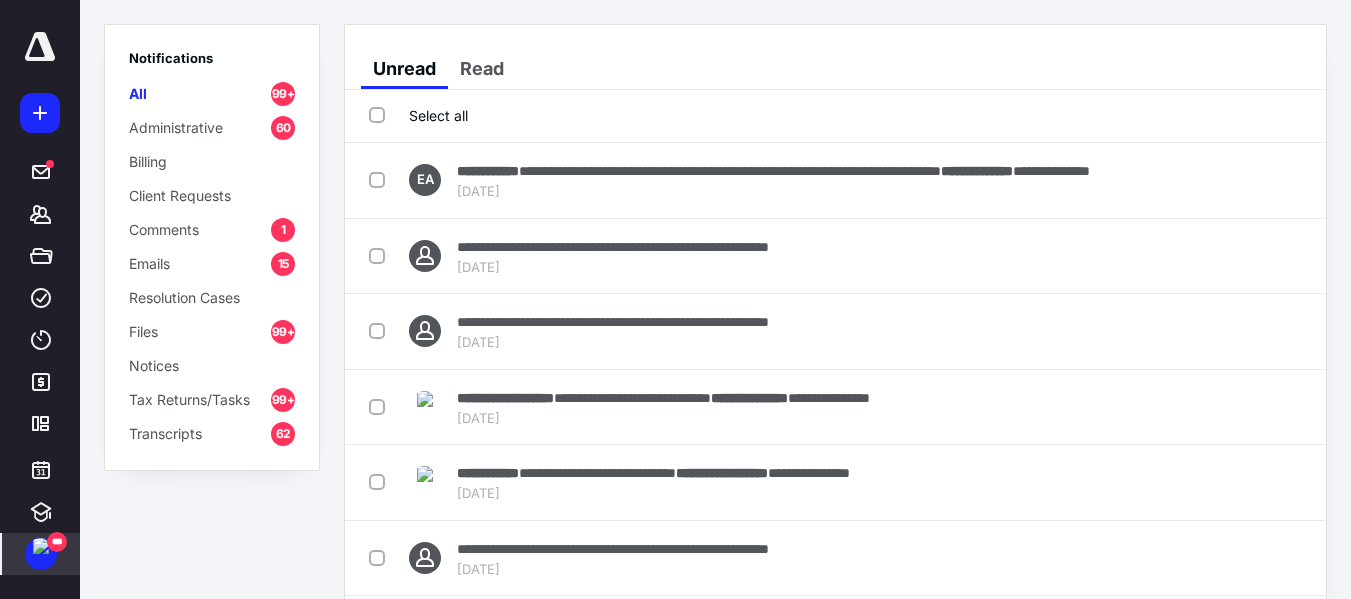 click on "Select all" at bounding box center [418, 115] 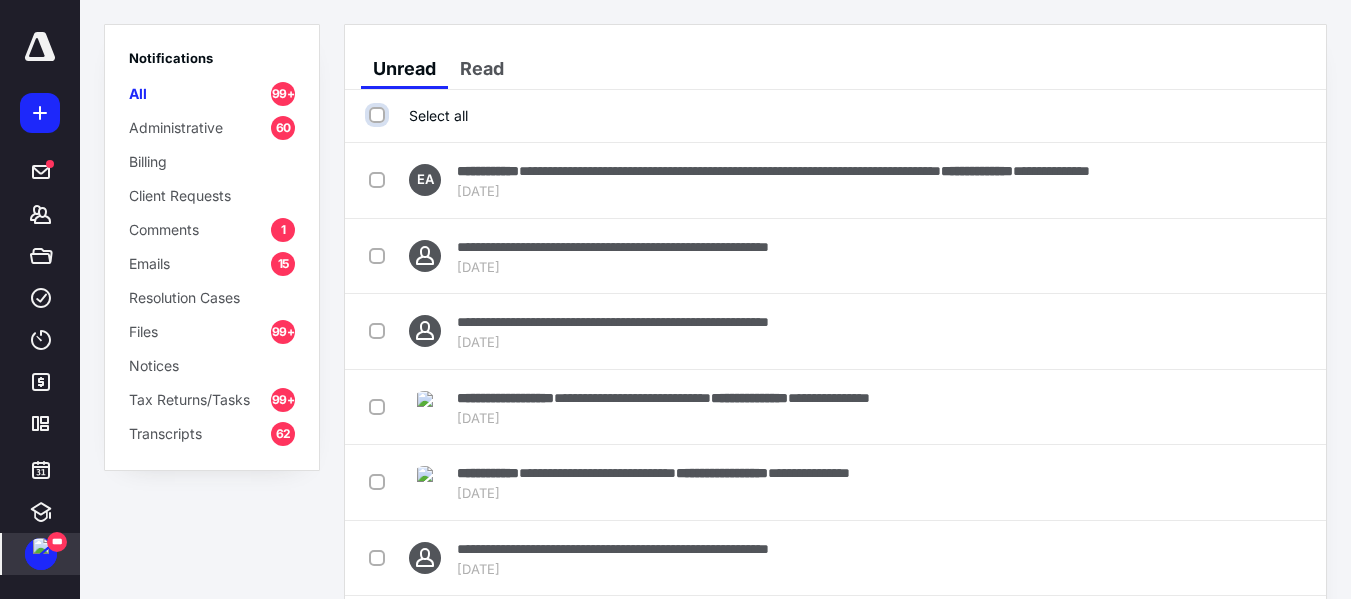 click on "Select all" at bounding box center [379, 115] 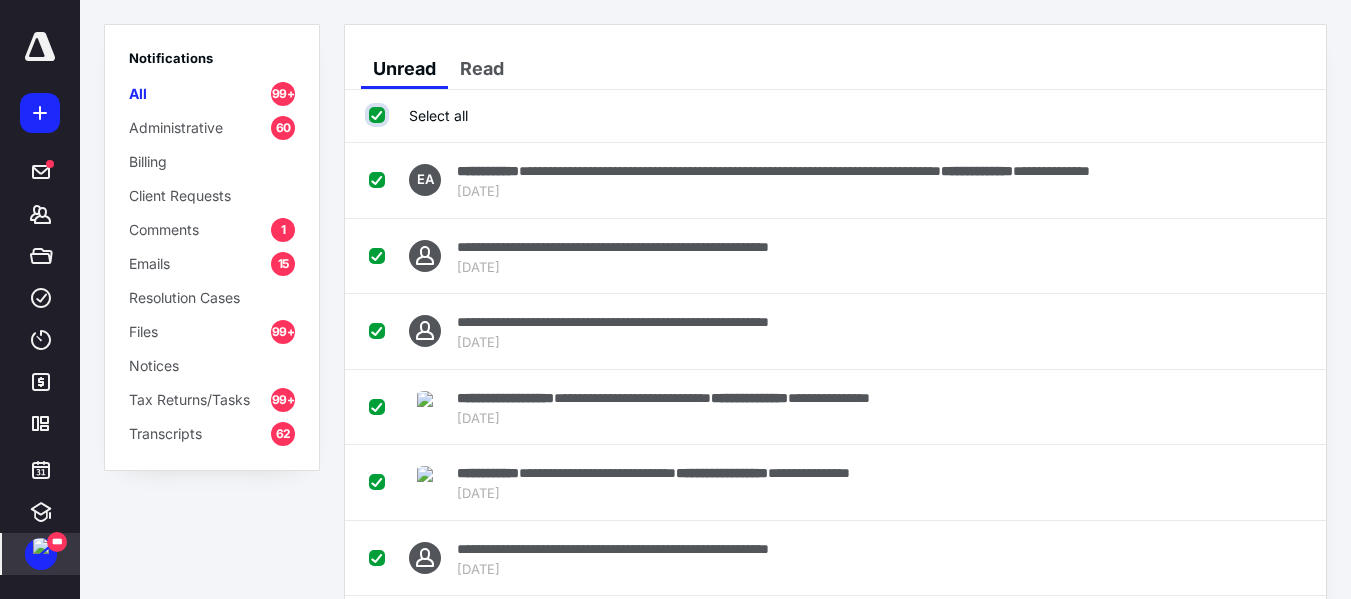 checkbox on "true" 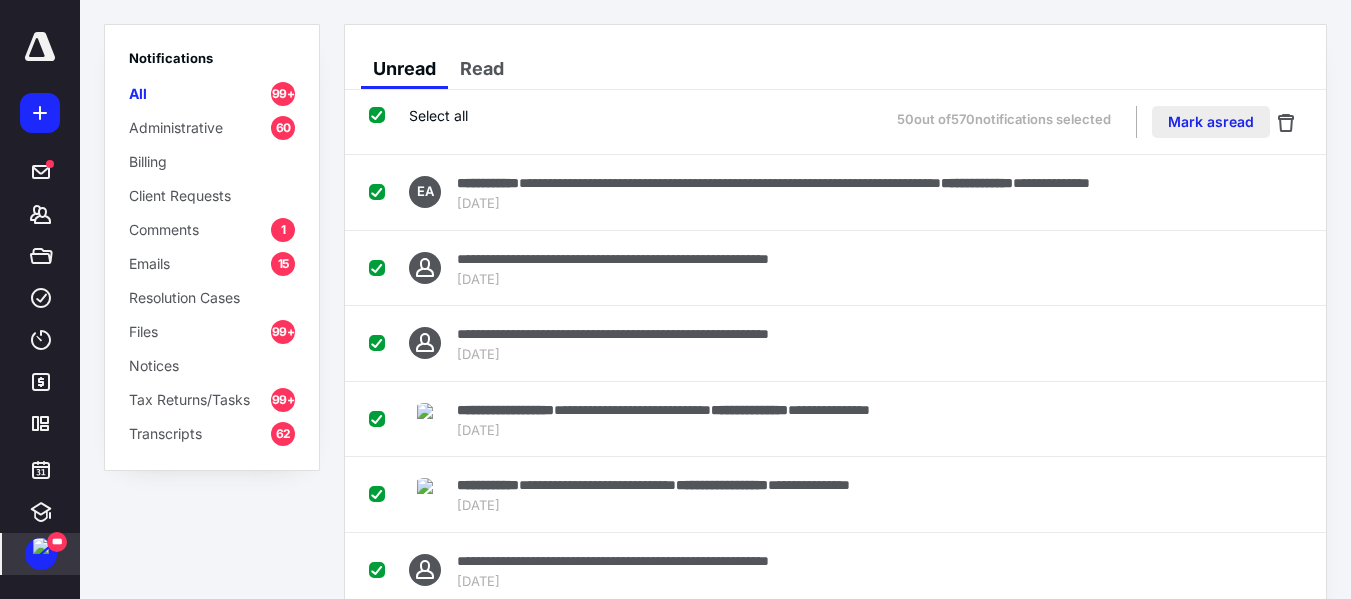 click on "Mark as  read" at bounding box center [1211, 122] 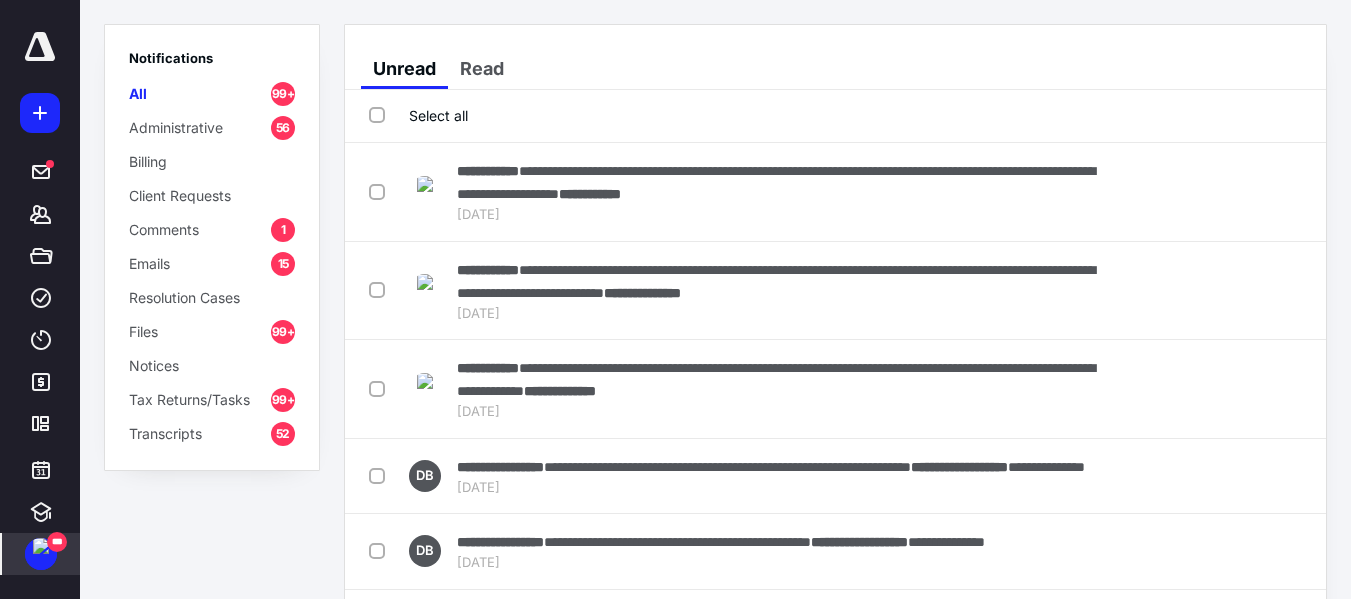 click on "Select all" at bounding box center (418, 115) 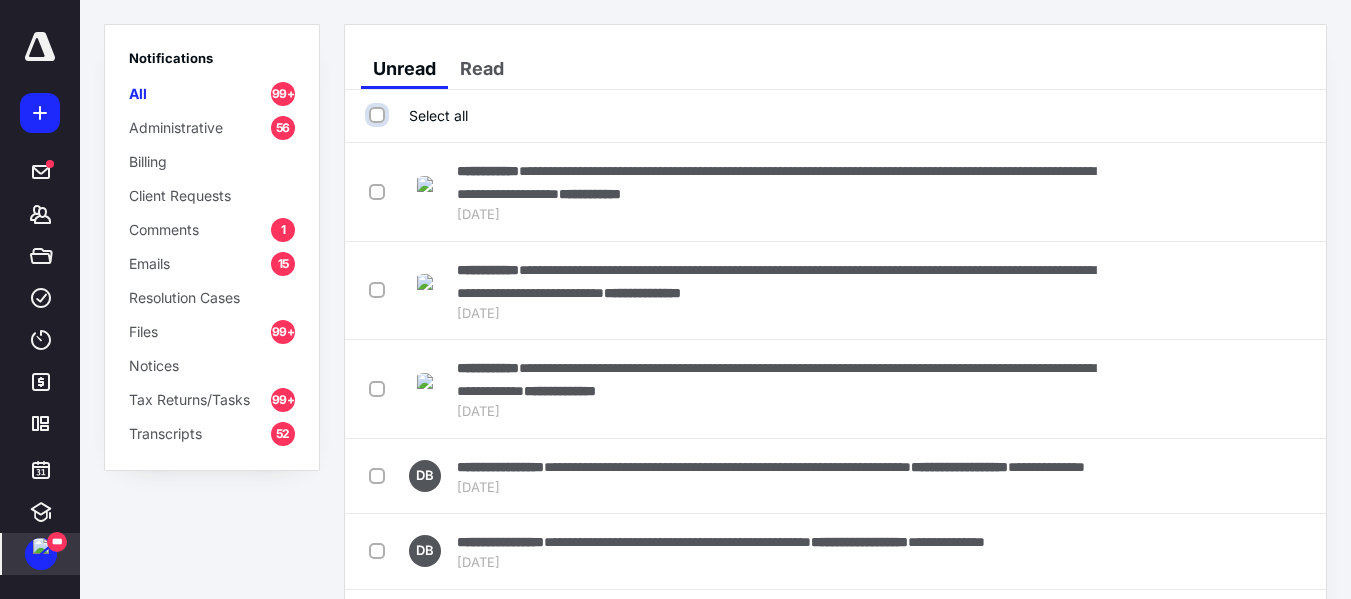 click on "Select all" at bounding box center [379, 115] 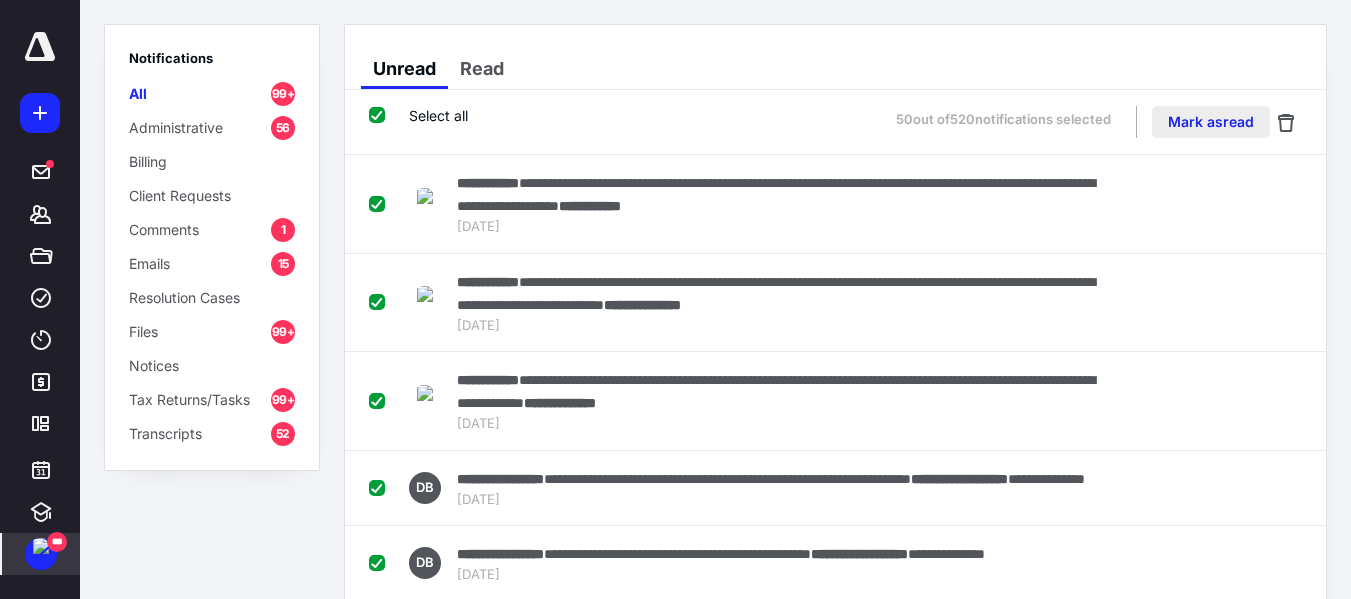 click on "Mark as  read" at bounding box center [1211, 122] 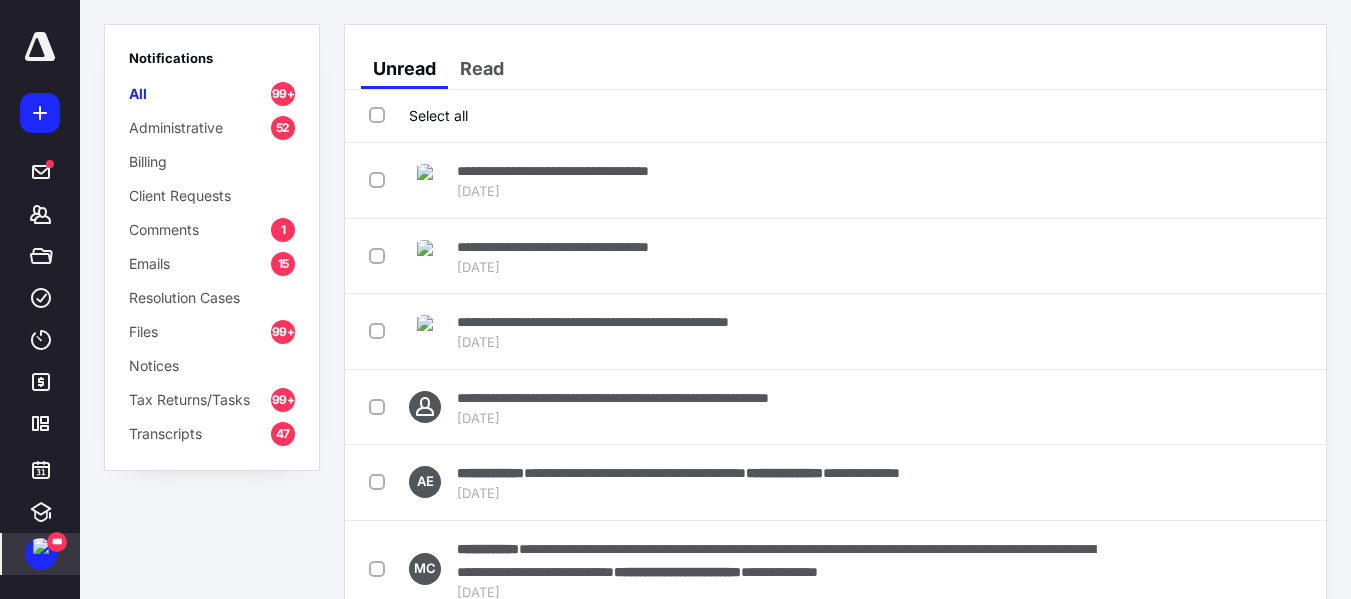 click on "Select all" at bounding box center (418, 115) 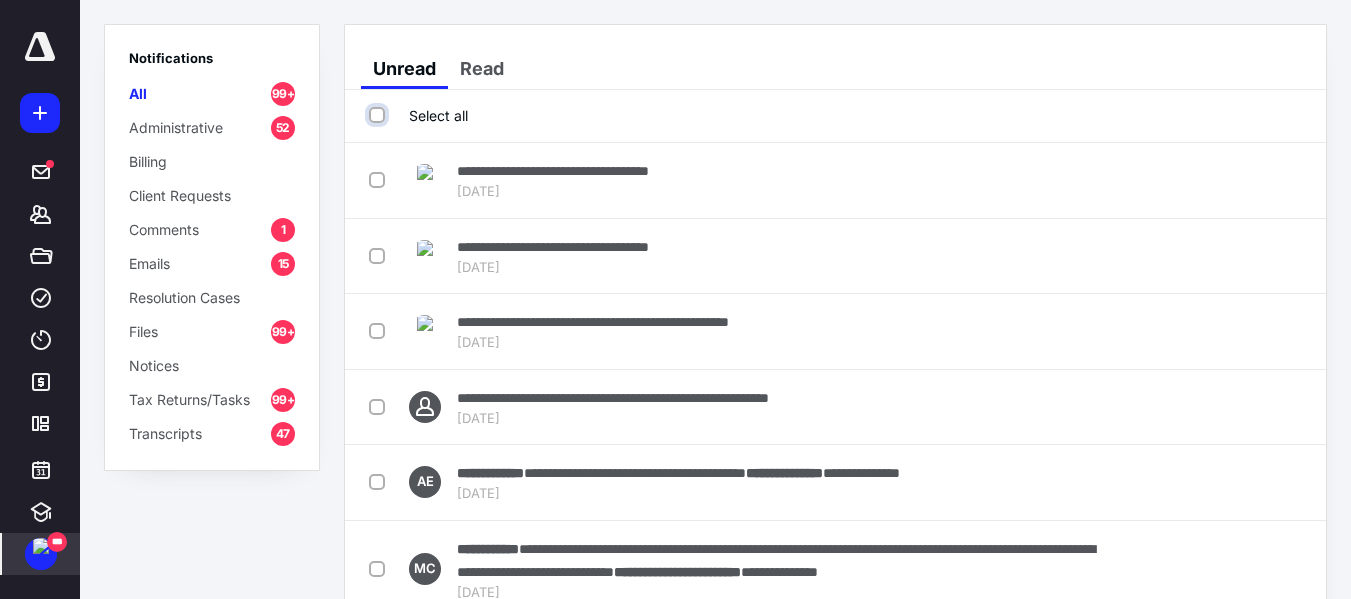 click on "Select all" at bounding box center (379, 115) 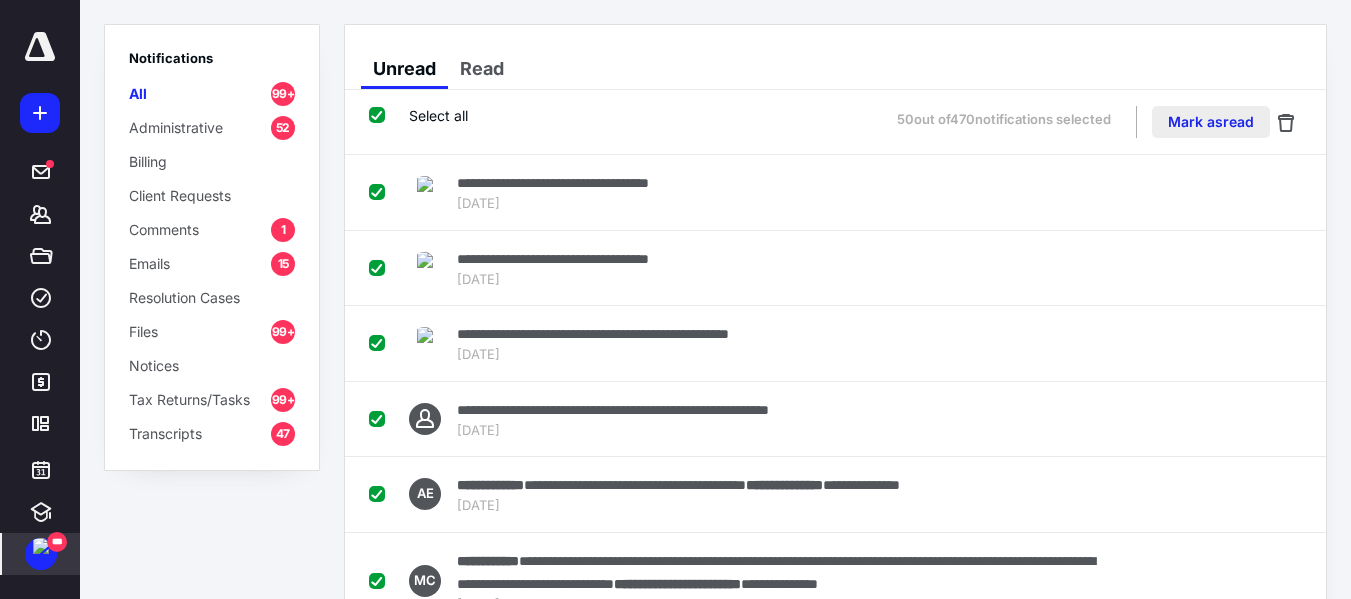 click on "Mark as  read" at bounding box center (1211, 122) 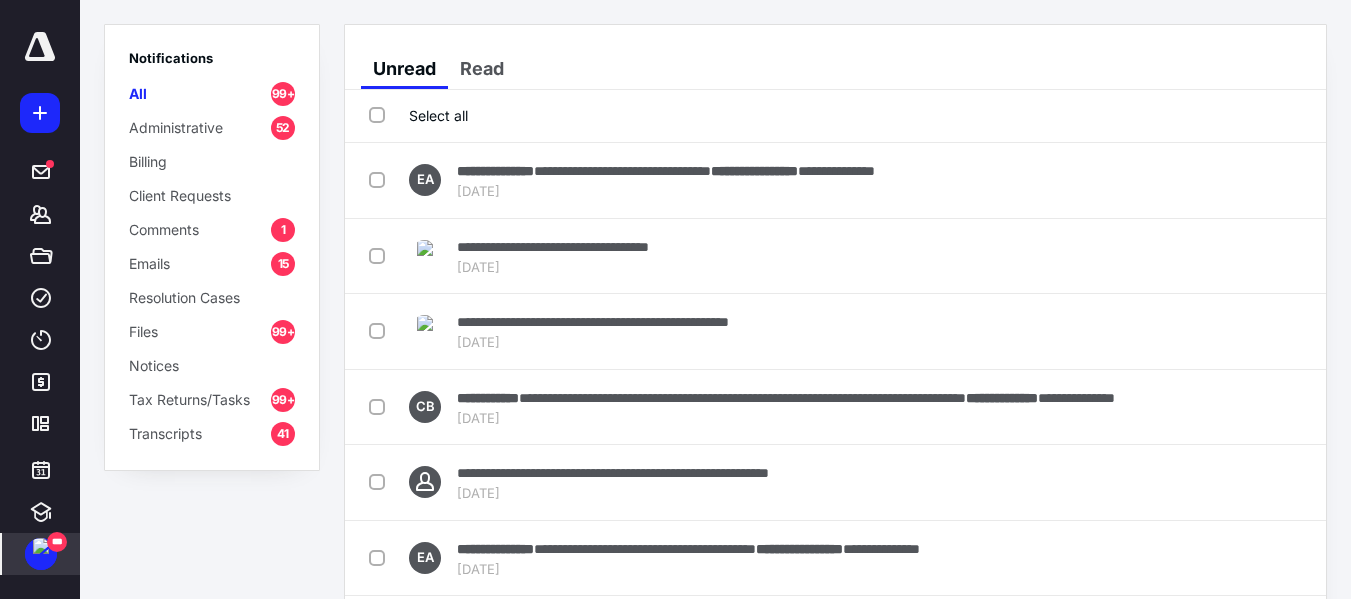 click on "Administrative" at bounding box center (176, 127) 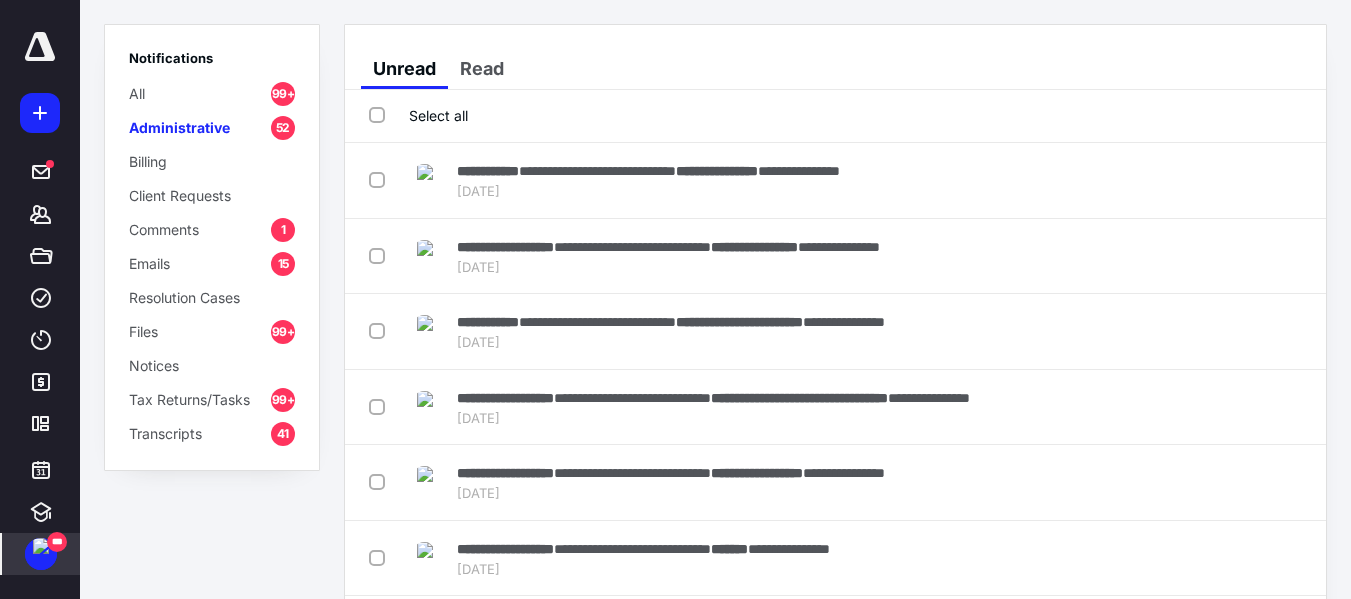 click on "Select all" at bounding box center (418, 115) 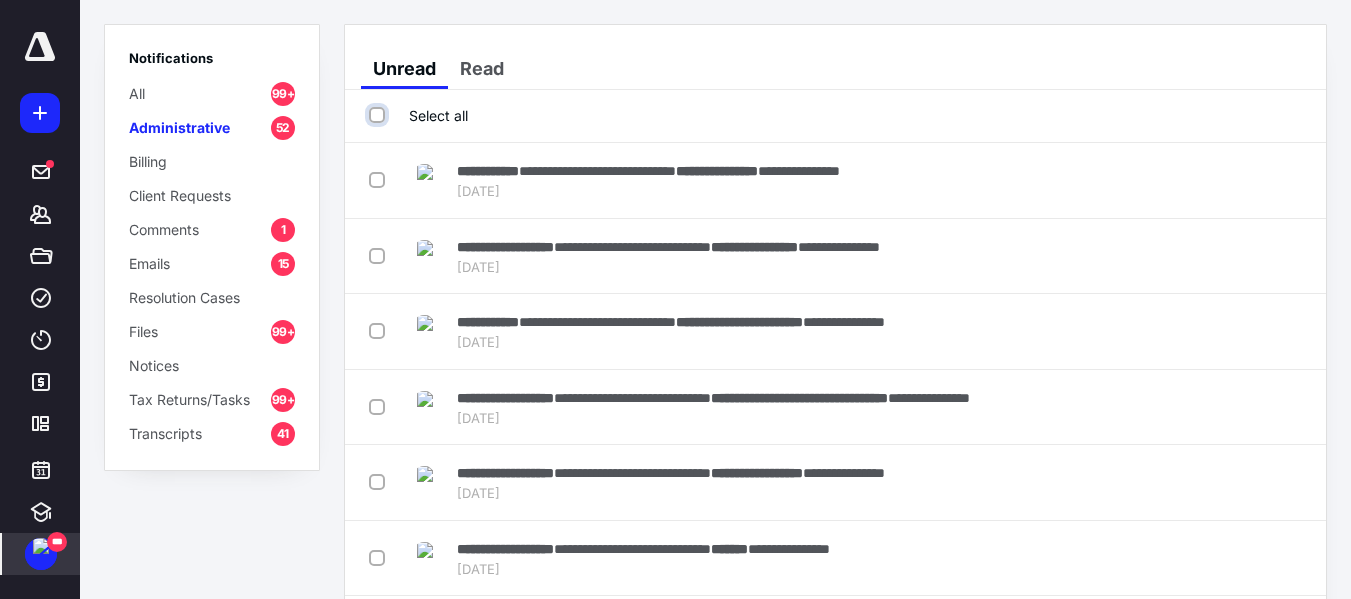 click on "Select all" at bounding box center (379, 115) 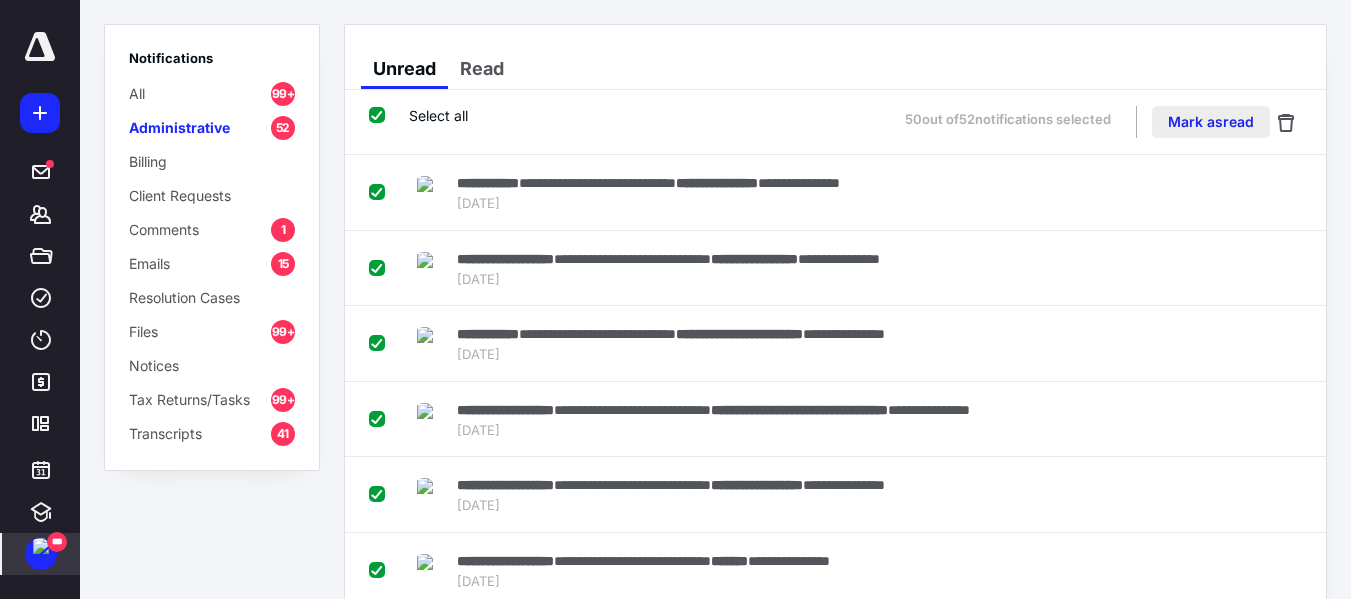 click on "Mark as  read" at bounding box center [1211, 122] 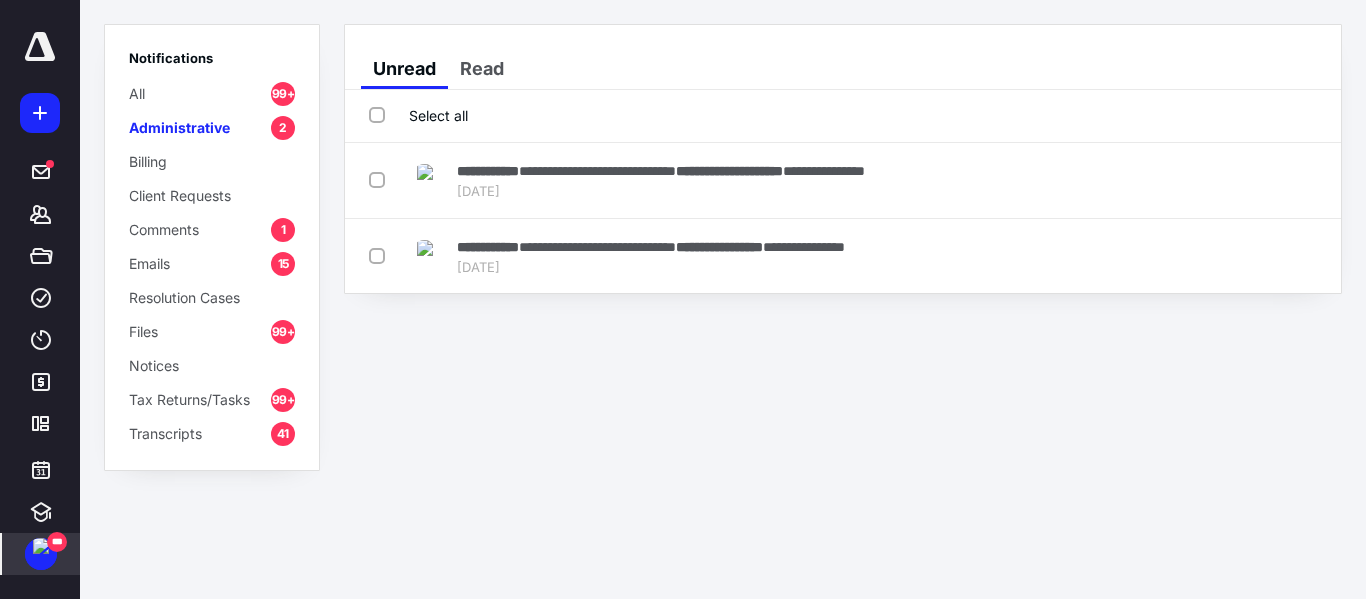 click on "Select all" at bounding box center [418, 115] 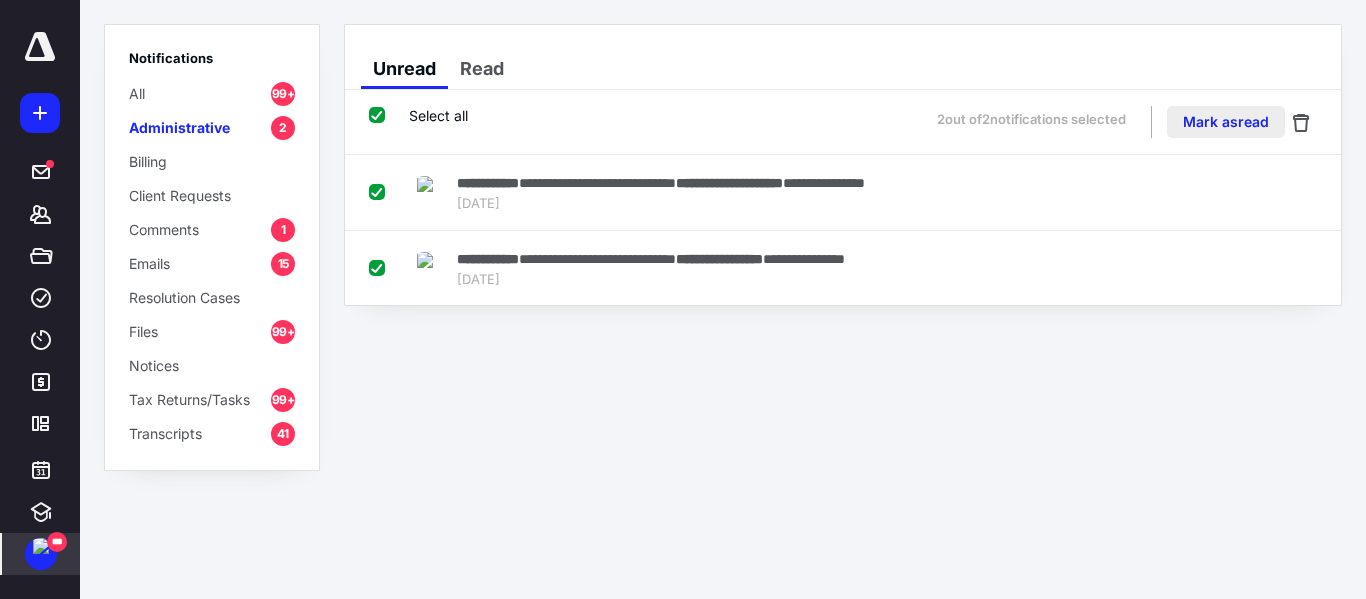 click on "Mark as  read" at bounding box center (1226, 122) 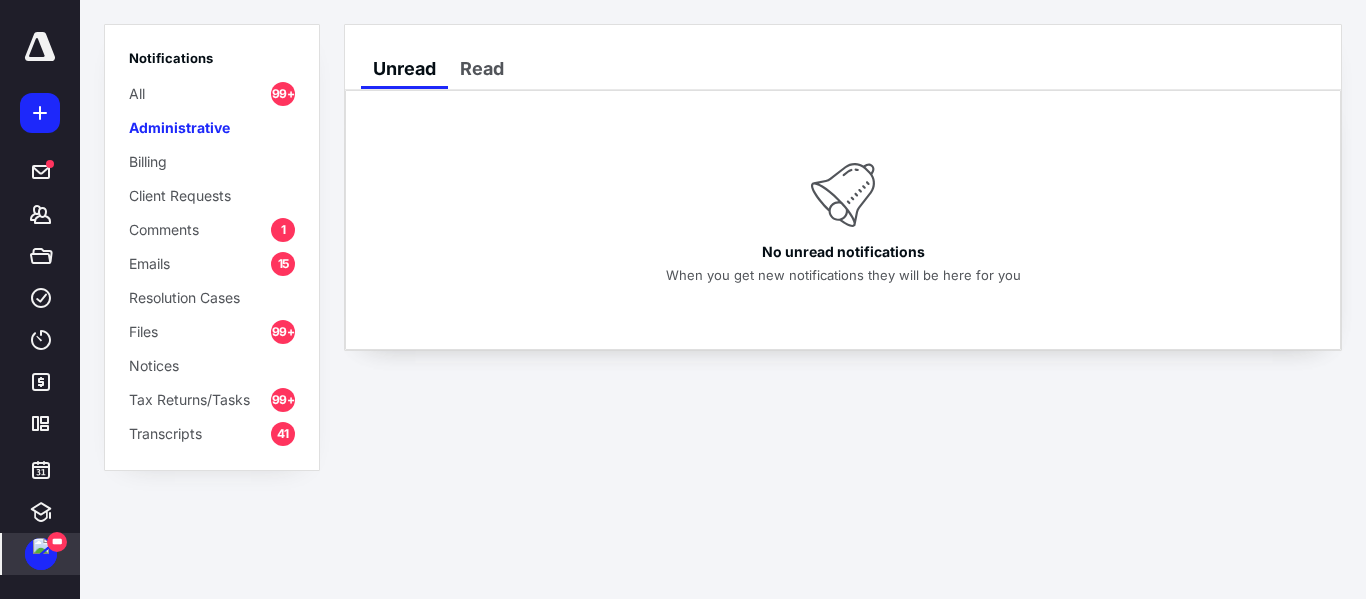 click on "Tax Returns/Tasks" at bounding box center (189, 399) 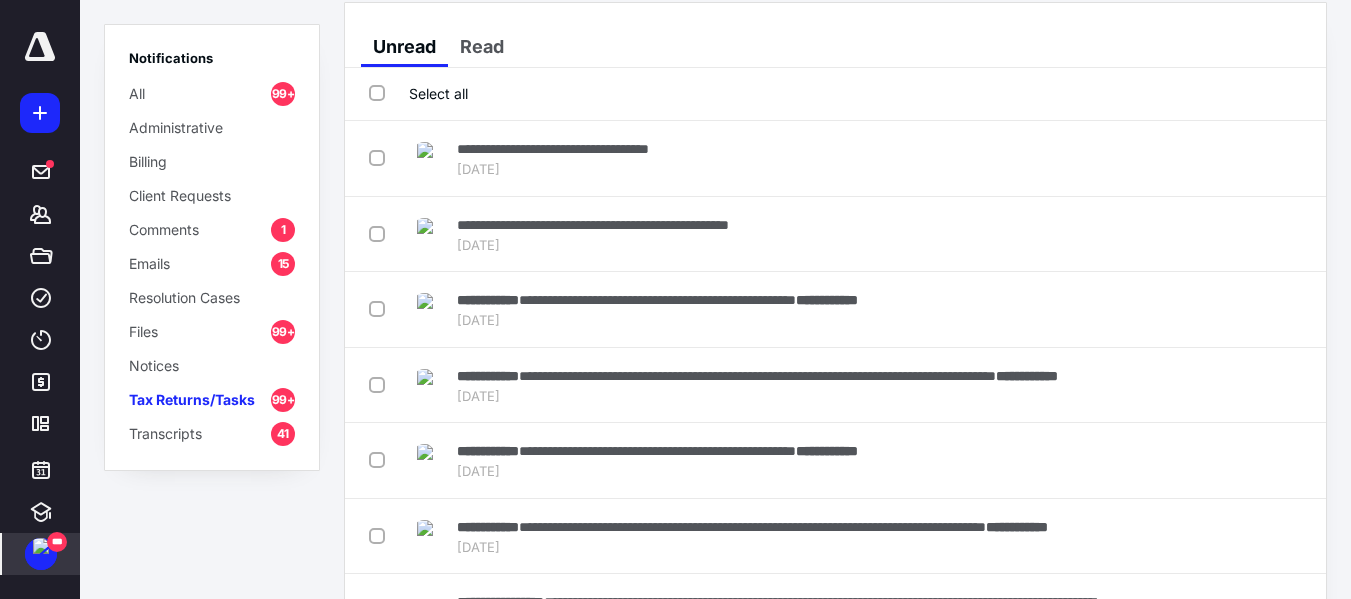 scroll, scrollTop: 0, scrollLeft: 0, axis: both 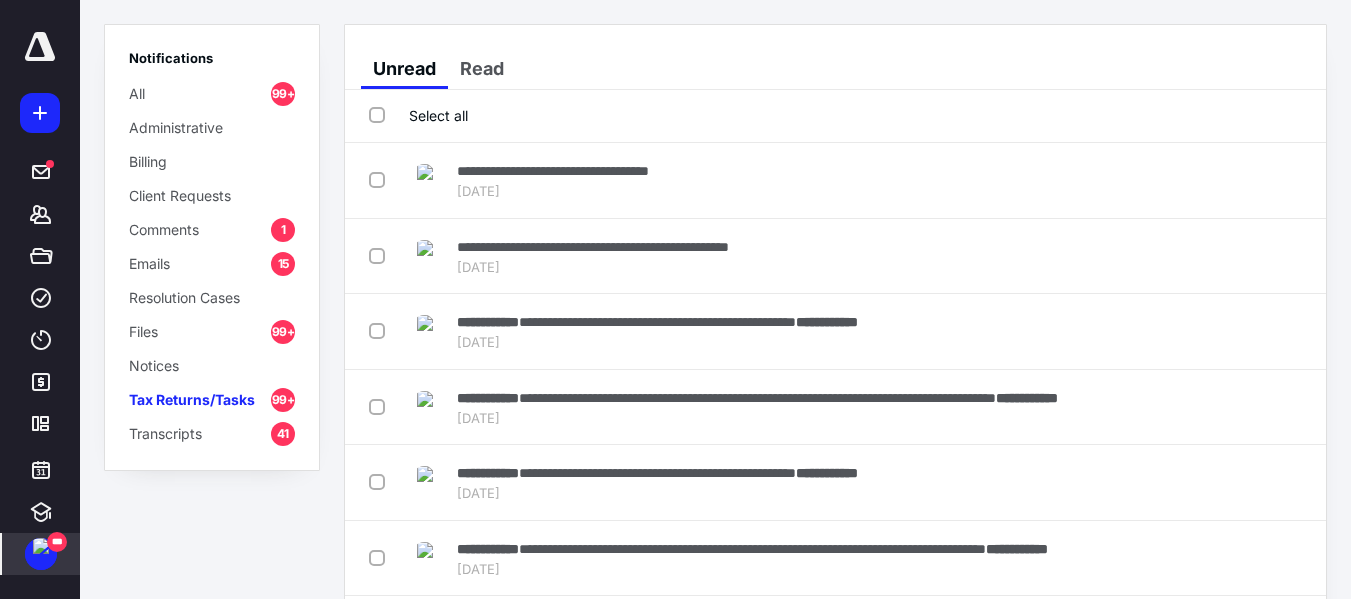 click on "Files 99+" at bounding box center [212, 331] 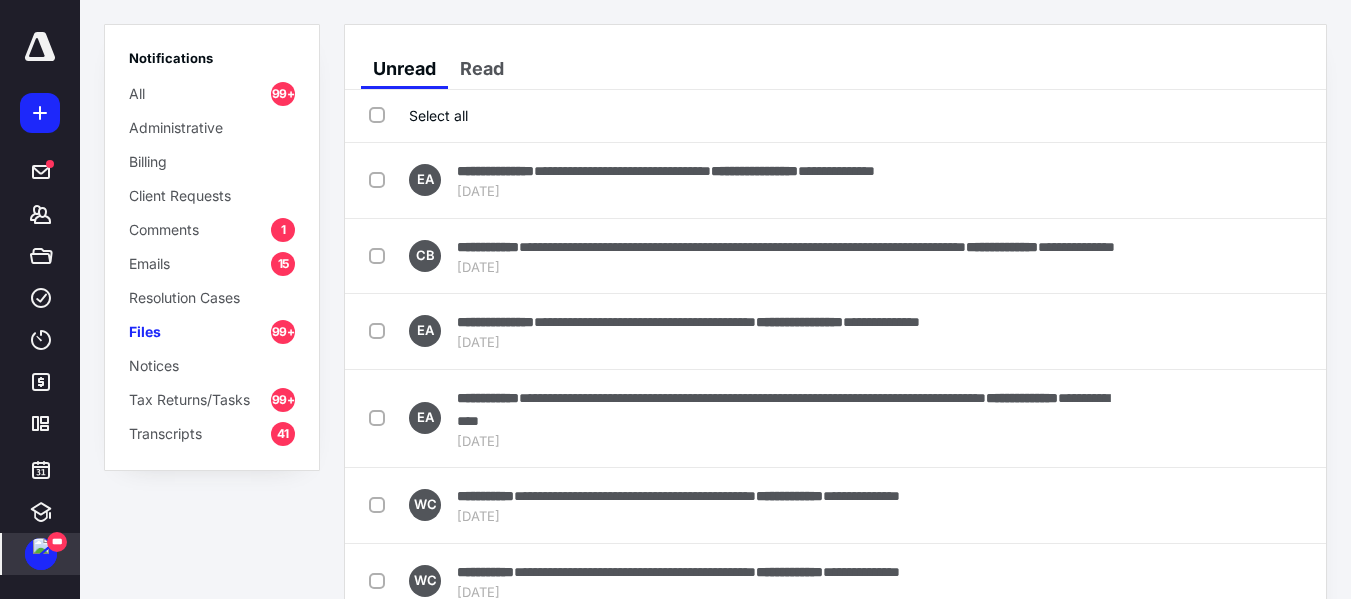 click on "Transcripts" at bounding box center [165, 433] 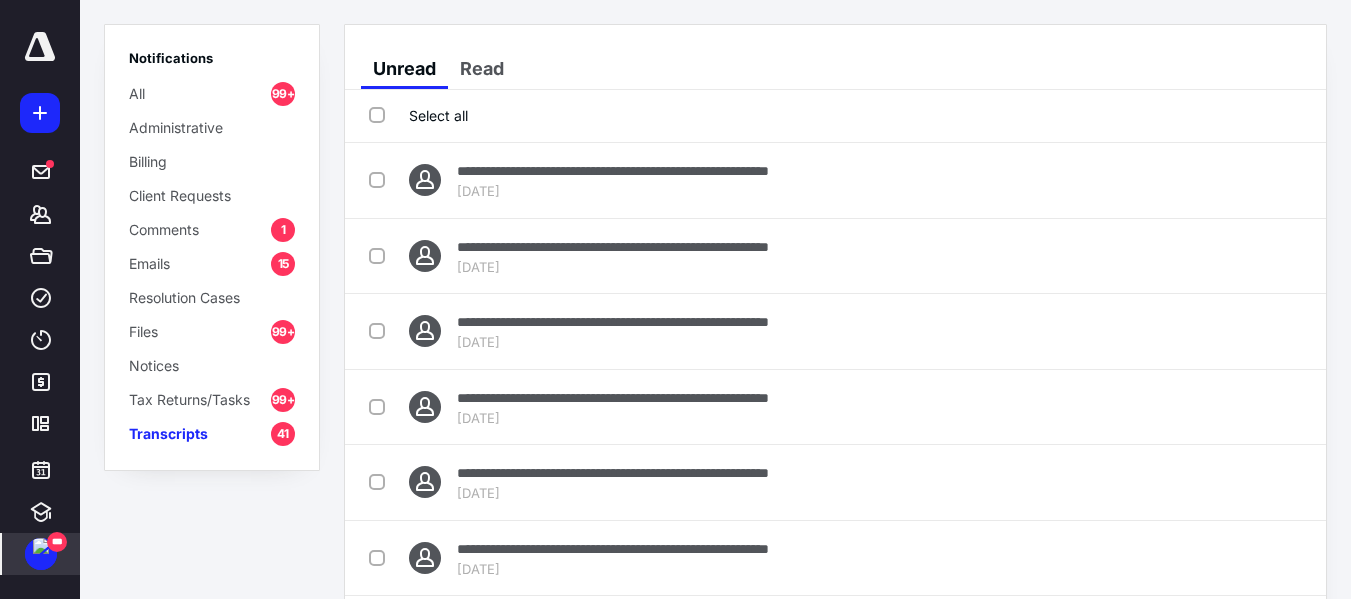 click on "Select all" at bounding box center (418, 115) 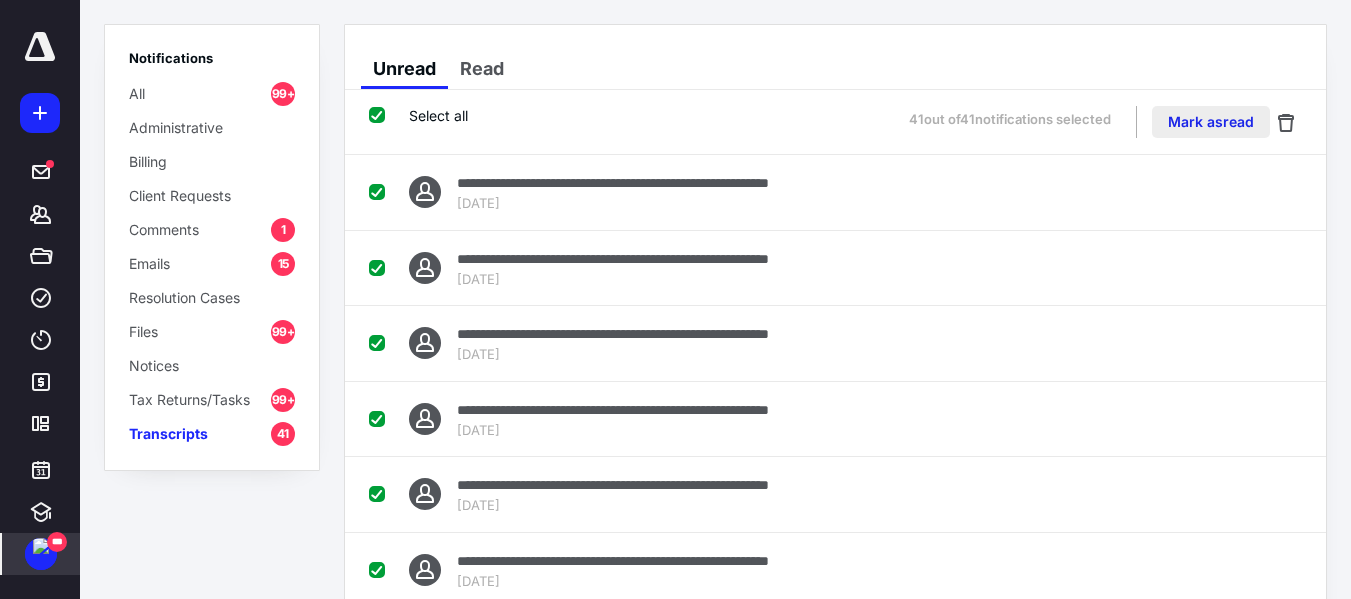 click on "Mark as  read" at bounding box center (1211, 122) 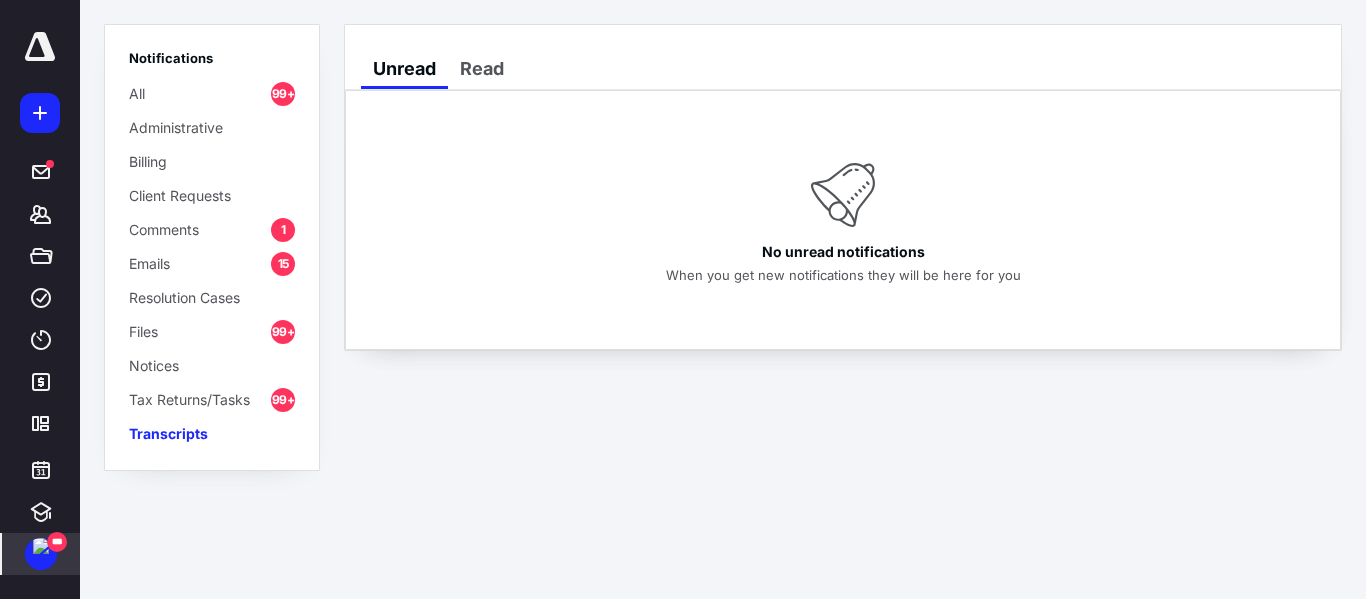 click on "Files 99+" at bounding box center [212, 331] 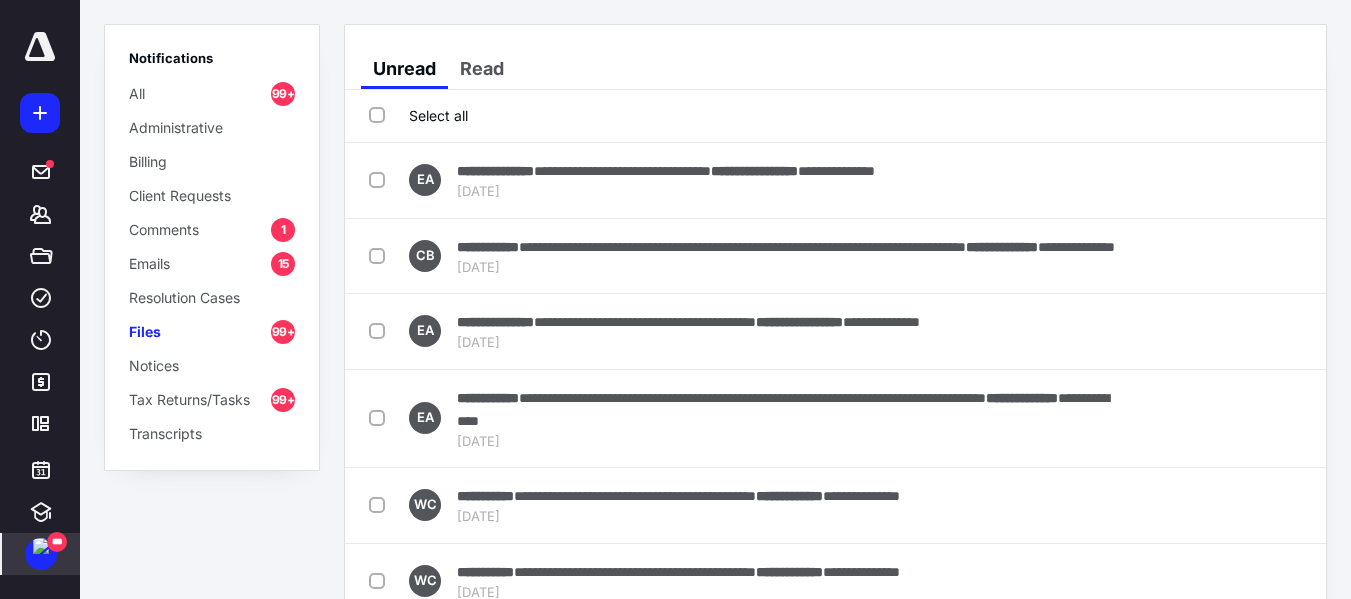 click on "Select all" at bounding box center (418, 115) 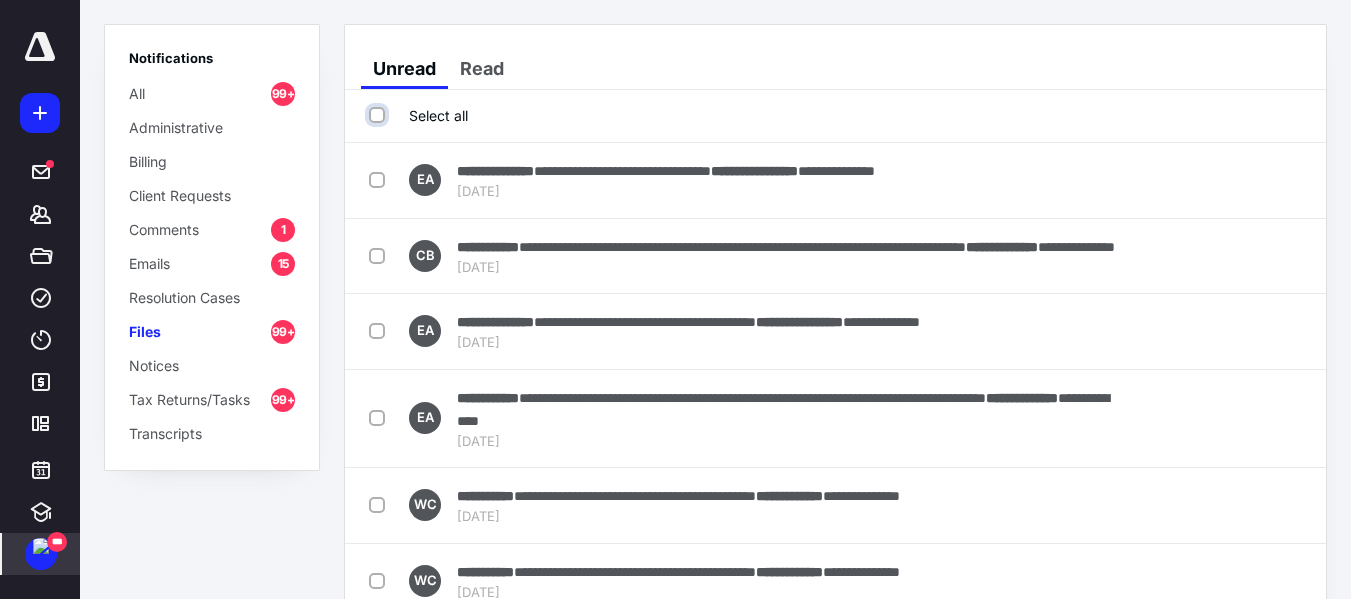 click on "Select all" at bounding box center [379, 115] 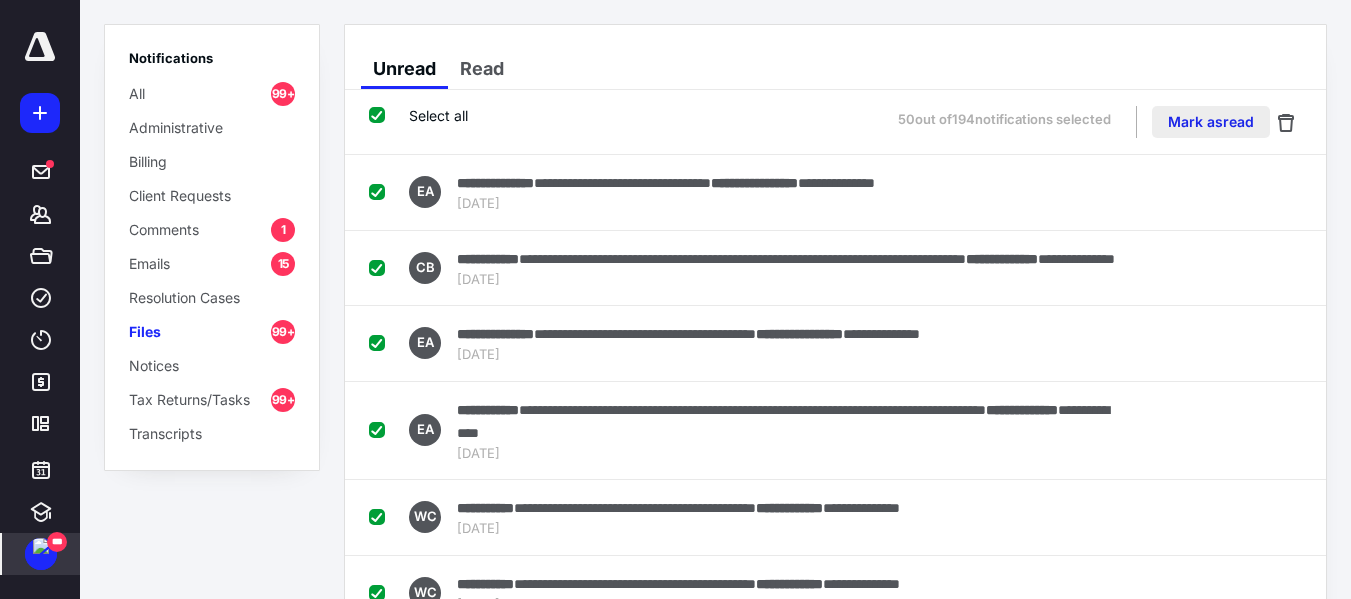 click on "Mark as  read" at bounding box center (1211, 122) 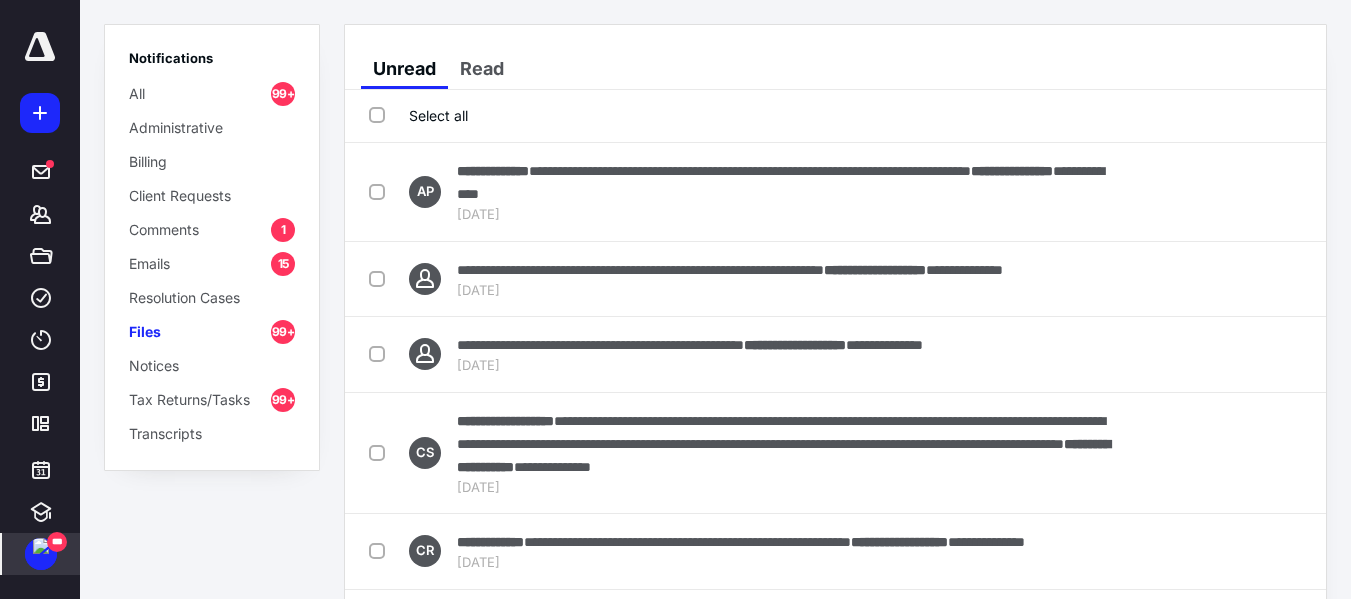 click on "Select all" at bounding box center (418, 115) 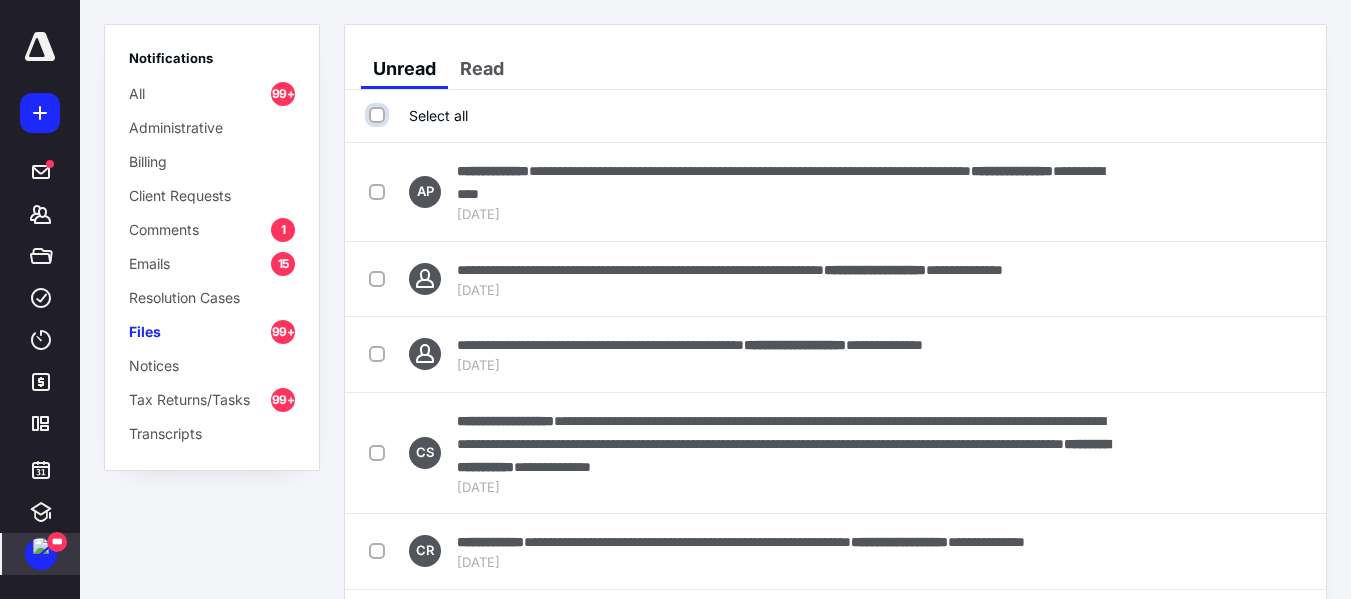 click on "Select all" at bounding box center (379, 115) 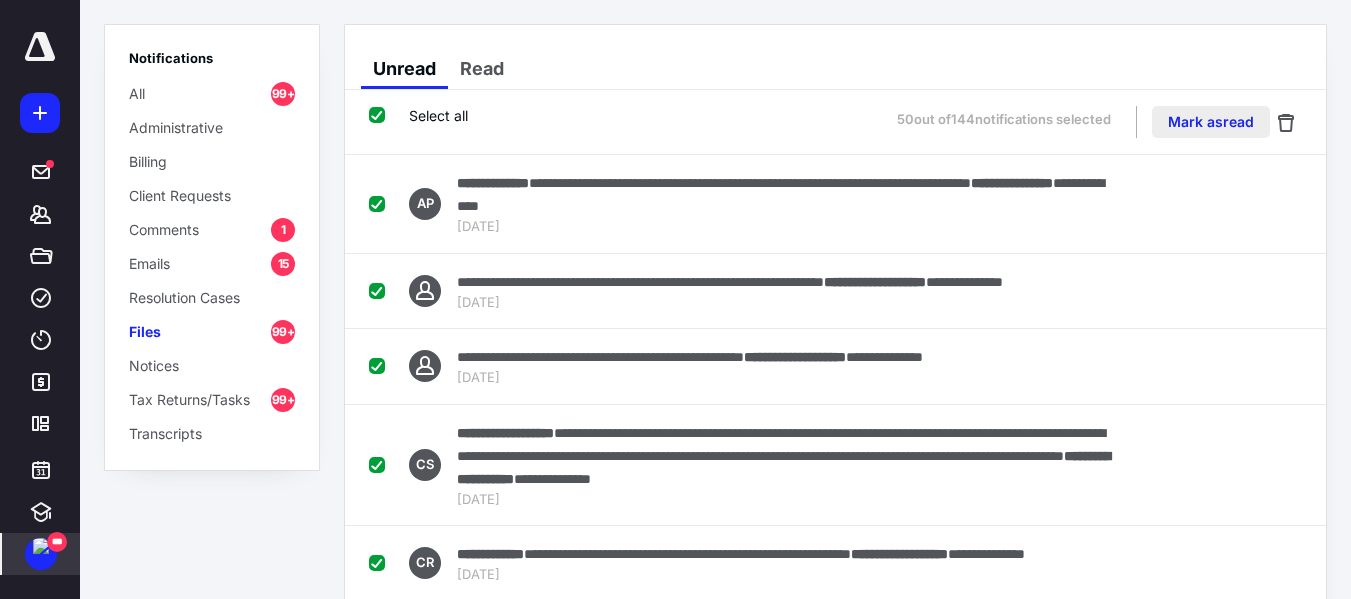 click on "Mark as  read" at bounding box center [1211, 122] 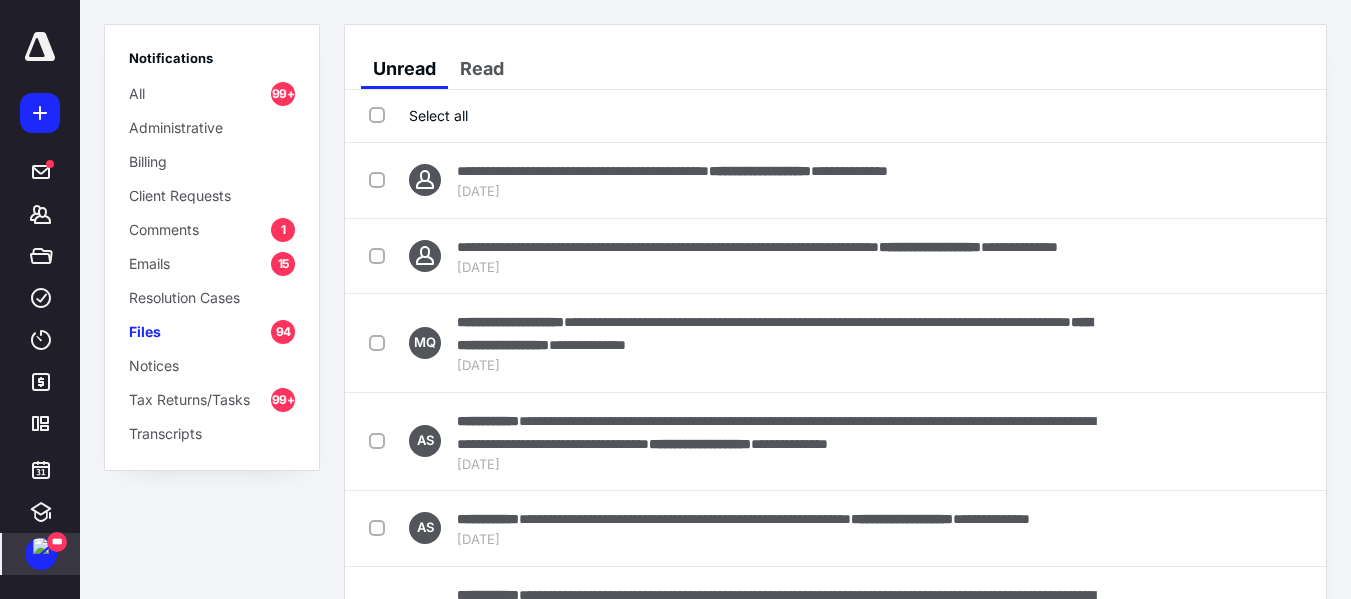 click on "Select all" at bounding box center (418, 115) 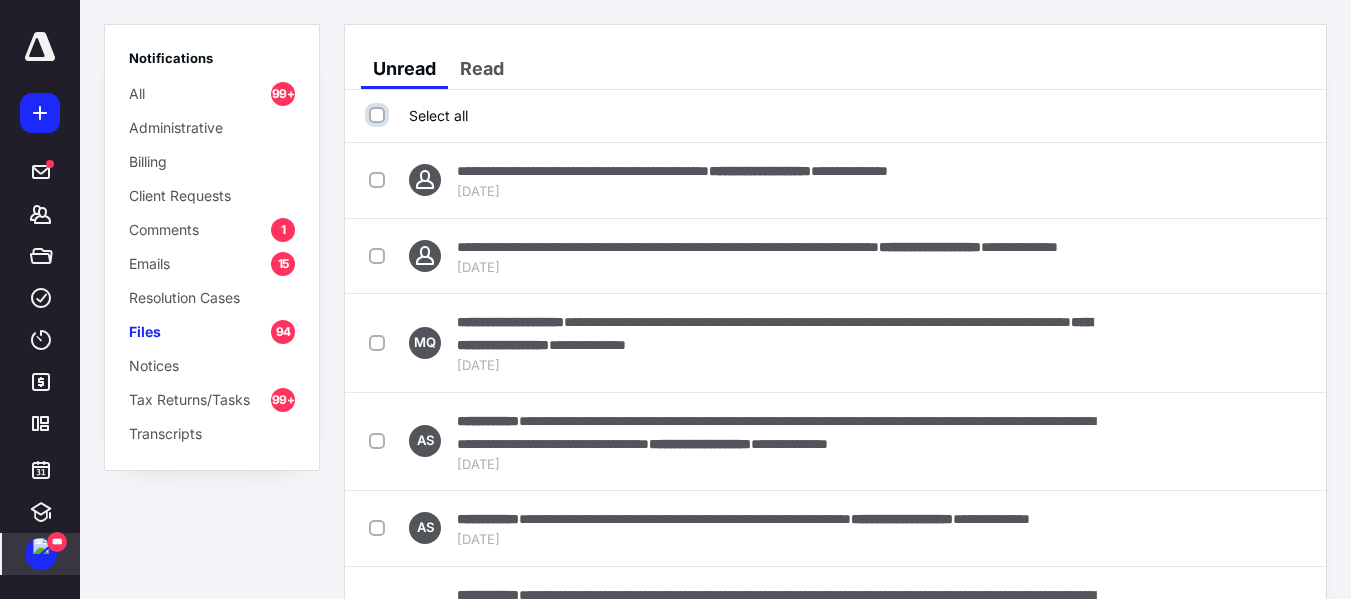 click on "Select all" at bounding box center [379, 115] 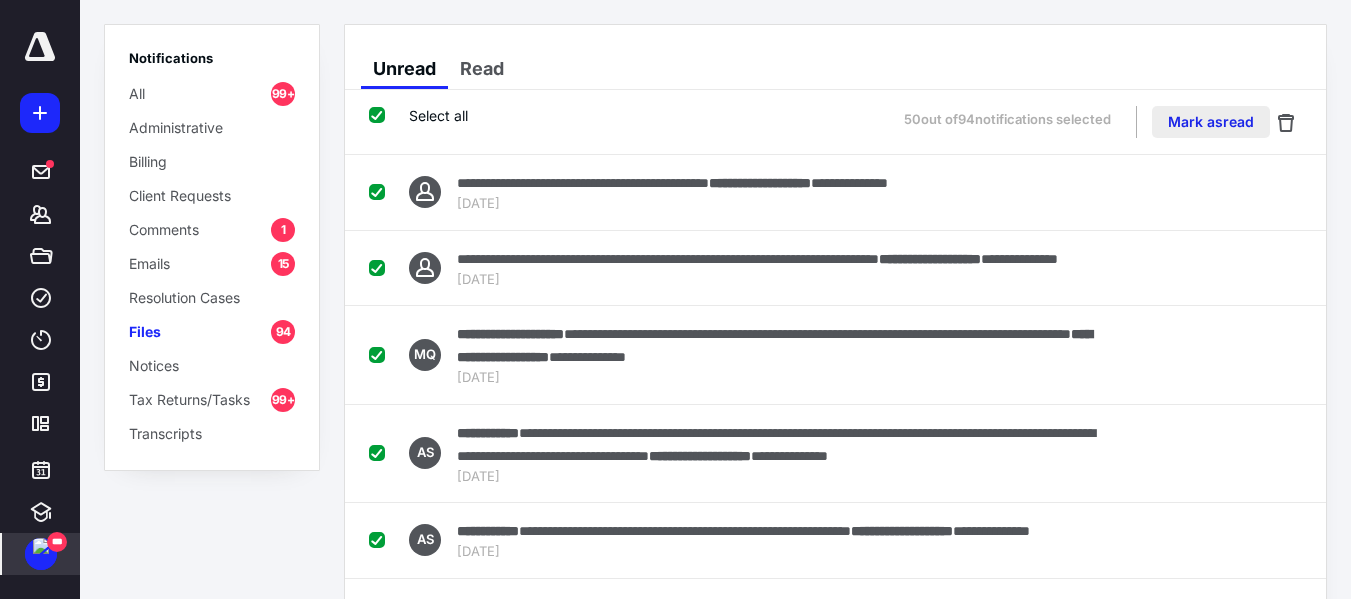 click on "Mark as  read" at bounding box center [1211, 122] 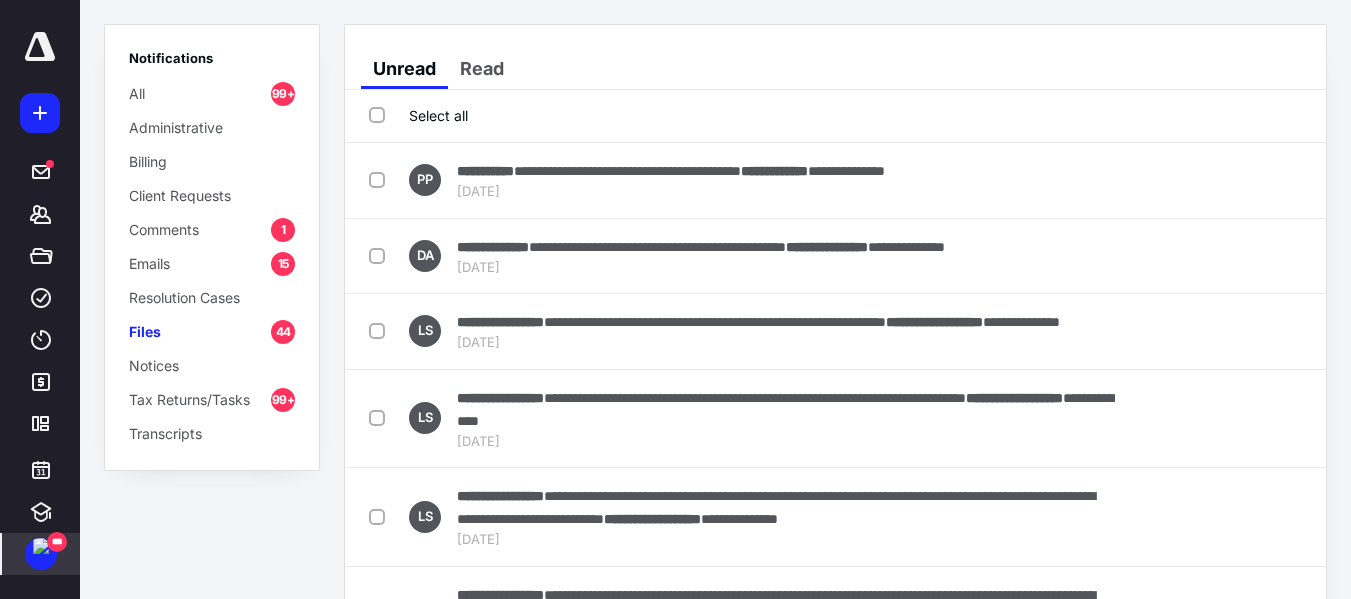 click on "Select all" at bounding box center [418, 115] 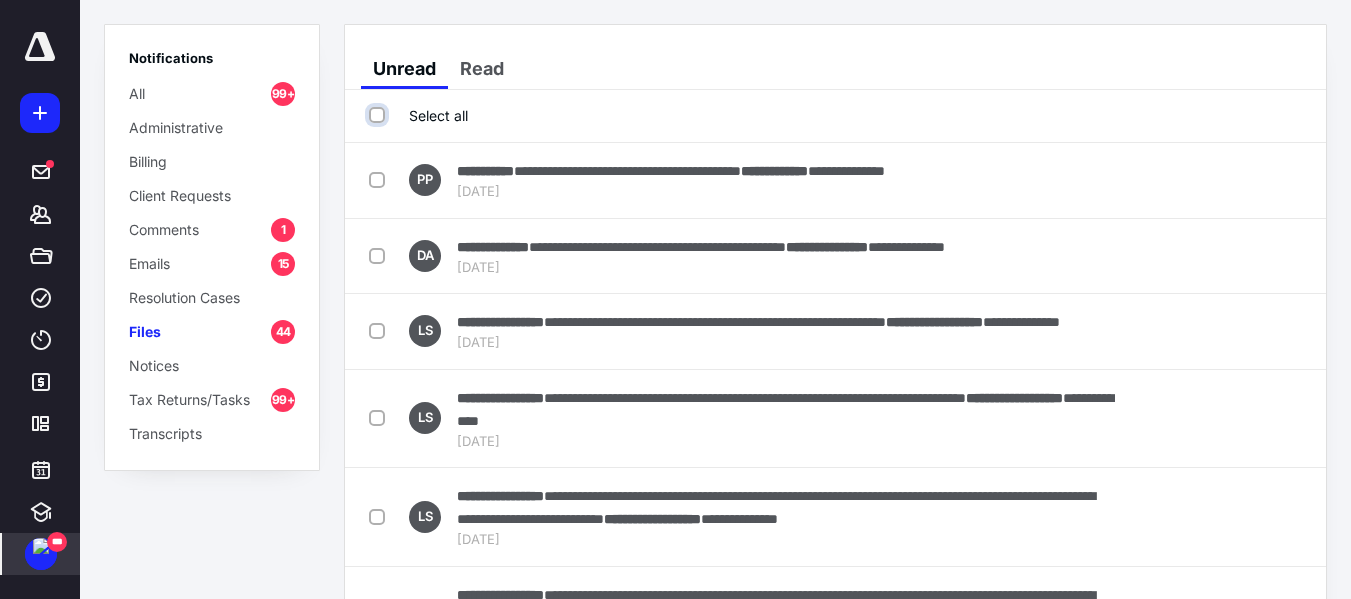 click on "Select all" at bounding box center [379, 115] 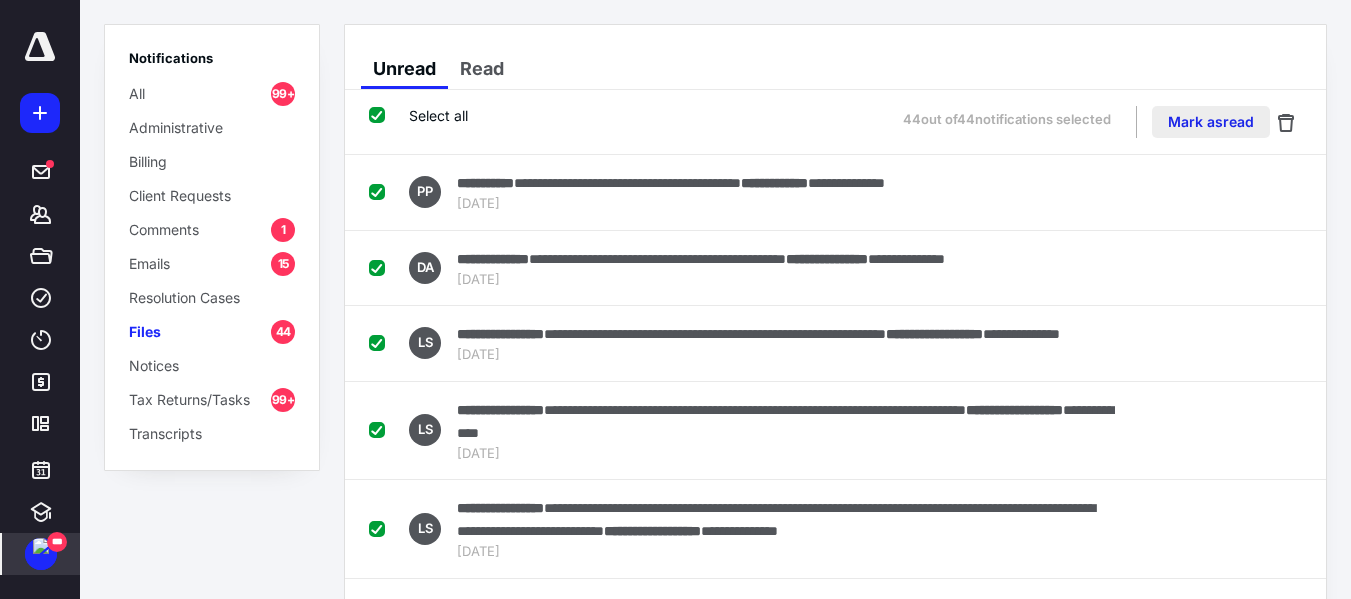 click on "Mark as  read" at bounding box center (1211, 122) 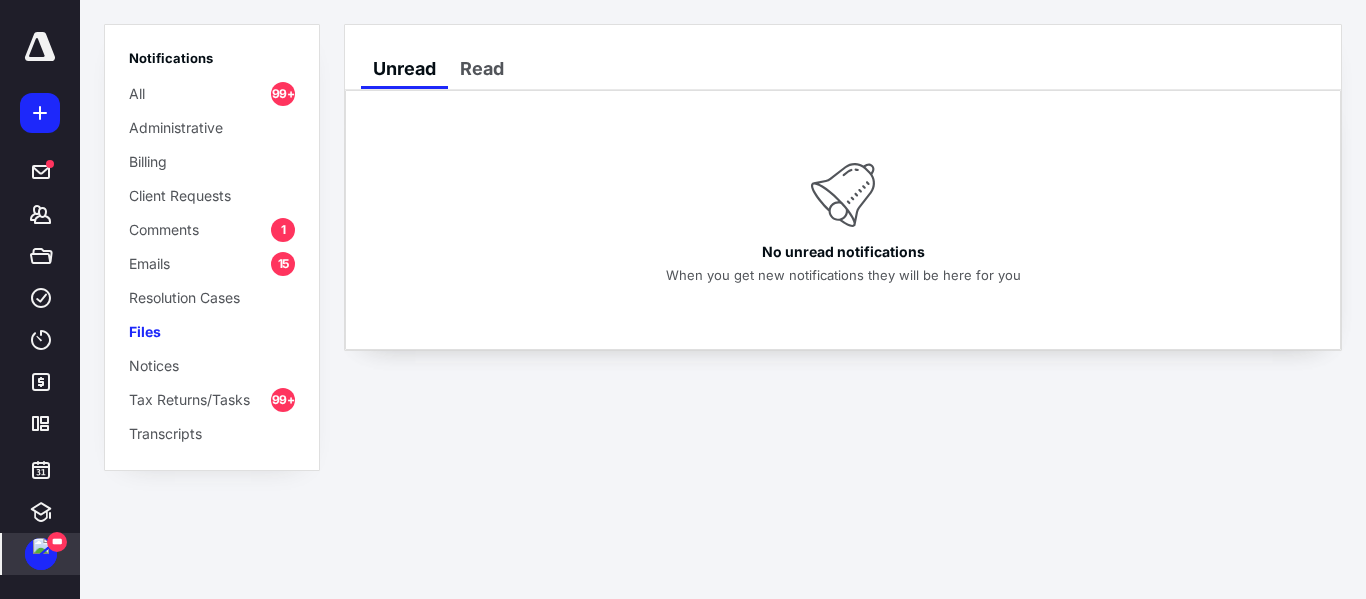 click on "Tax Returns/Tasks" at bounding box center (189, 399) 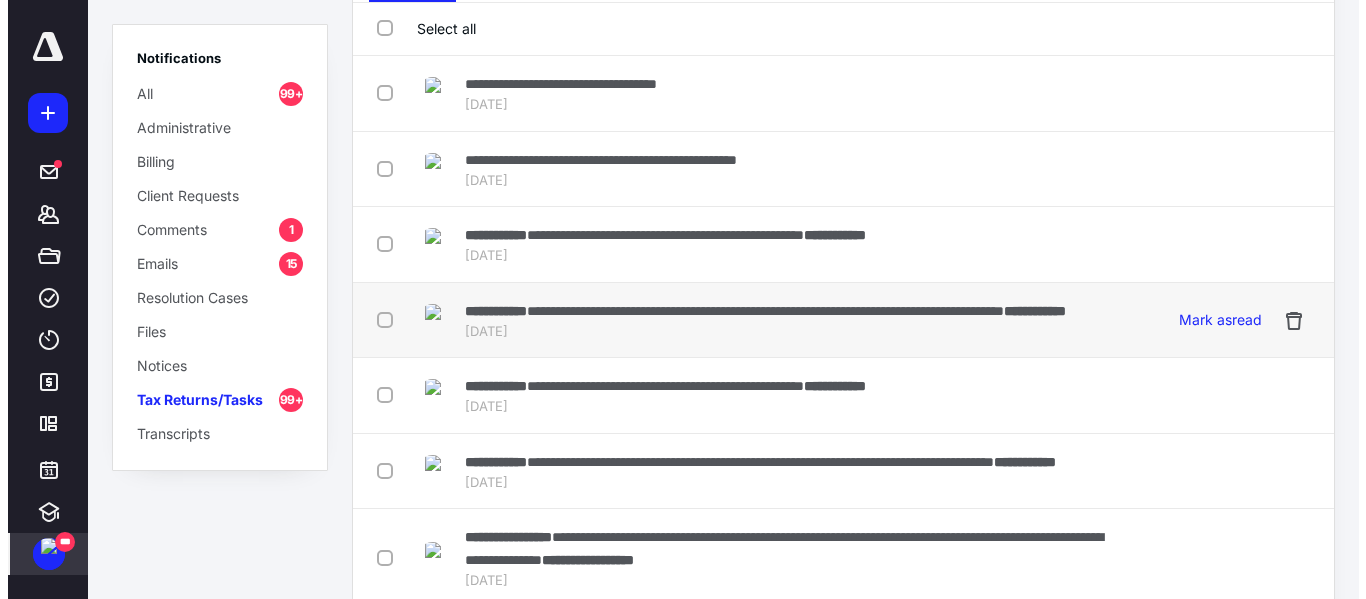 scroll, scrollTop: 0, scrollLeft: 0, axis: both 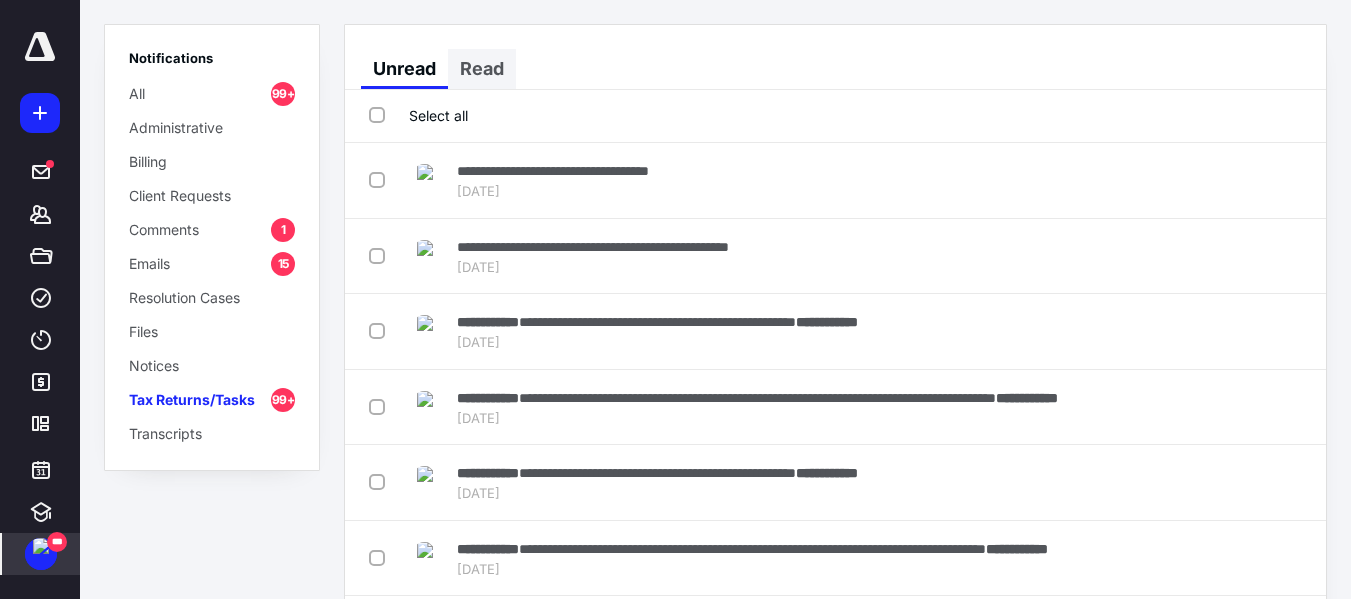 click on "Read" at bounding box center [482, 69] 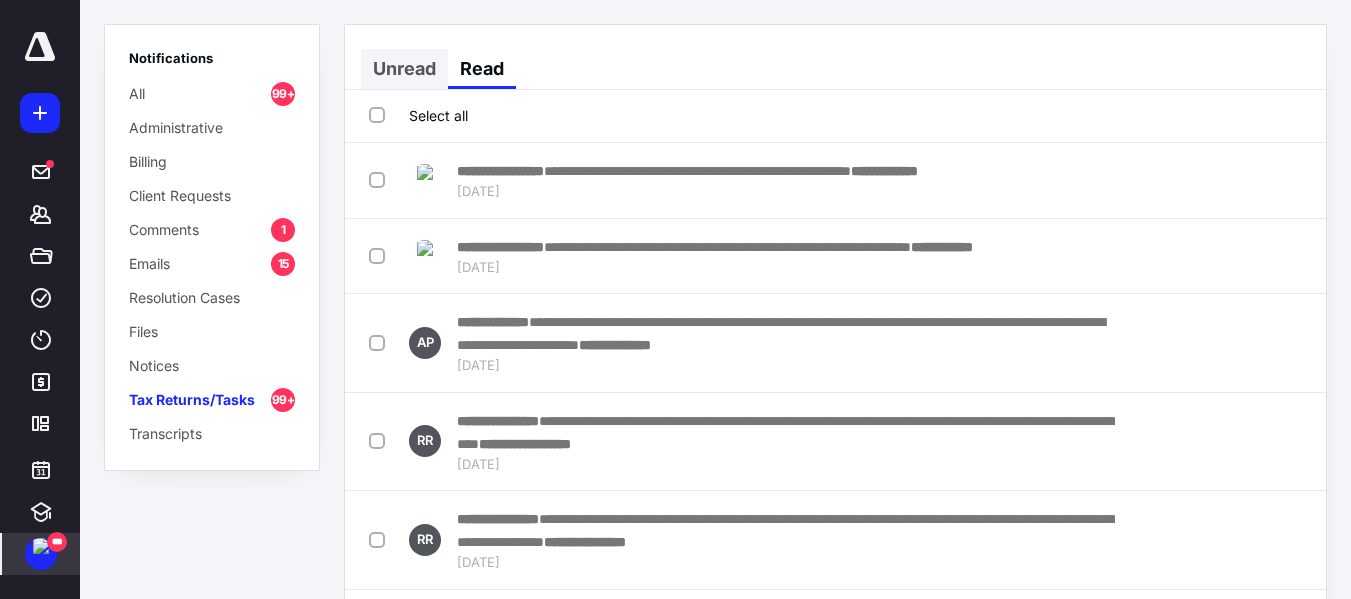 click on "Unread" at bounding box center (404, 69) 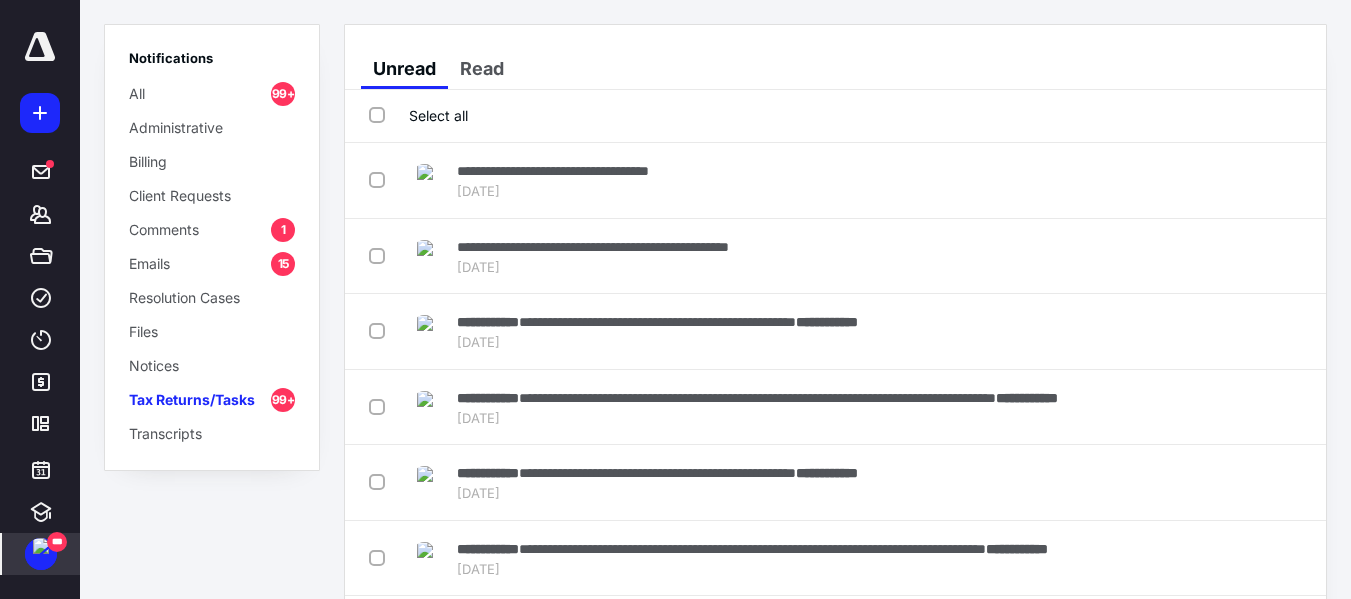 click on "Emails 15" at bounding box center [212, 263] 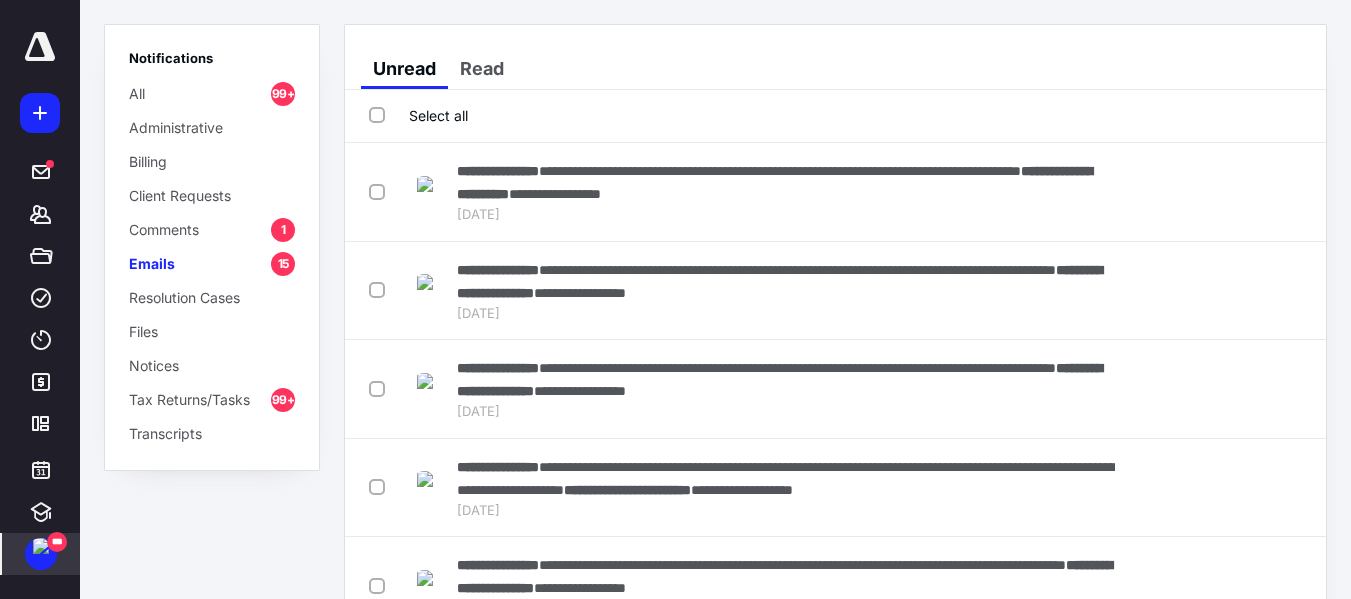 click on "Select all" at bounding box center (418, 115) 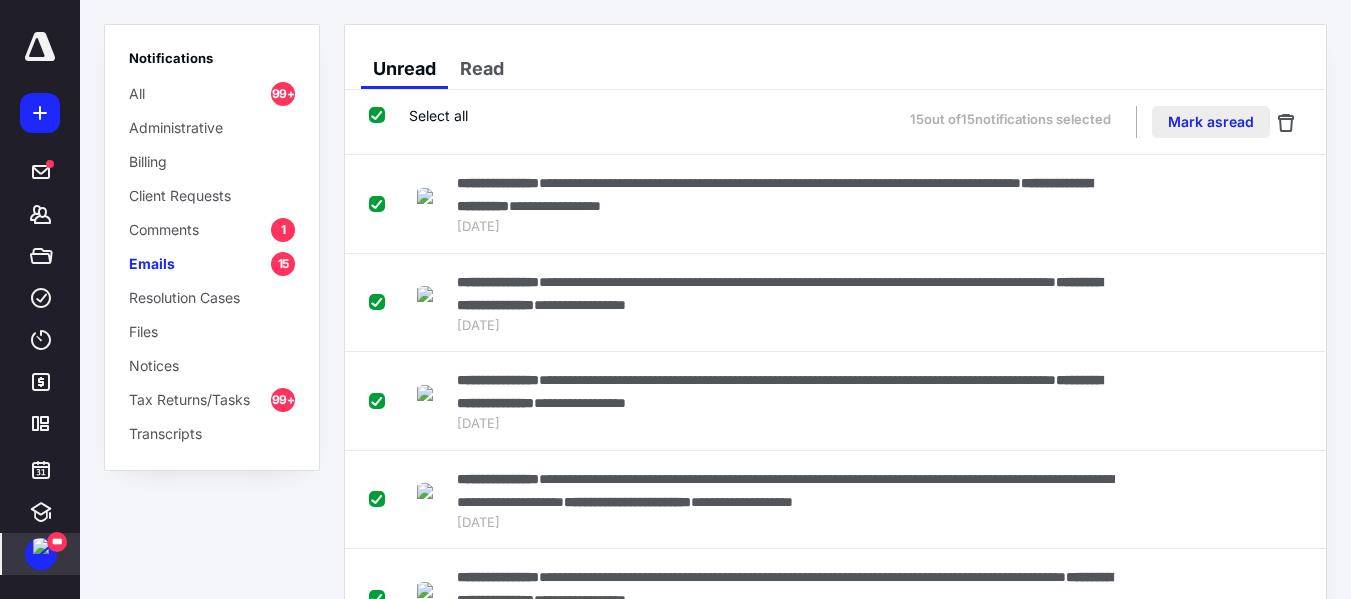 click on "Mark as  read" at bounding box center (1211, 122) 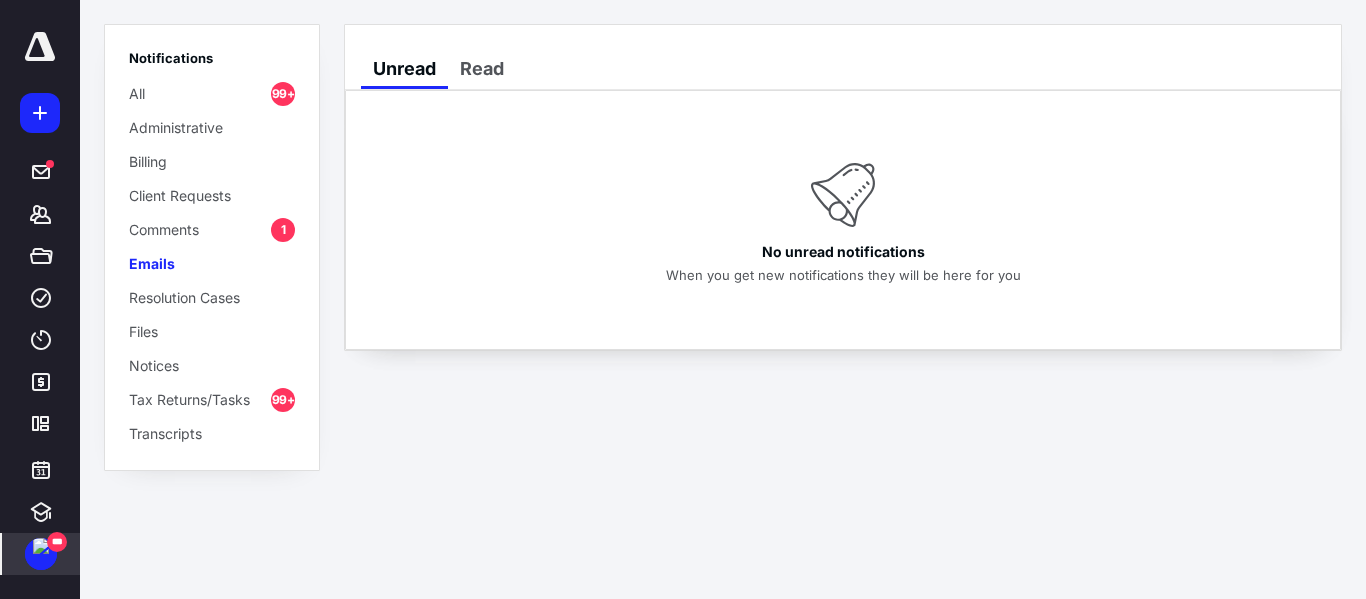 click on "Comments" at bounding box center [164, 229] 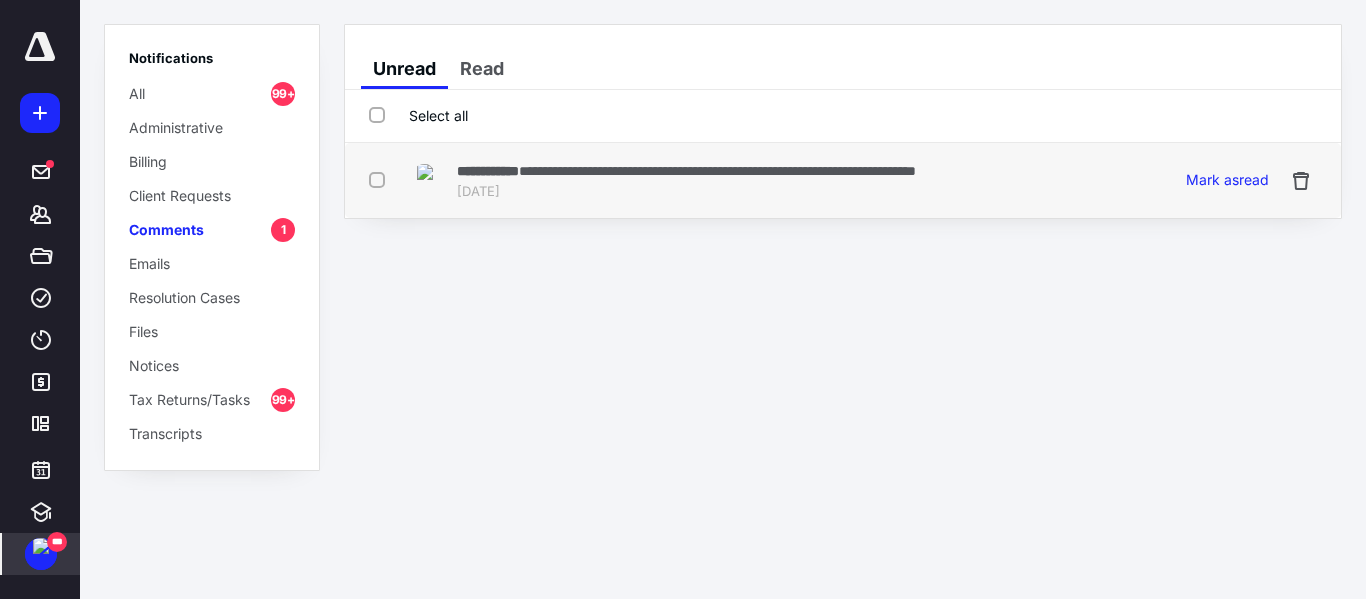 click at bounding box center [381, 179] 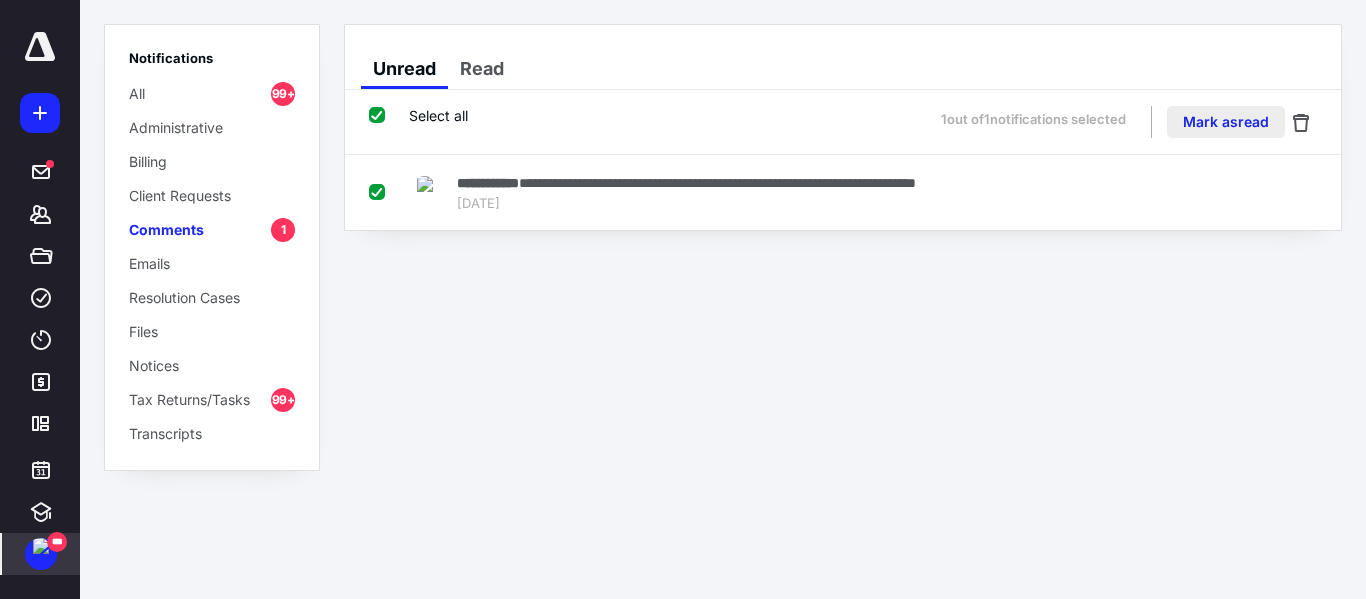 click on "Mark as  read" at bounding box center [1226, 122] 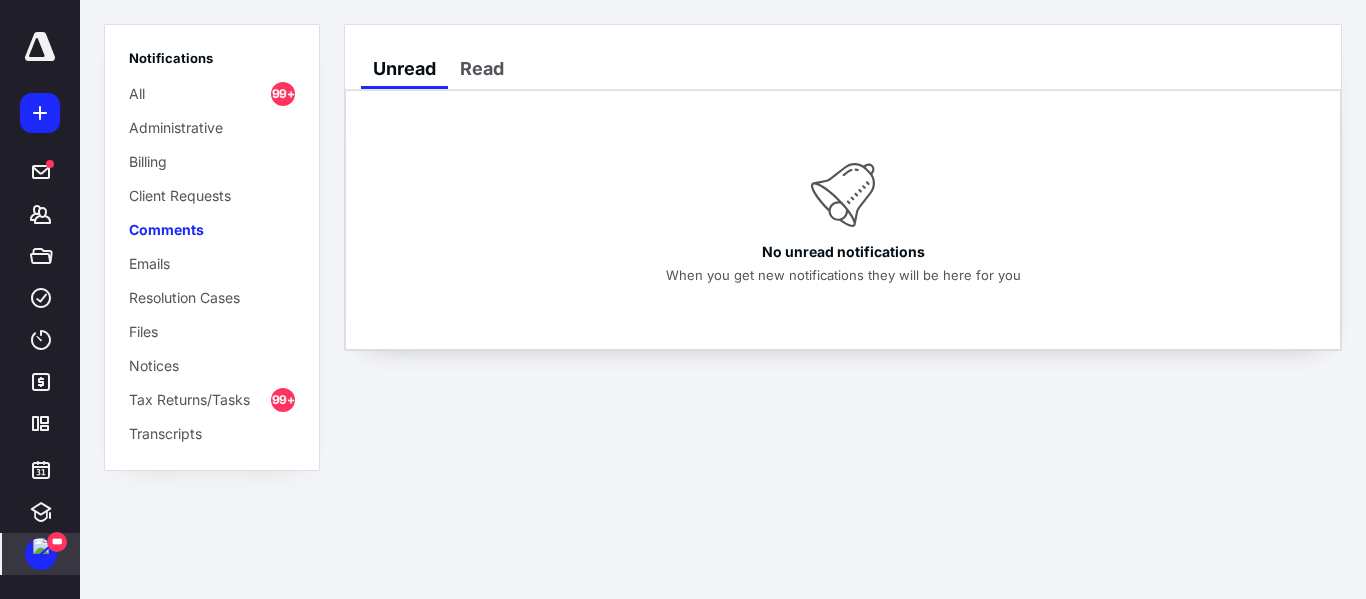 click on "**********" at bounding box center [683, 299] 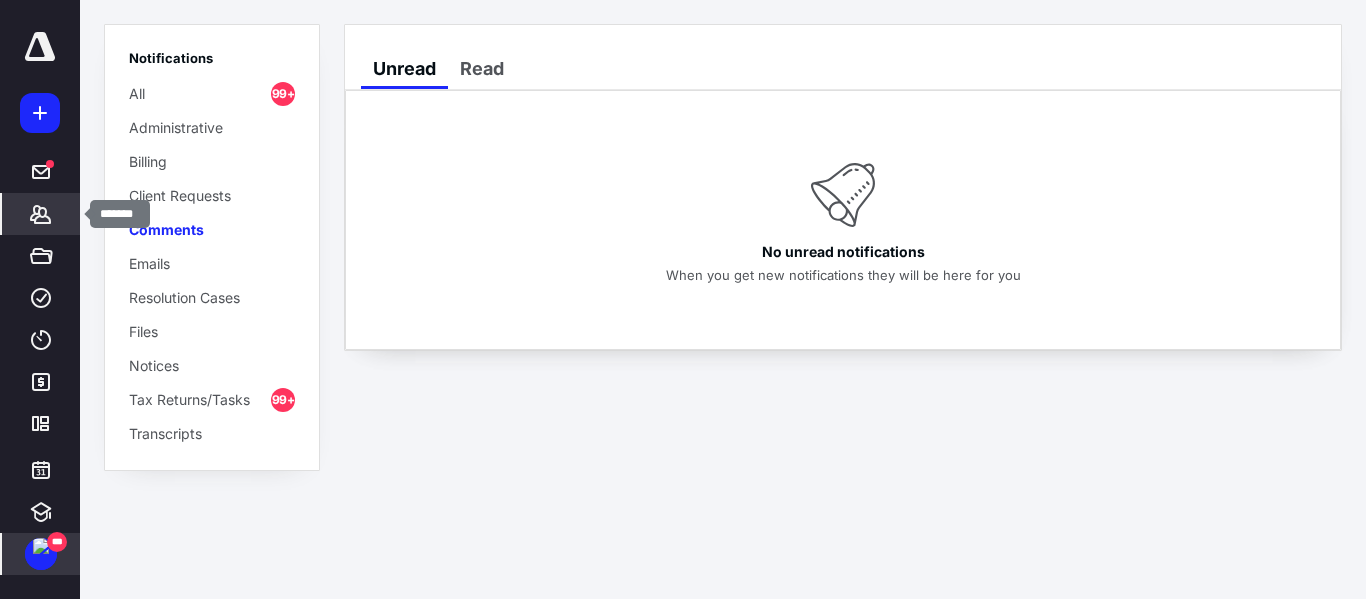 click 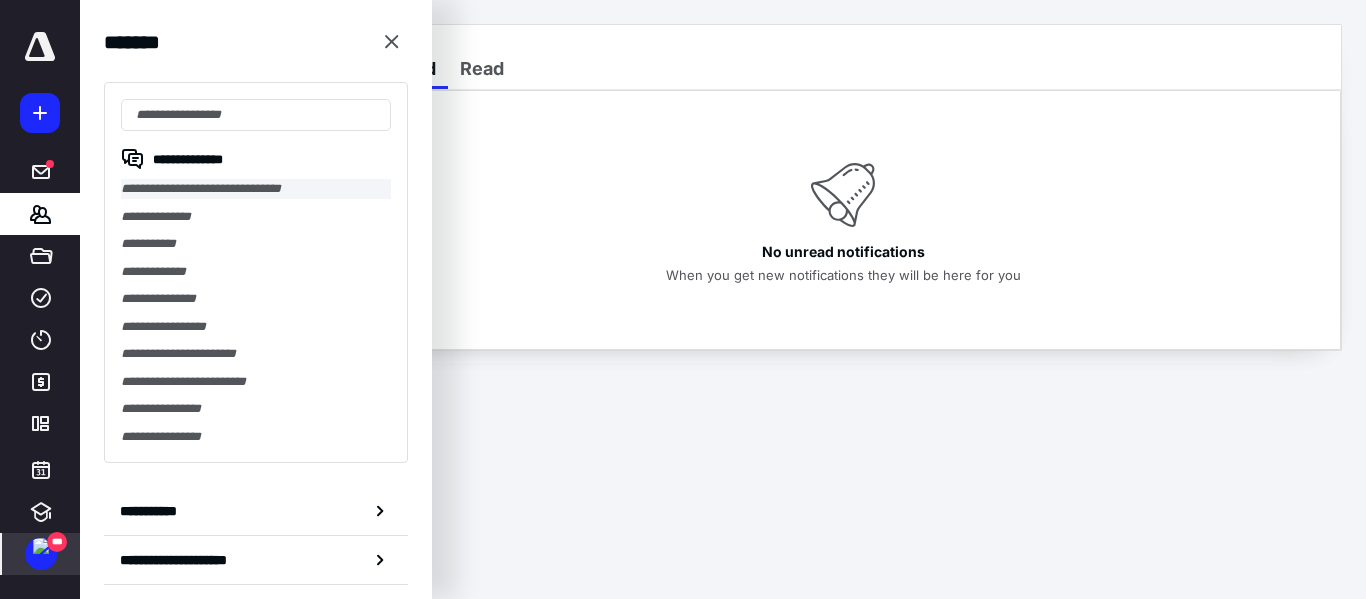 click on "**********" at bounding box center [256, 189] 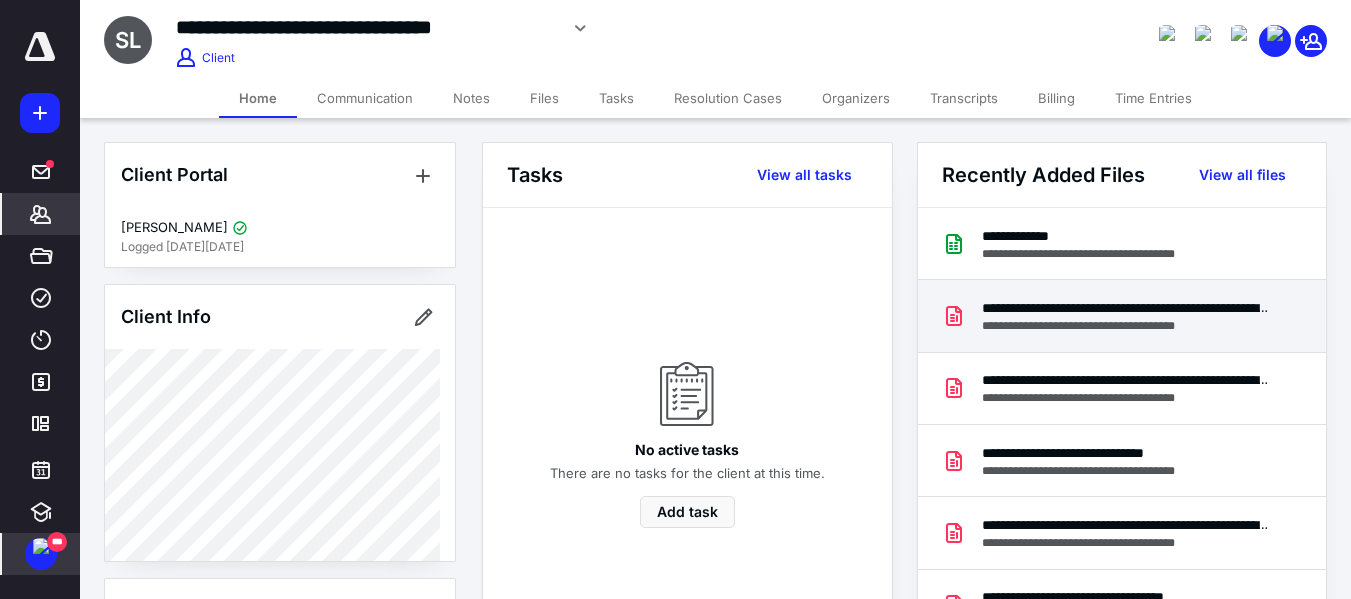 click on "**********" at bounding box center (1126, 308) 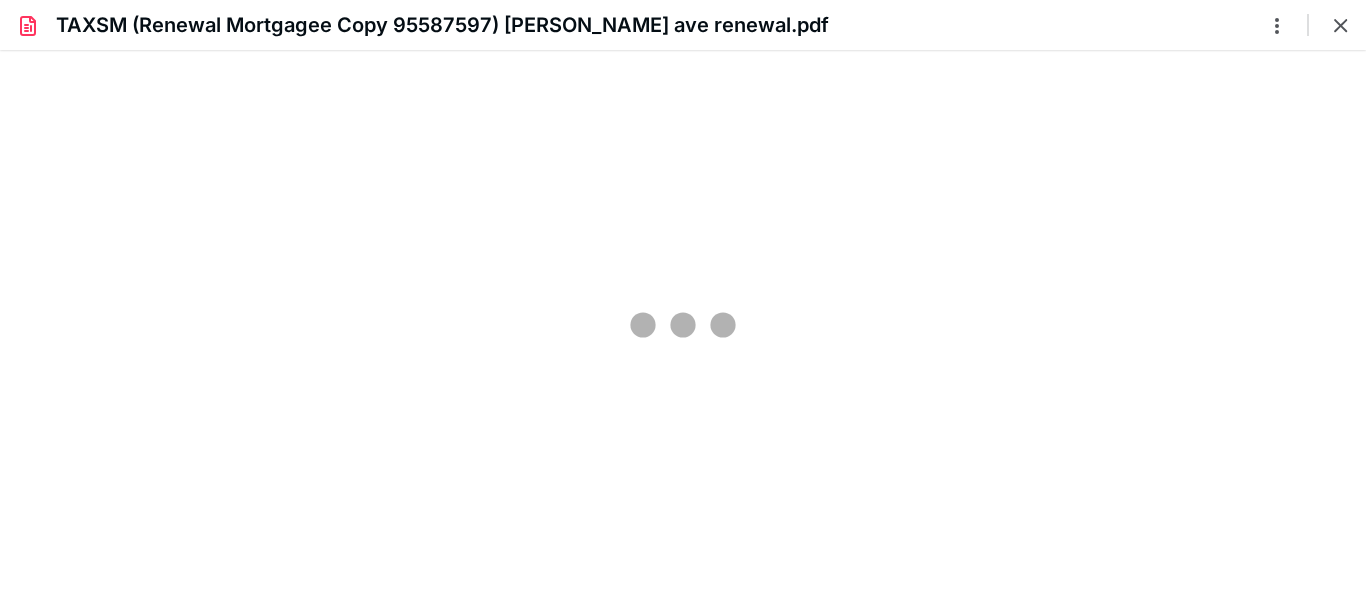 scroll, scrollTop: 0, scrollLeft: 0, axis: both 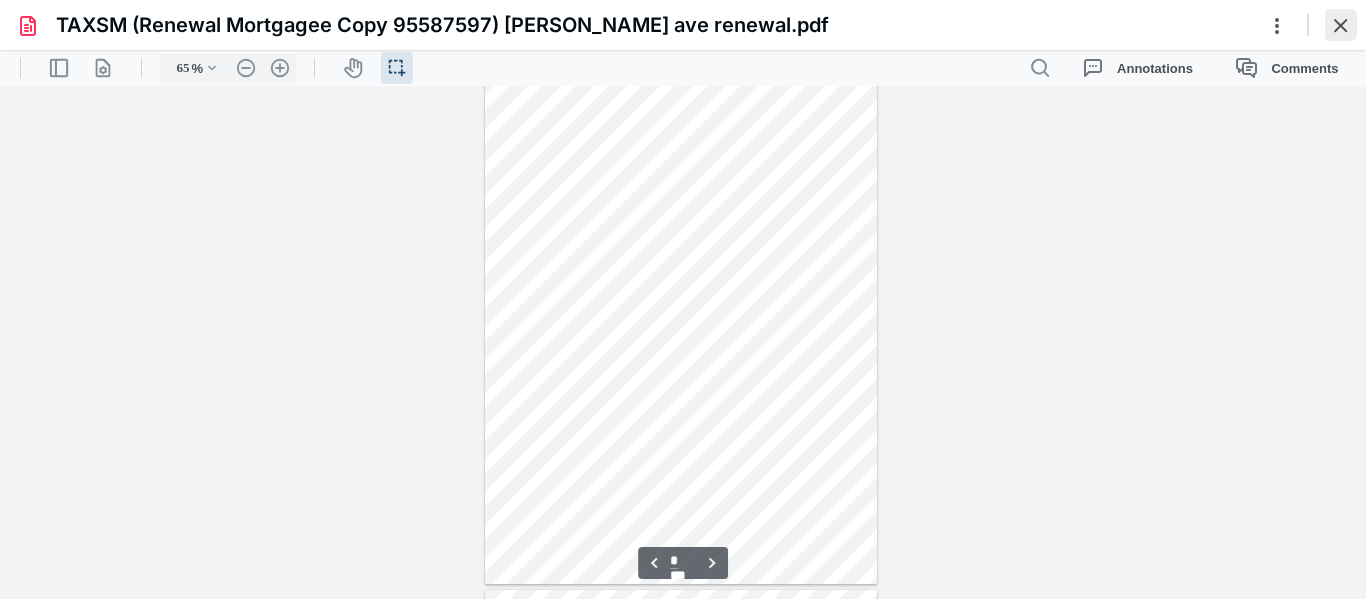 click at bounding box center (1341, 25) 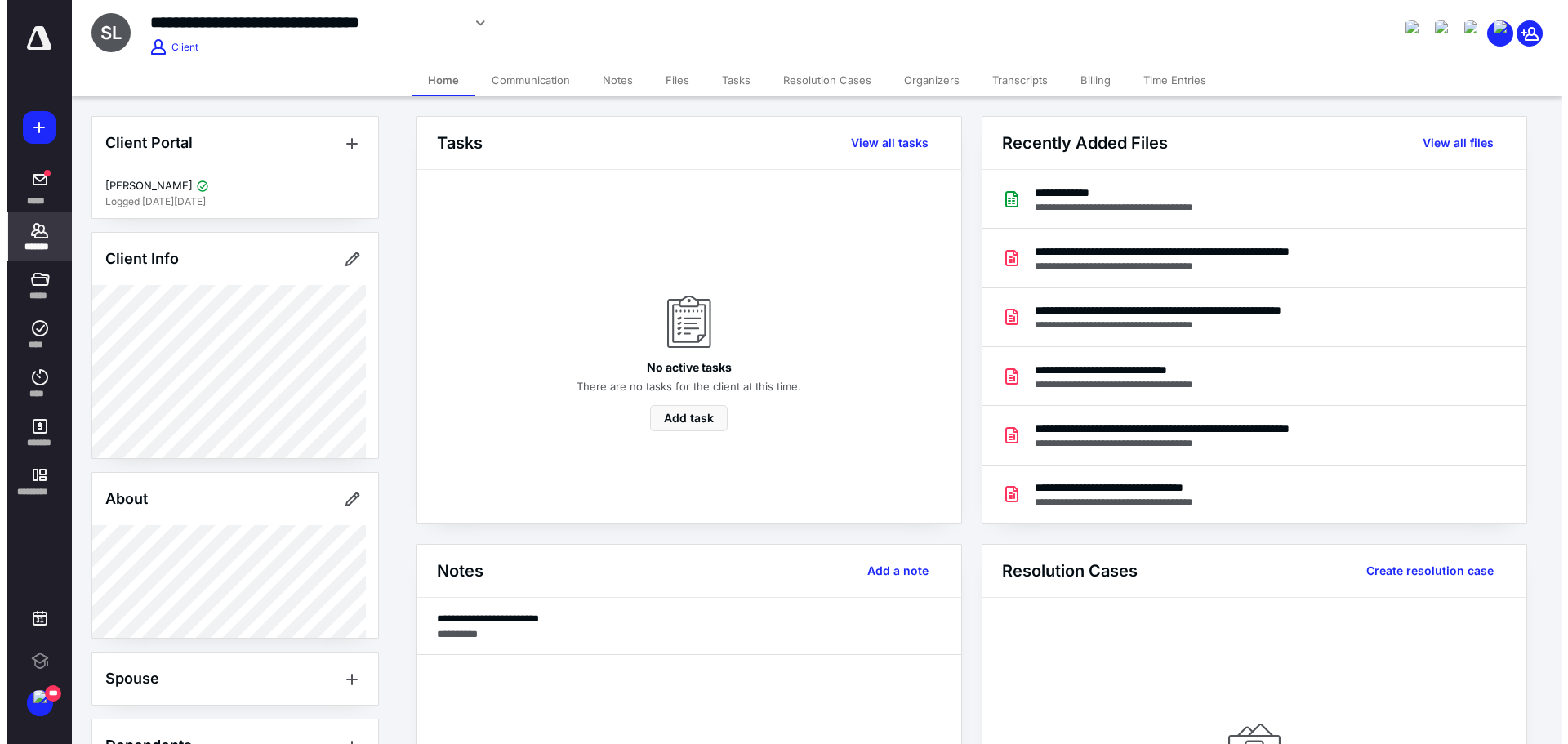 scroll, scrollTop: 0, scrollLeft: 0, axis: both 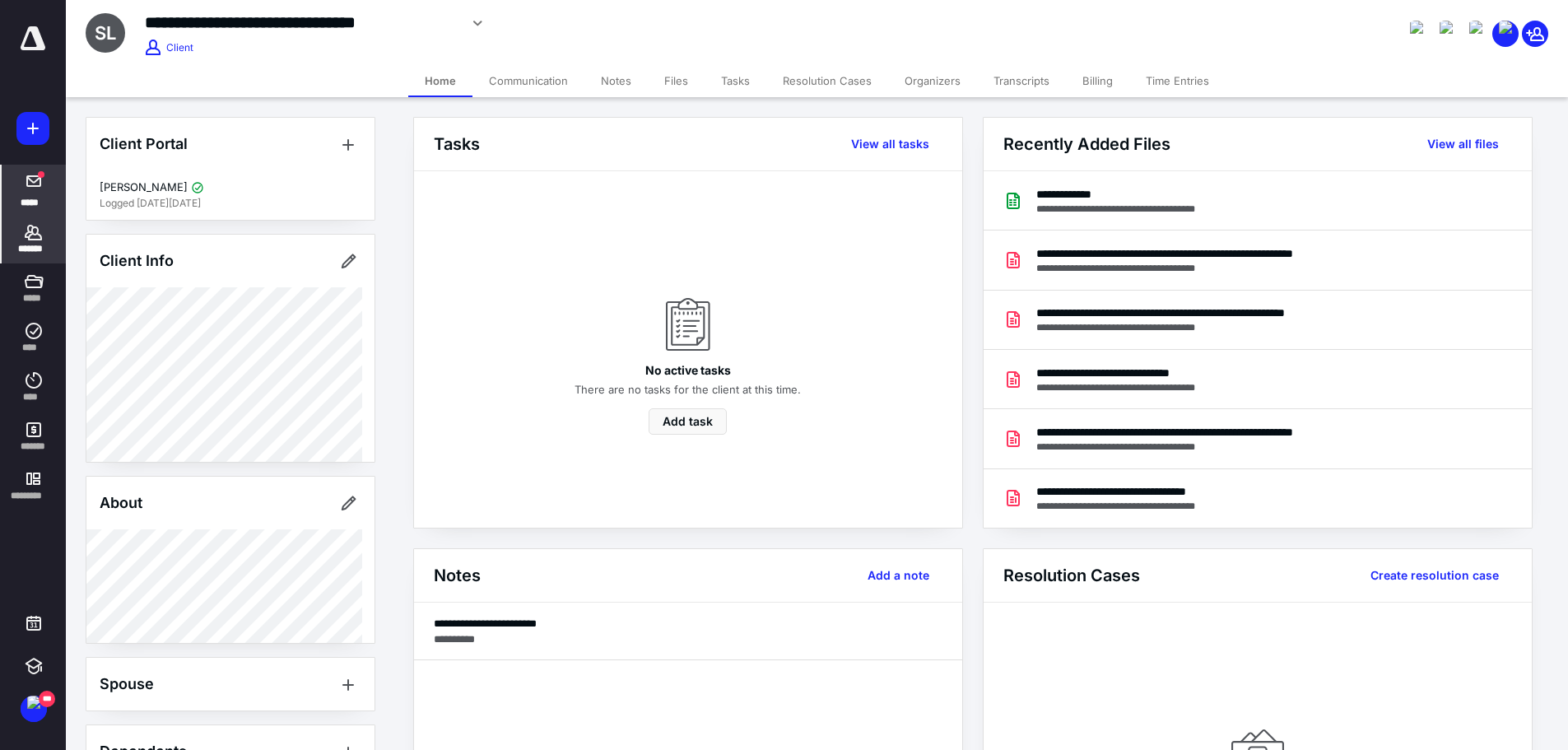click 